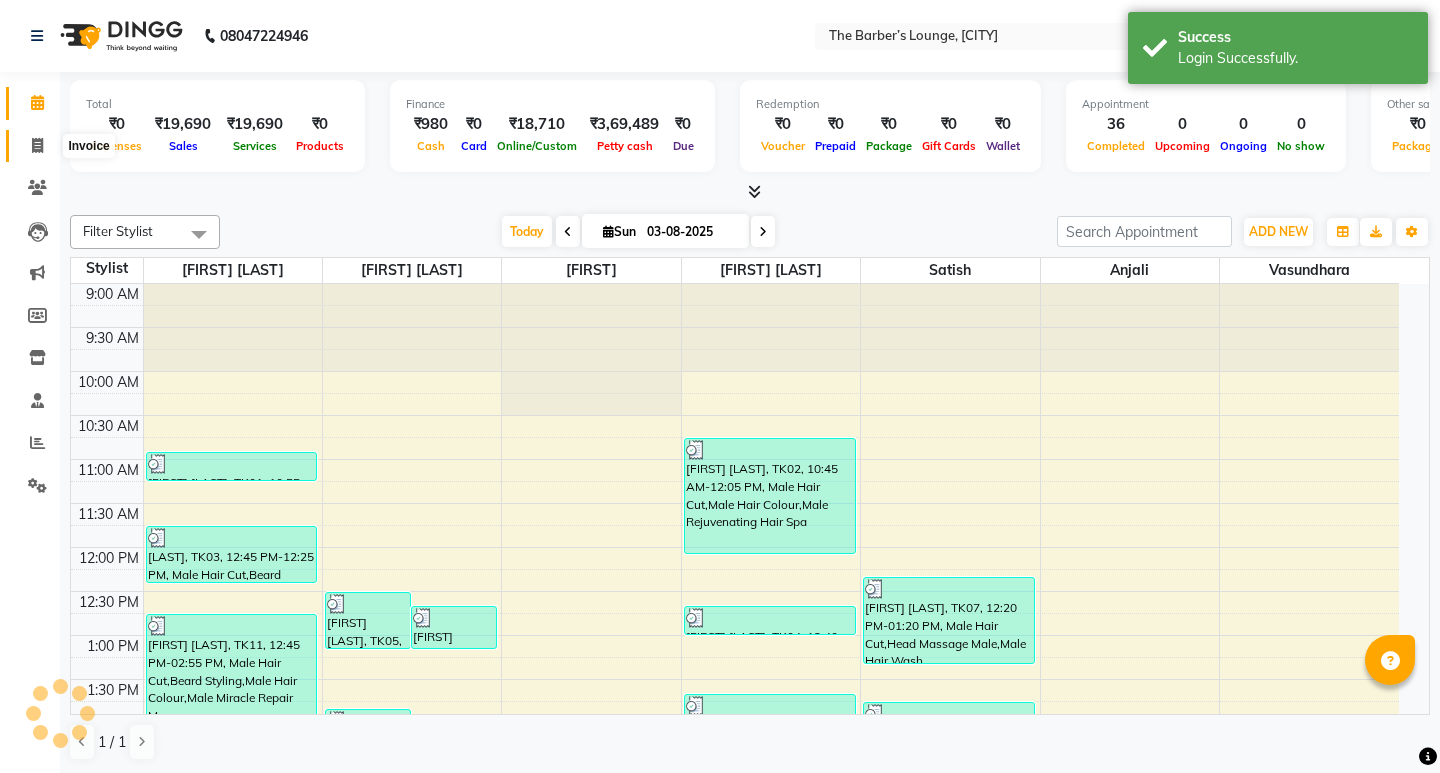 click 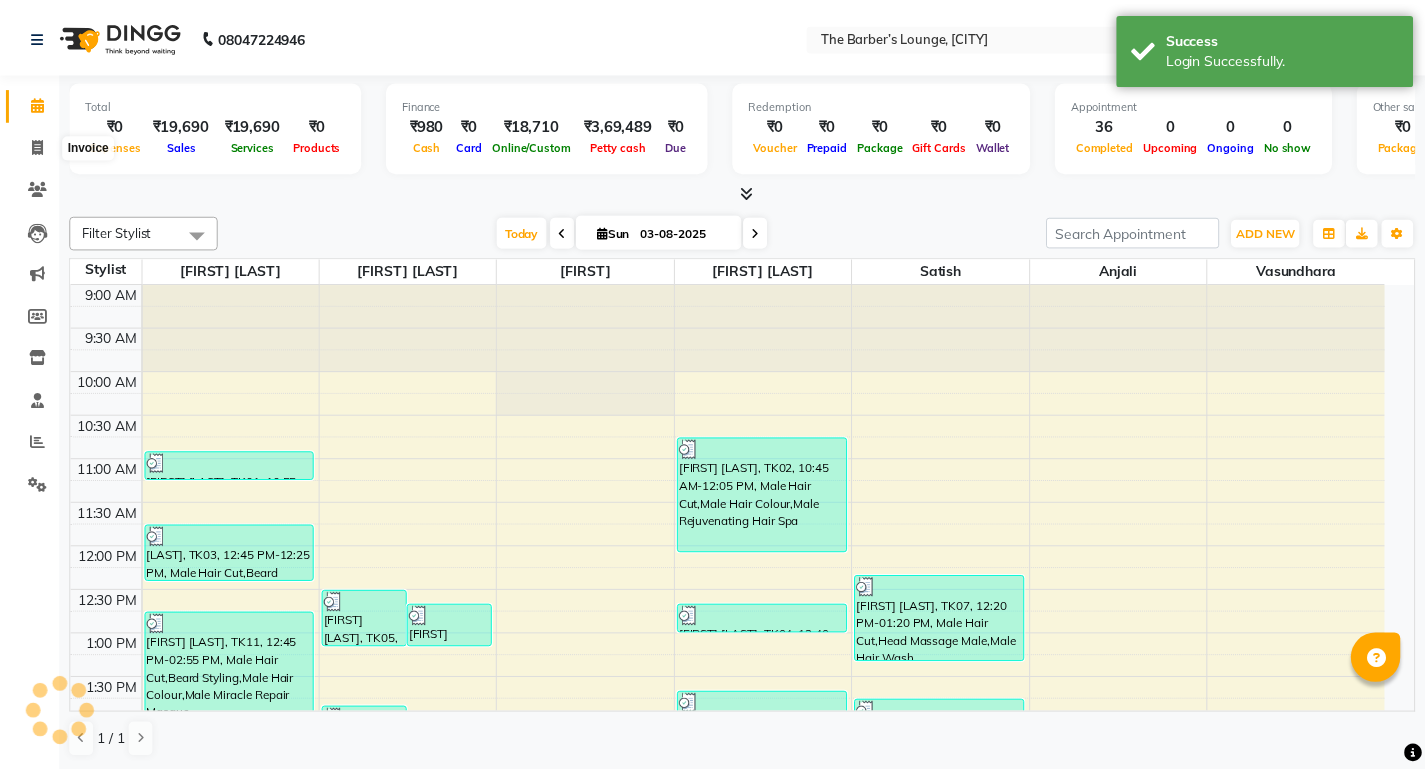 scroll, scrollTop: 0, scrollLeft: 0, axis: both 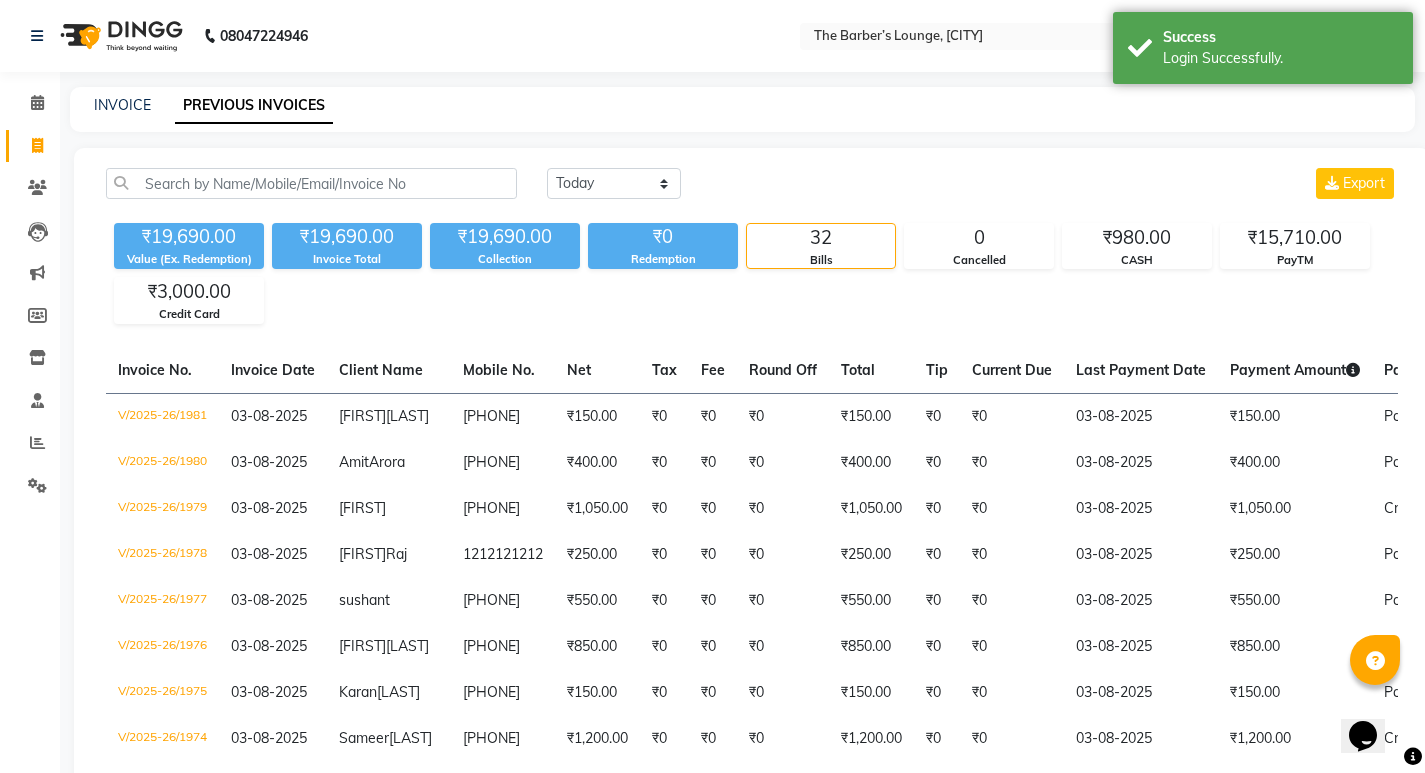 click on "08047224946 Select Location × The Barber’s Lounge, [CITY] WhatsApp Status ✕ Status: Connected Most Recent Message: 03-08-2025 08:25 PM Recent Service Activity: 03-08-2025 08:25 PM English ENGLISH Español العربية मराठी हिंदी ગુજરાતી தமிழ் 中文 Notifications nothing to show Admin Manage Profile Change Password Sign out Version:3.15.11" 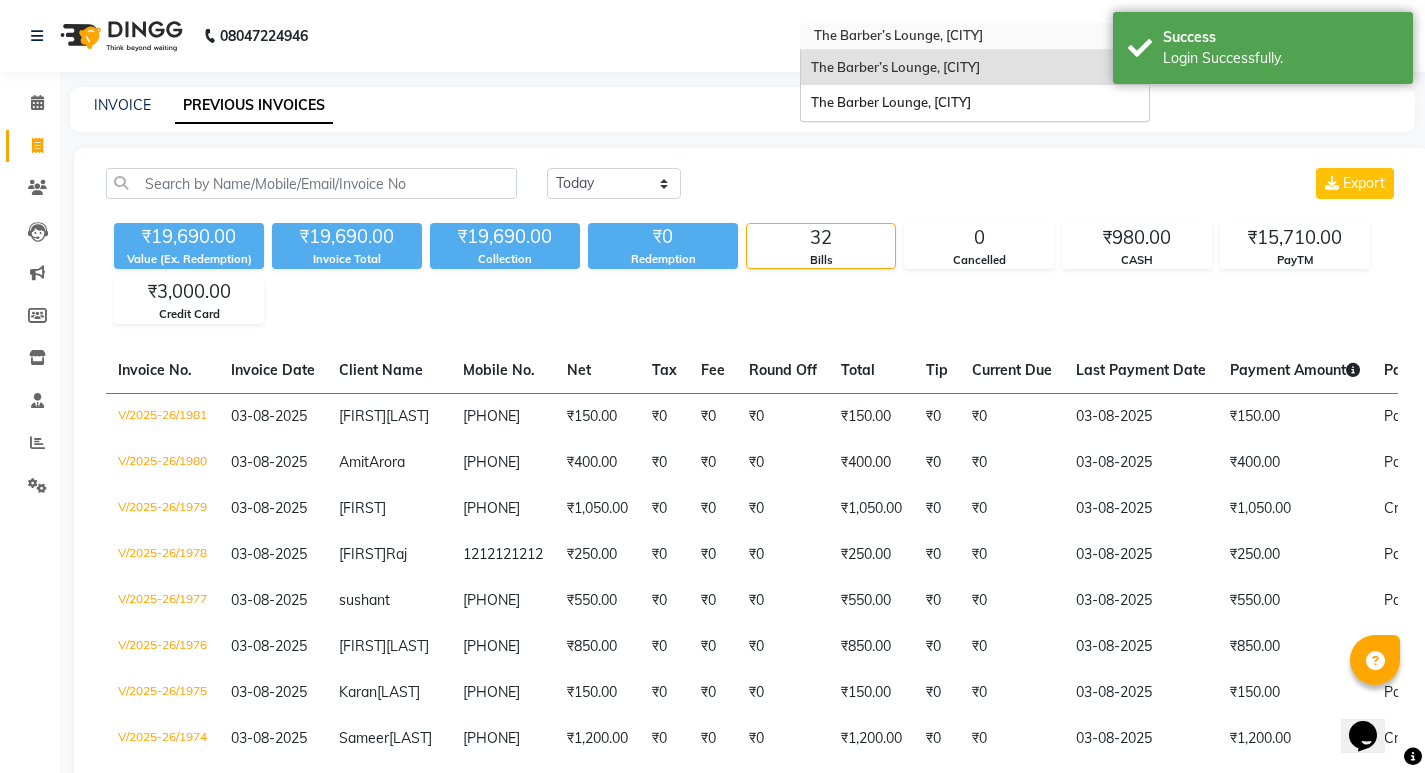 click at bounding box center [955, 38] 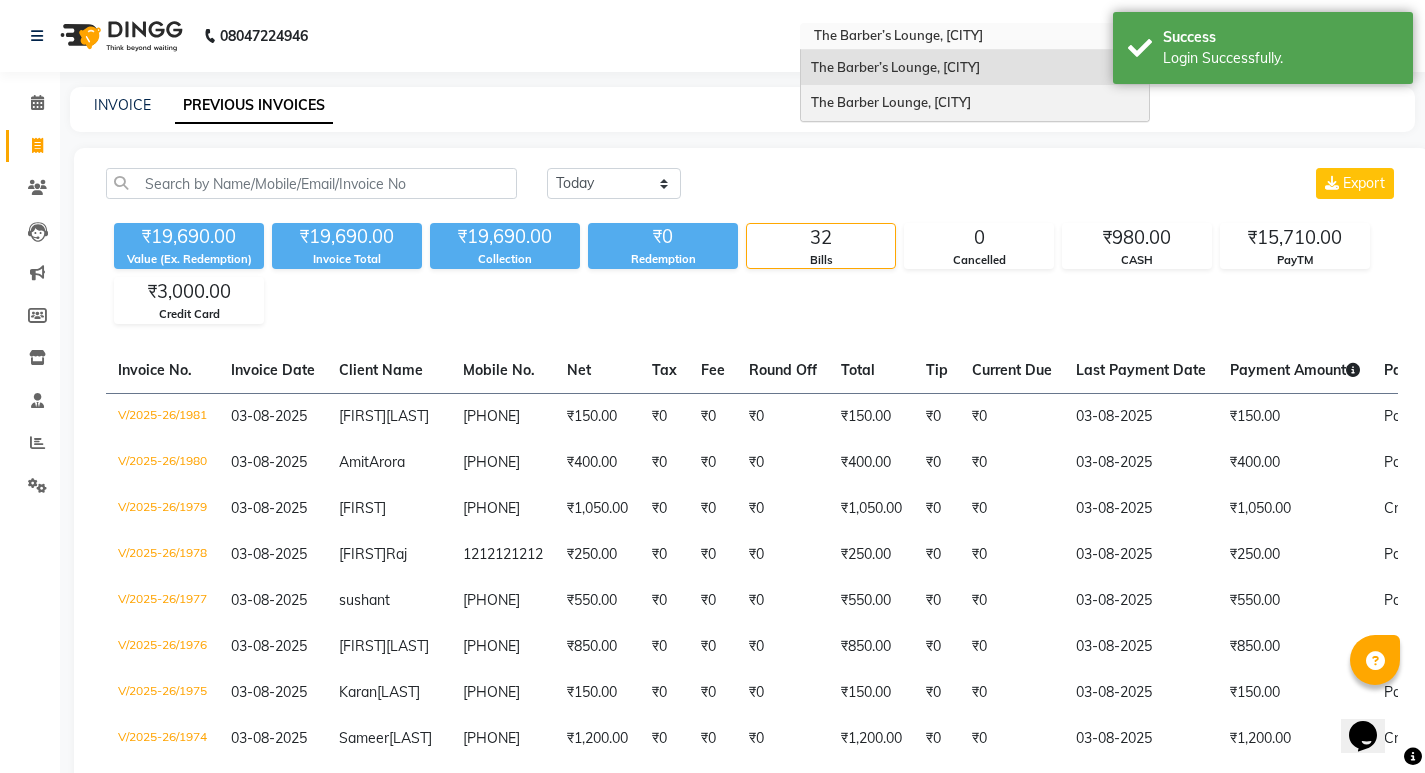 click on "The Barber Lounge, [CITY]" at bounding box center [891, 102] 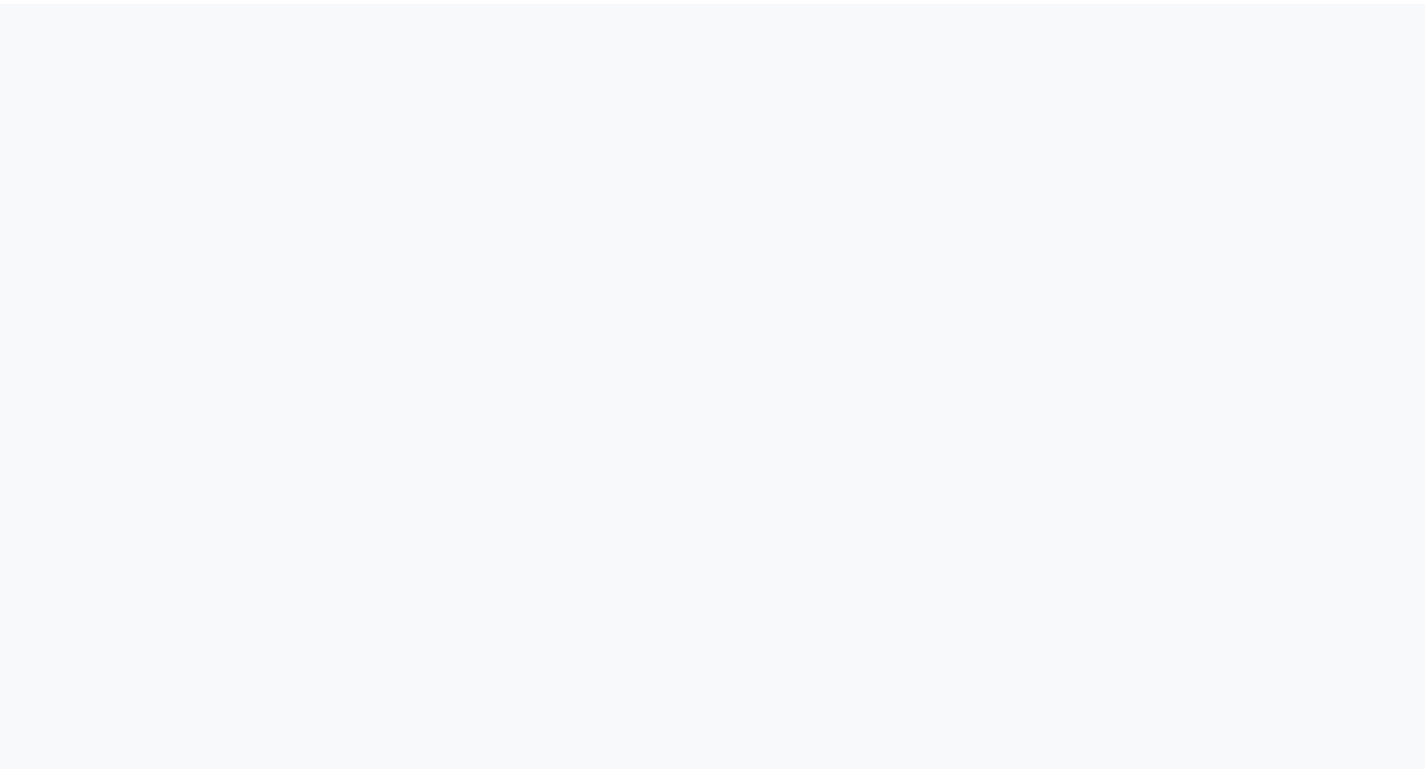 scroll, scrollTop: 0, scrollLeft: 0, axis: both 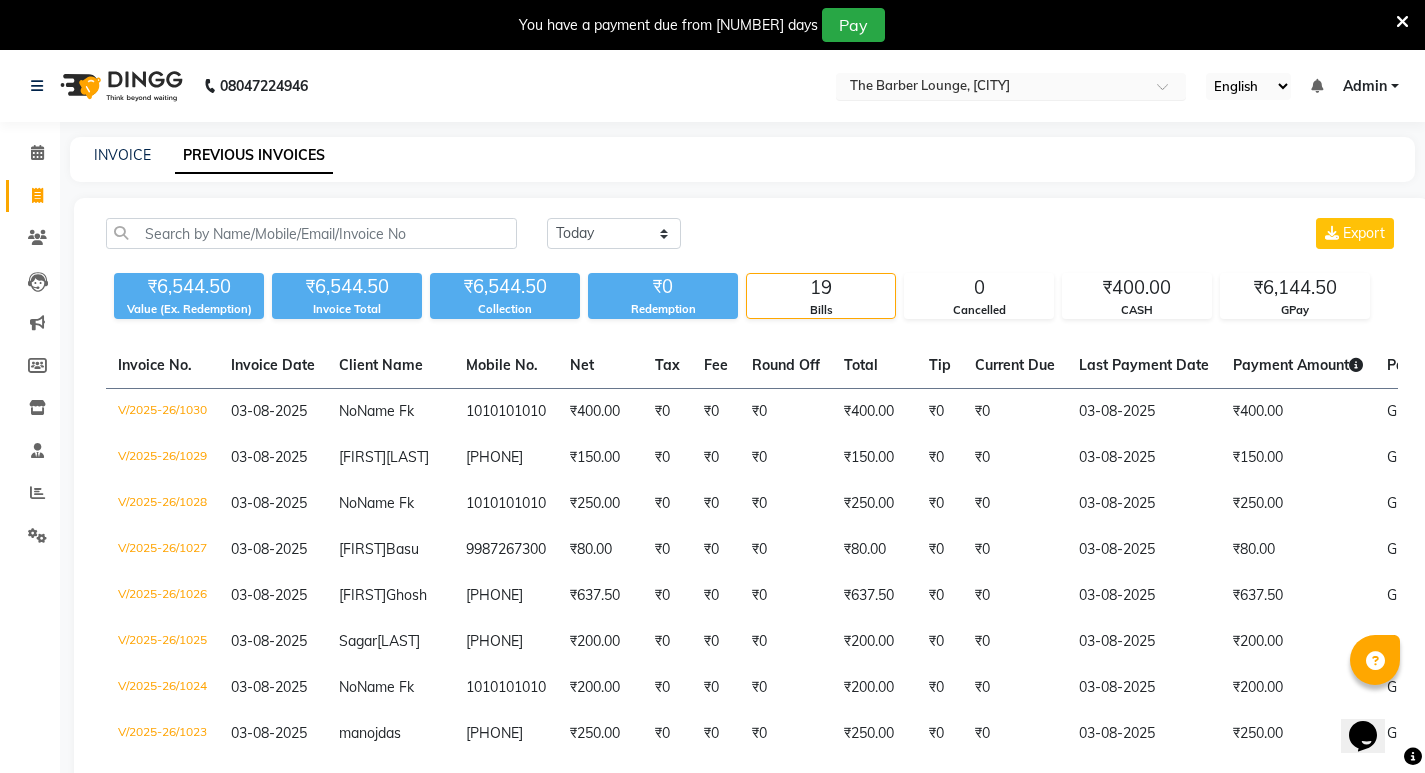 click at bounding box center [991, 88] 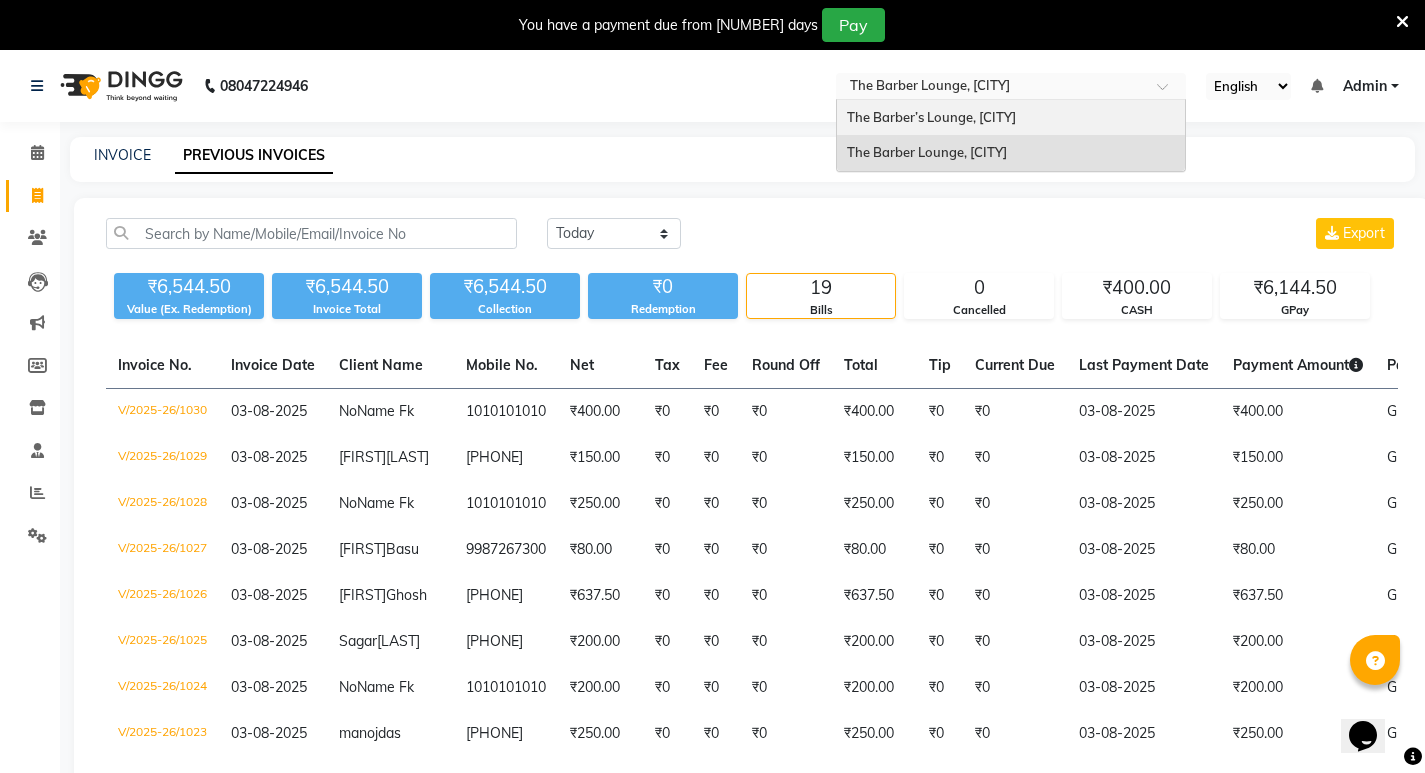 click on "The Barber’s Lounge, [CITY]" at bounding box center [931, 117] 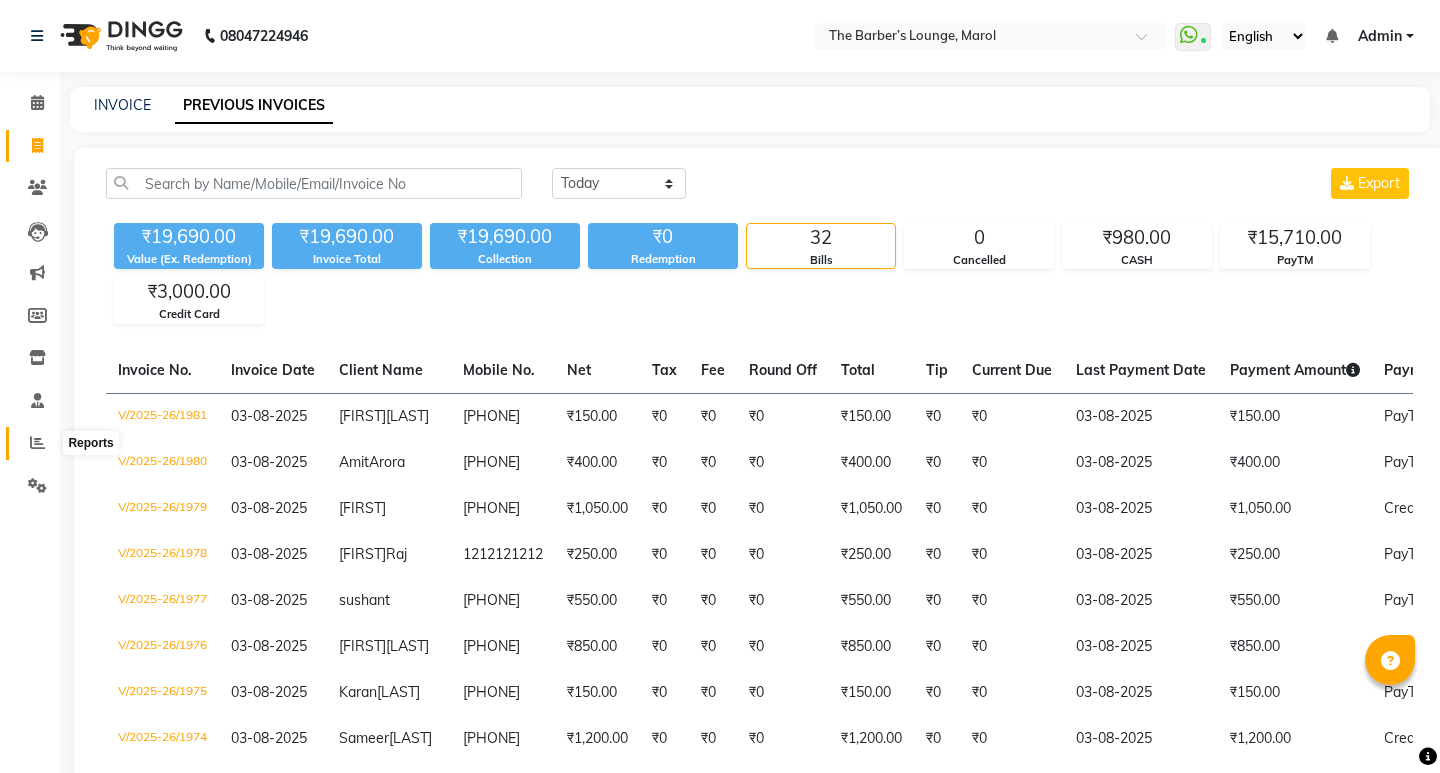 scroll, scrollTop: 0, scrollLeft: 0, axis: both 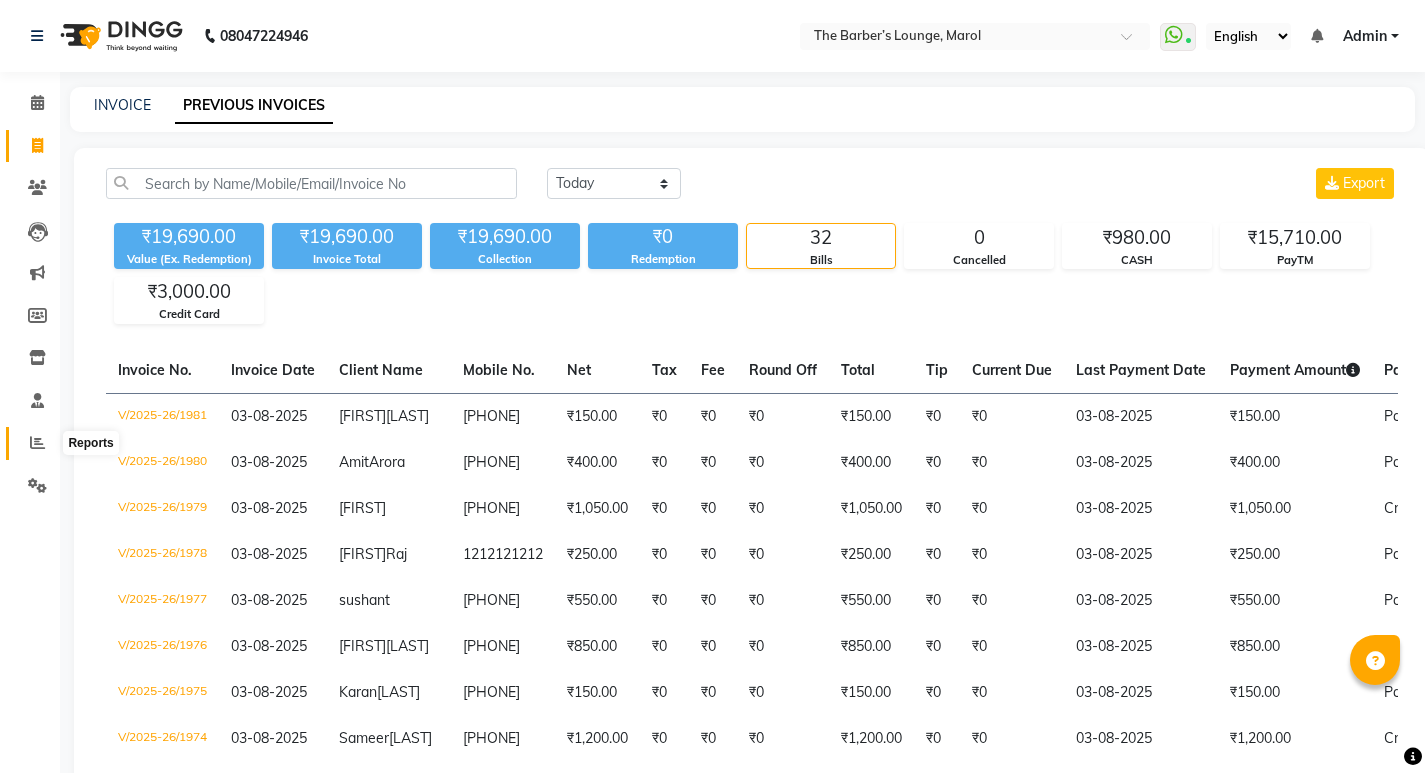 click 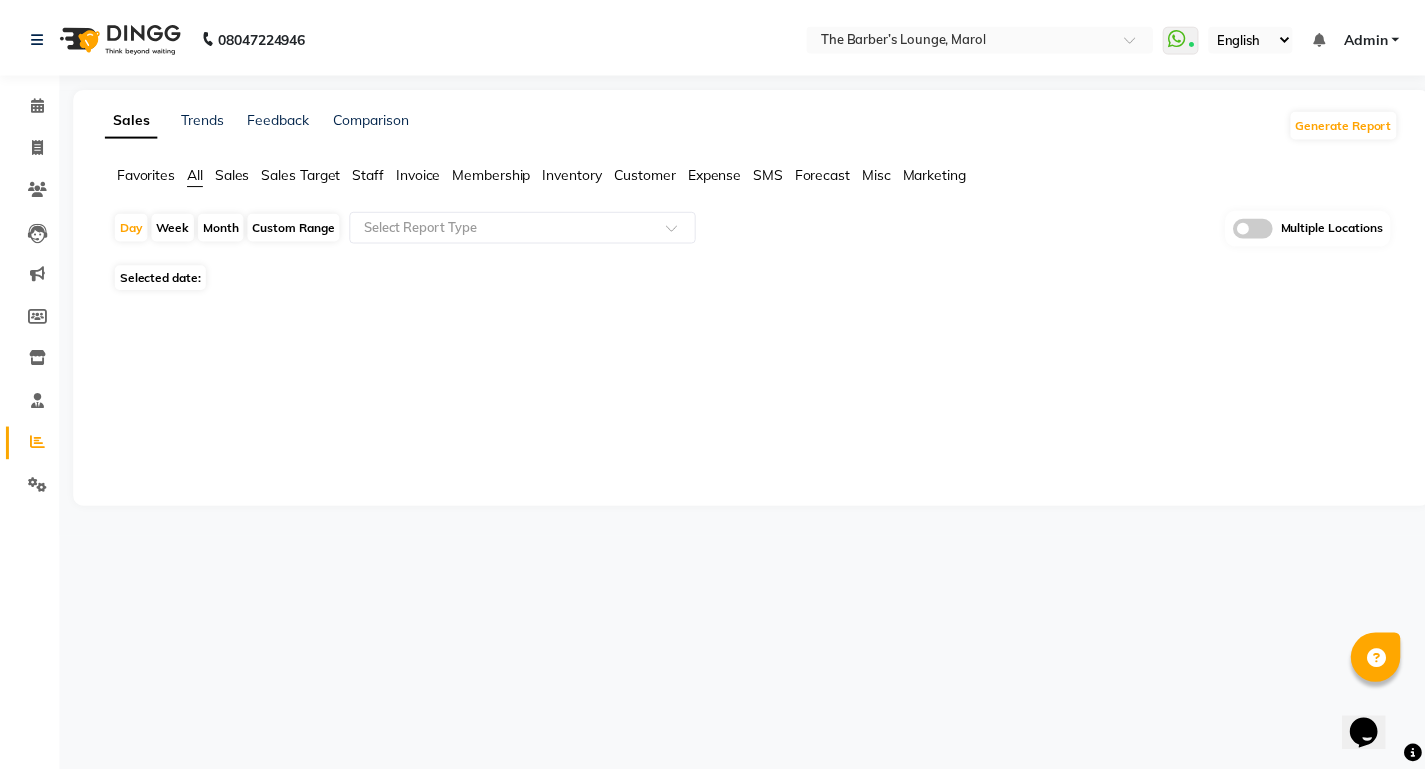 scroll, scrollTop: 0, scrollLeft: 0, axis: both 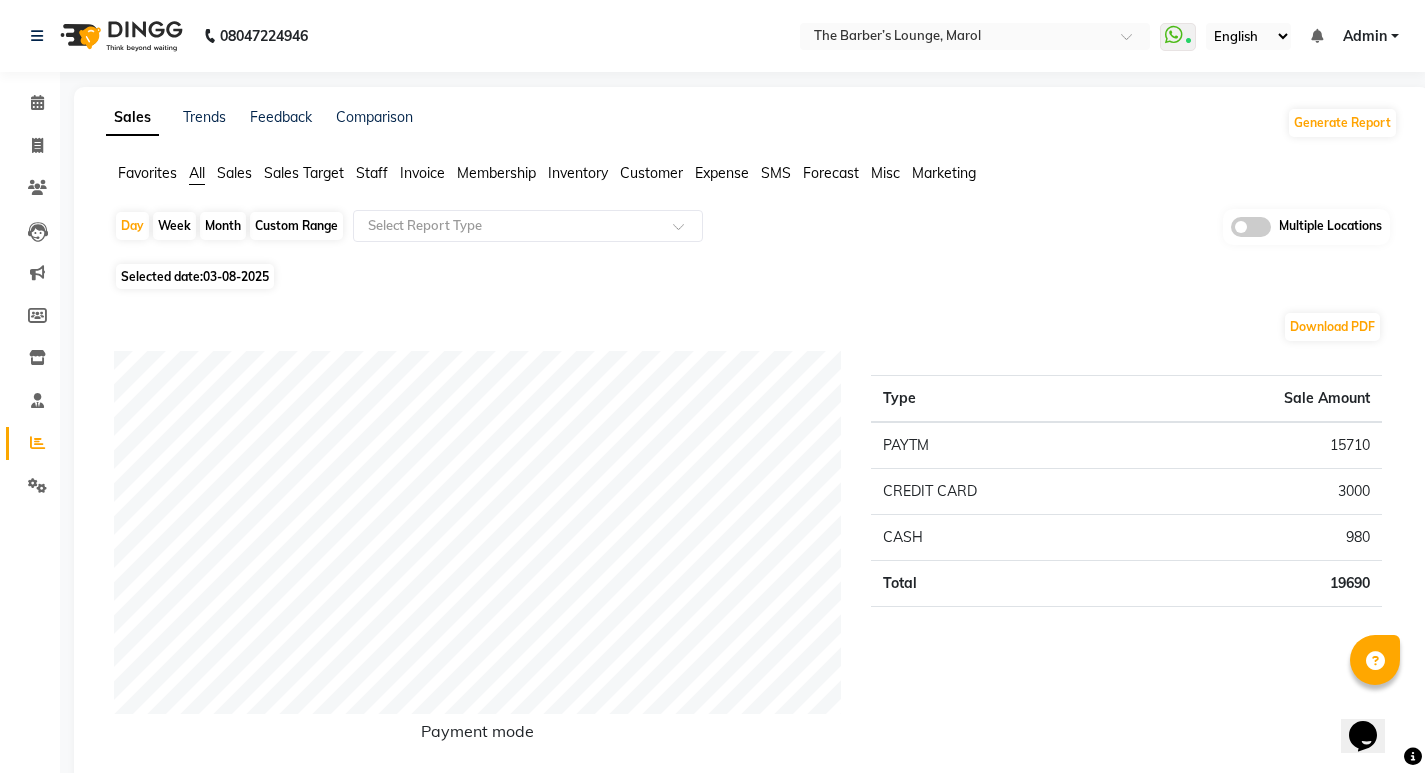 click on "Staff" 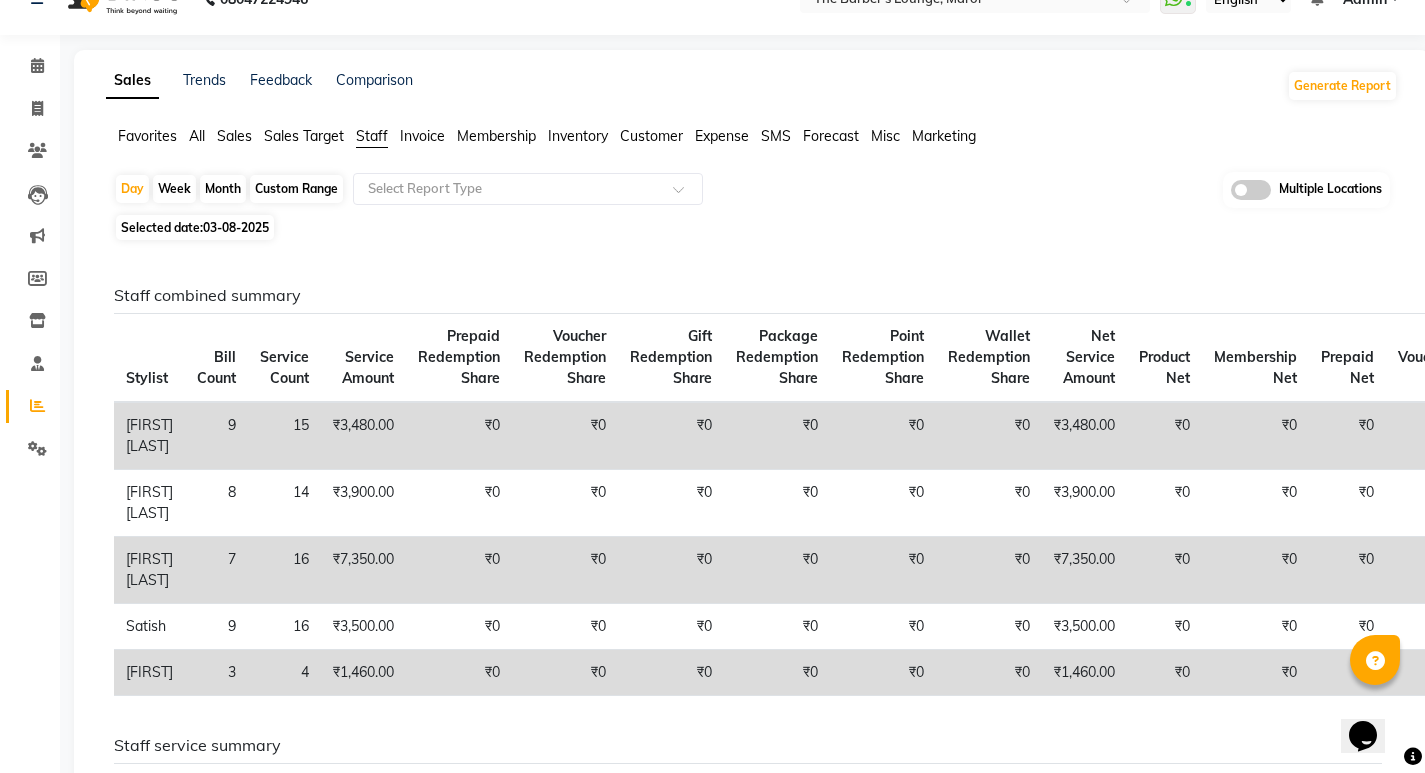 scroll, scrollTop: 0, scrollLeft: 0, axis: both 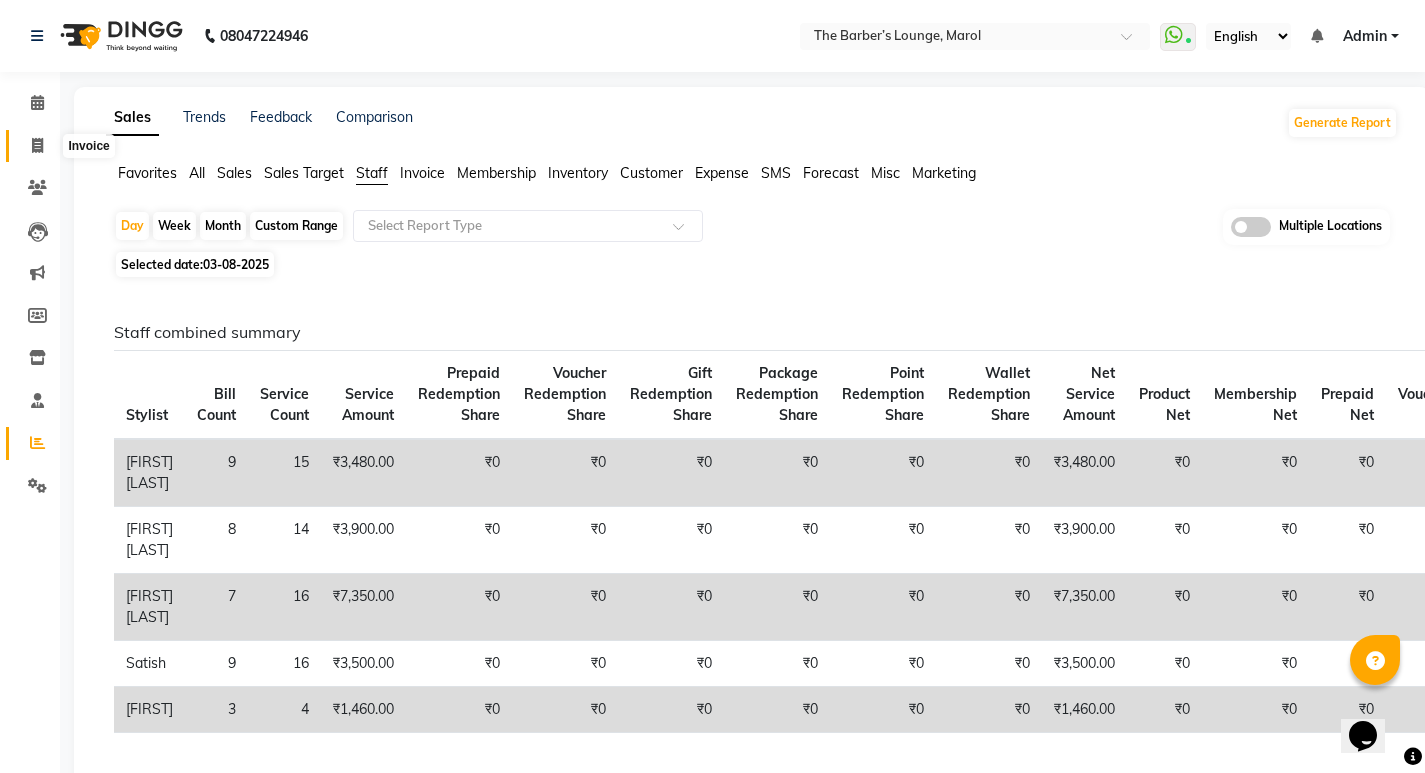 click 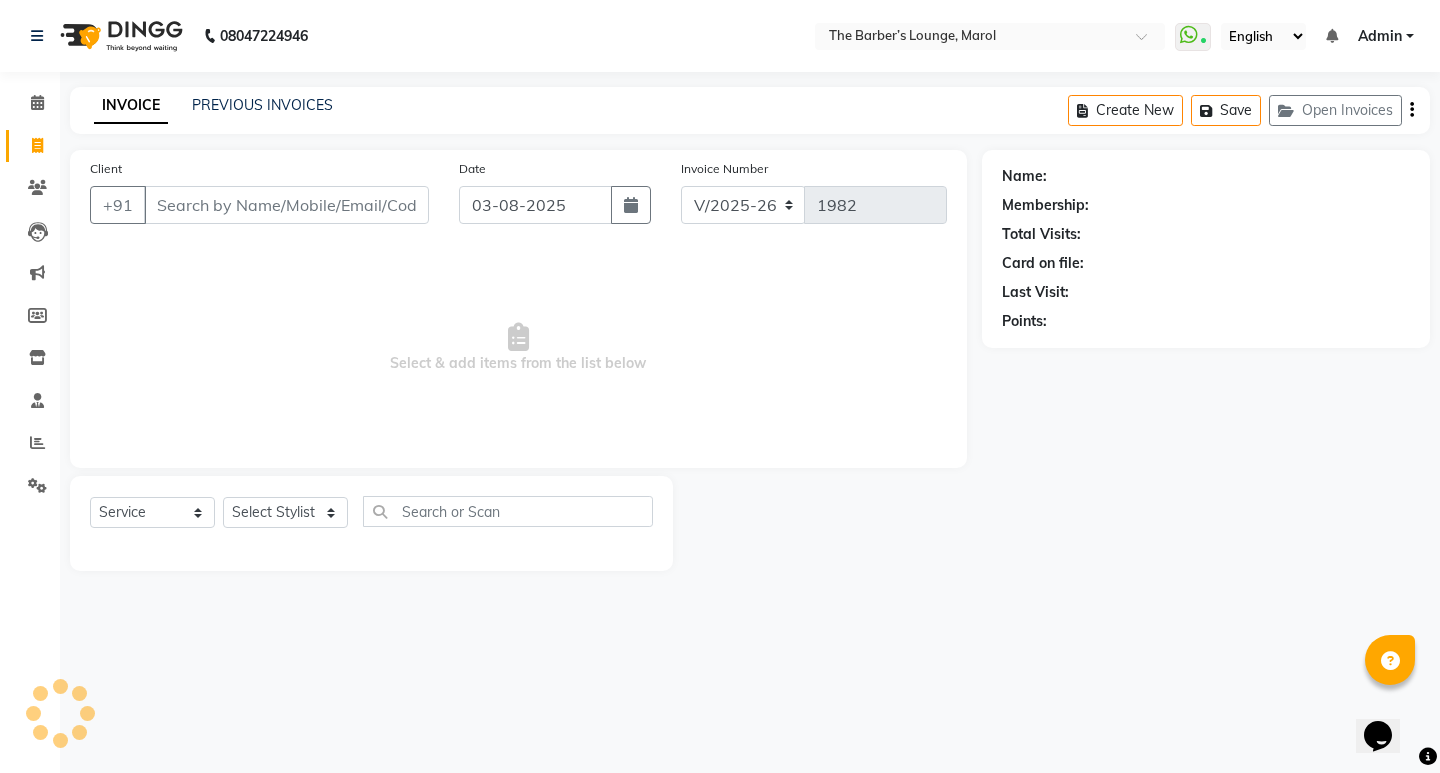 click on "Client" at bounding box center (286, 205) 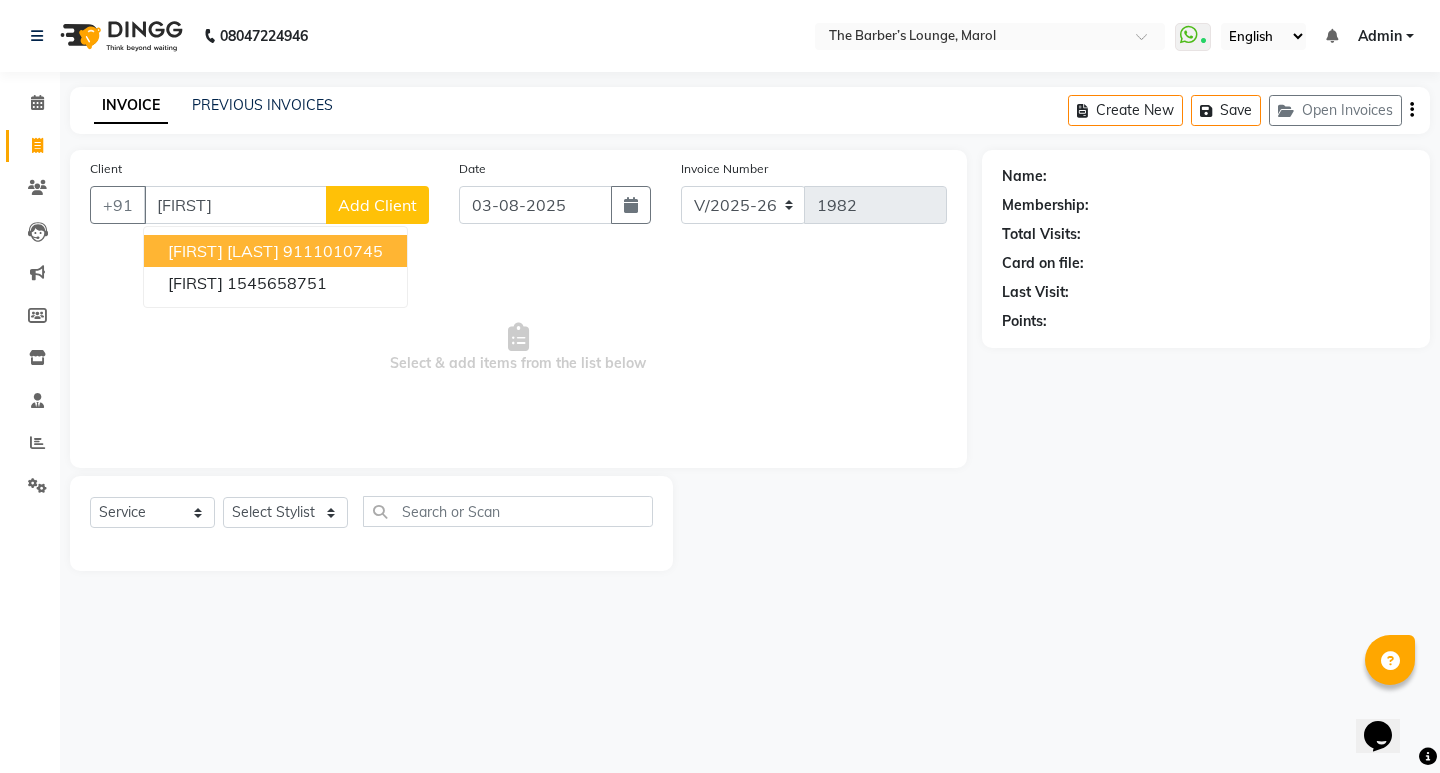click on "Deependra Singh  9111010745" at bounding box center [275, 251] 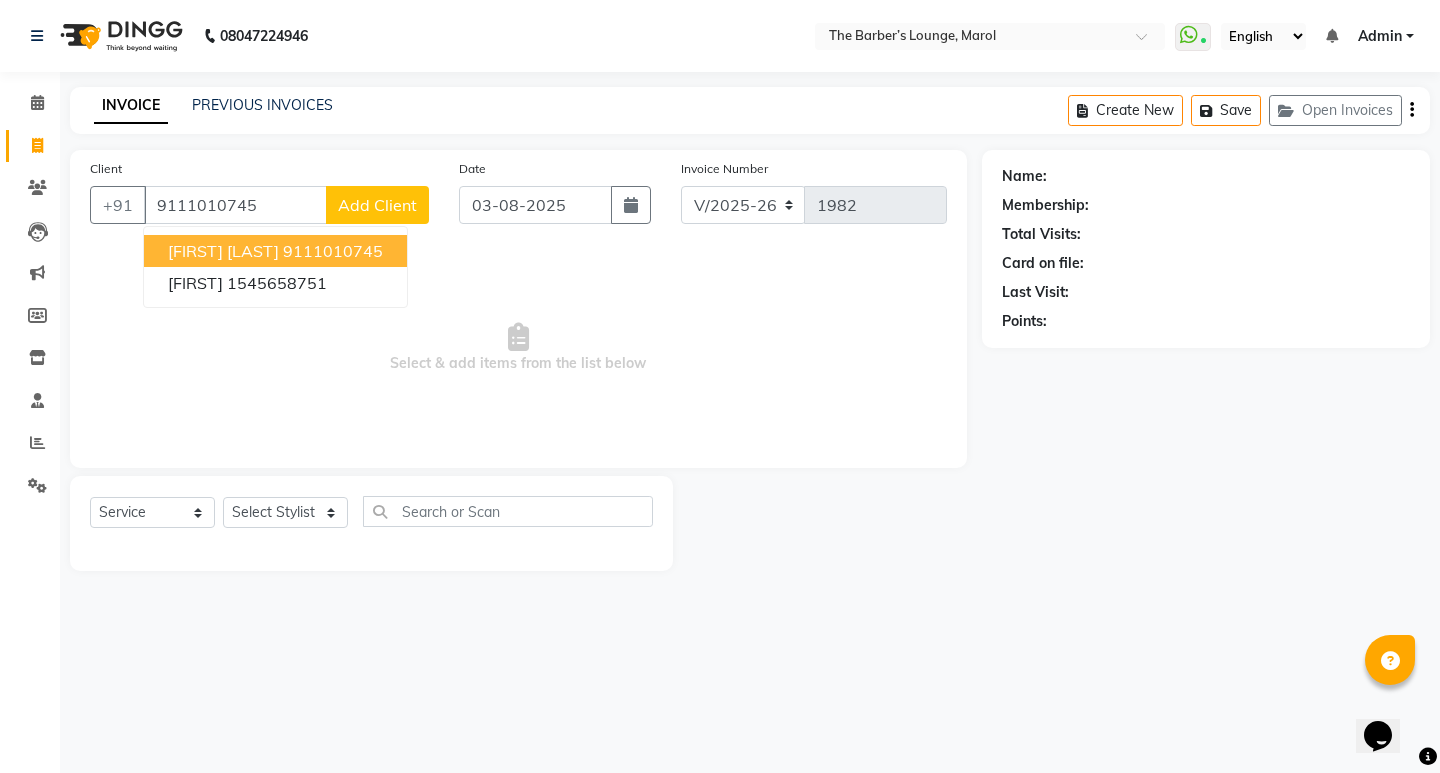 type on "9111010745" 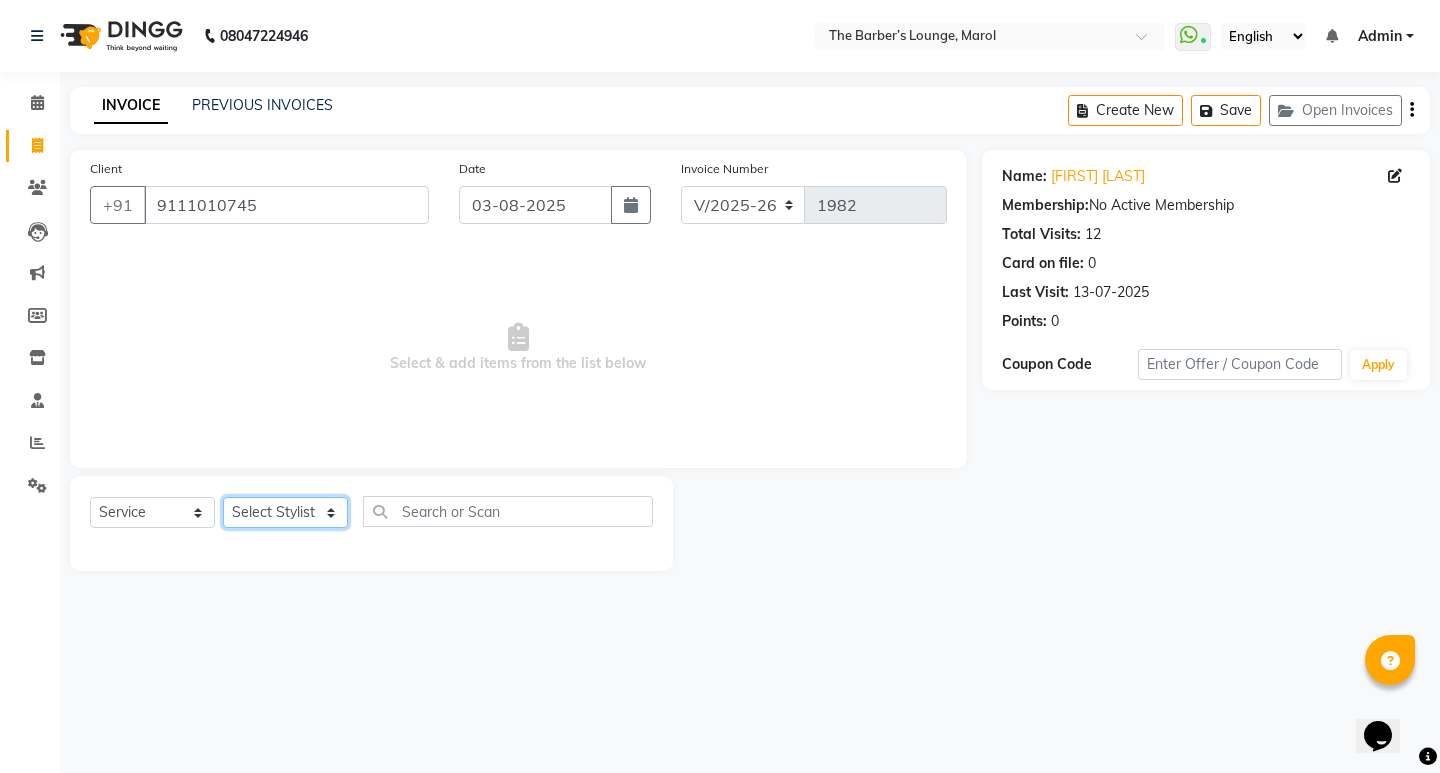click on "Select Stylist Anjali Jafar Salmani Ketan Shinde Mohsin Akhtar Satish Tejasvi Vasundhara" 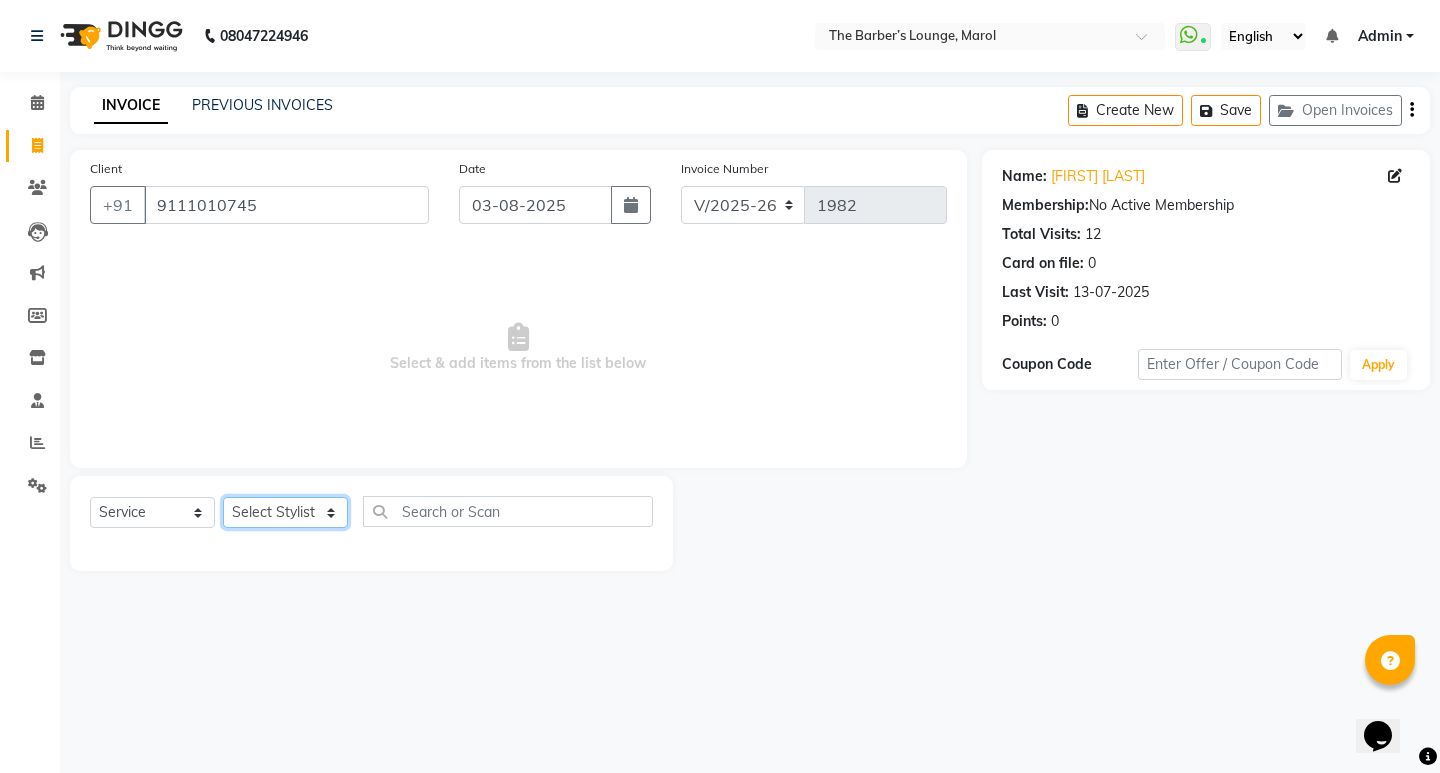 select on "60180" 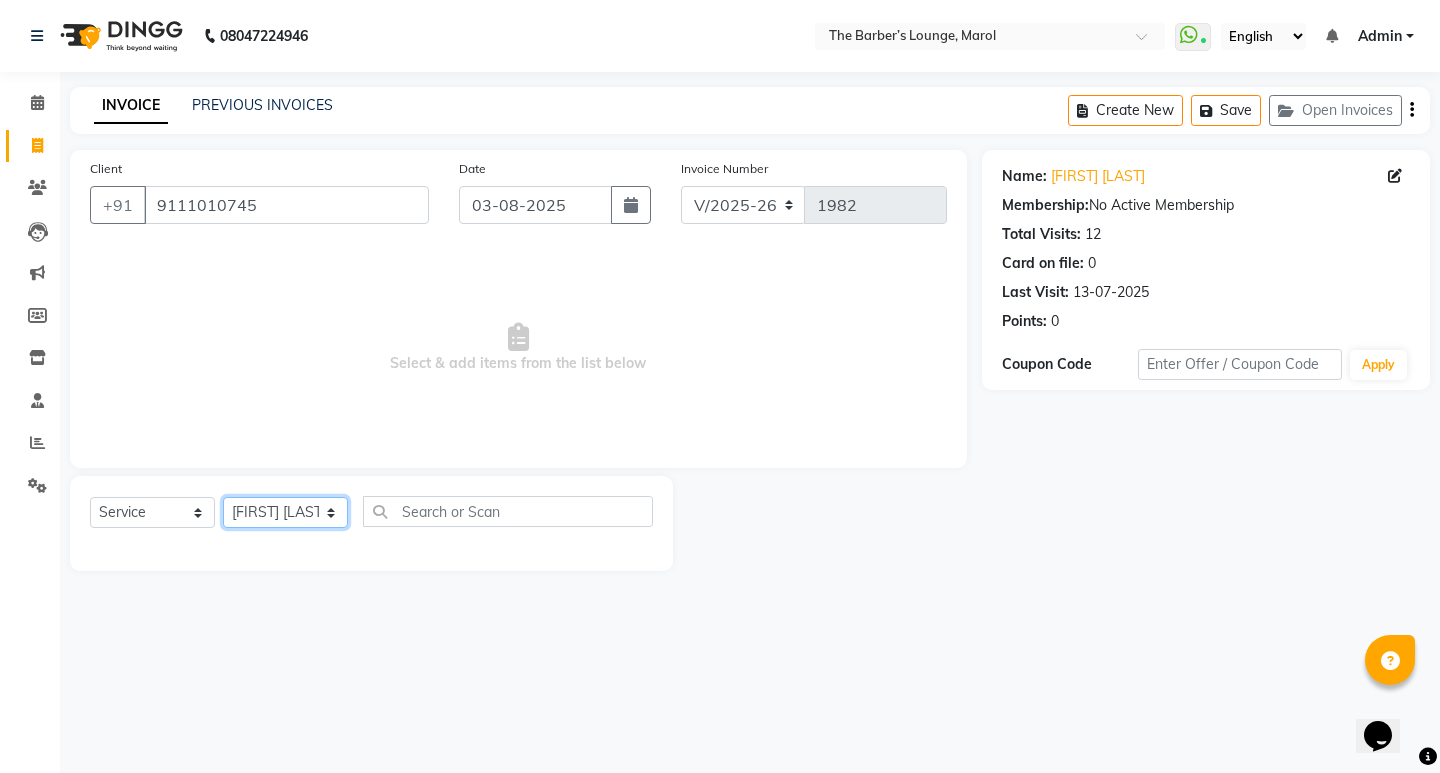 click on "Select Stylist Anjali Jafar Salmani Ketan Shinde Mohsin Akhtar Satish Tejasvi Vasundhara" 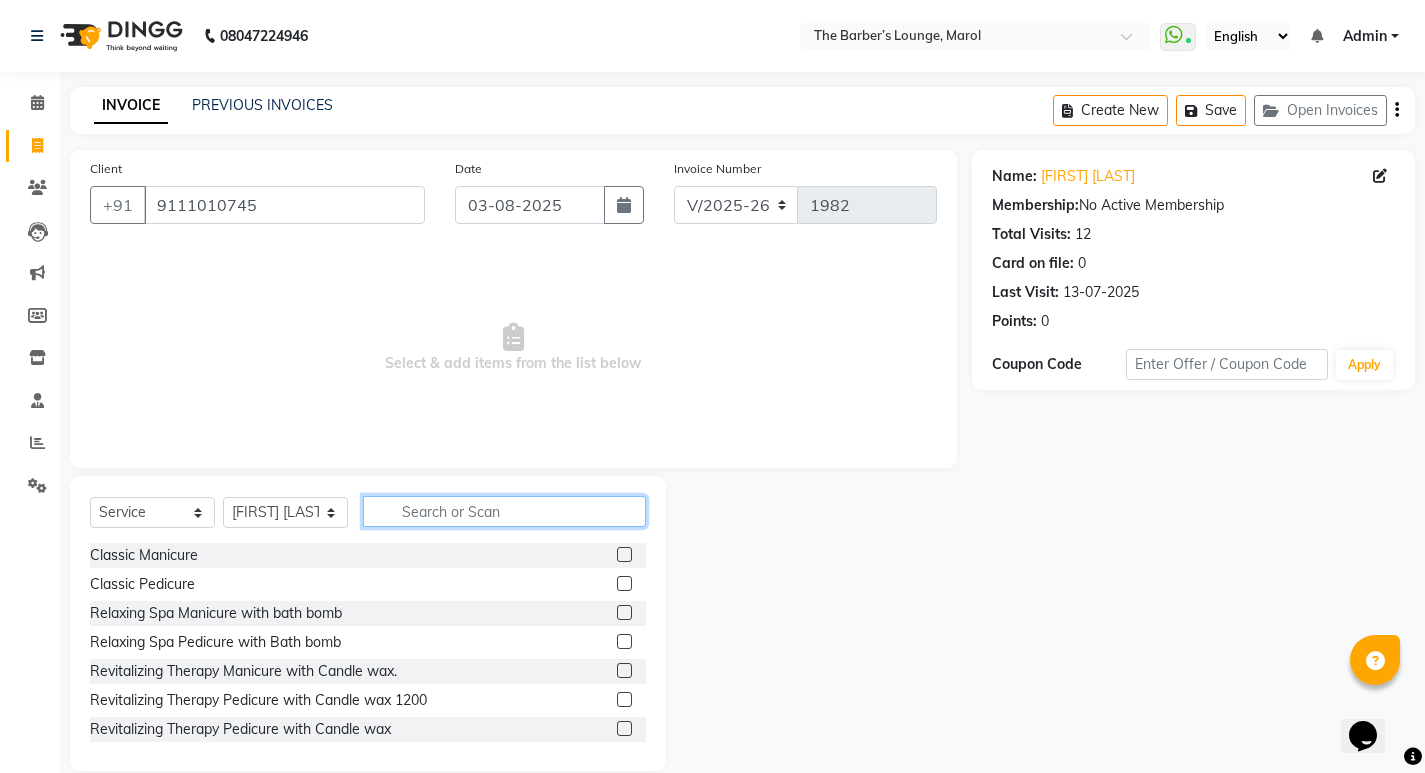 click 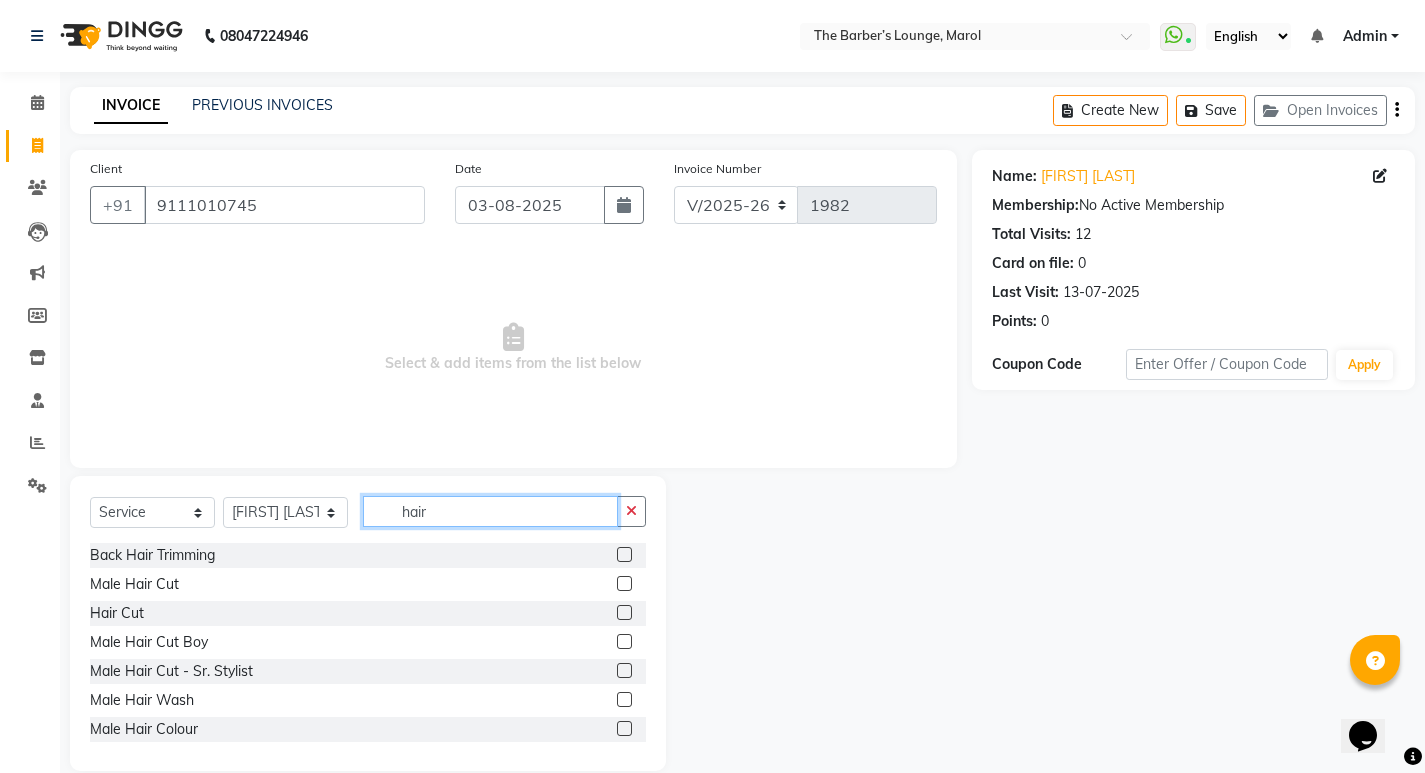 type on "hair" 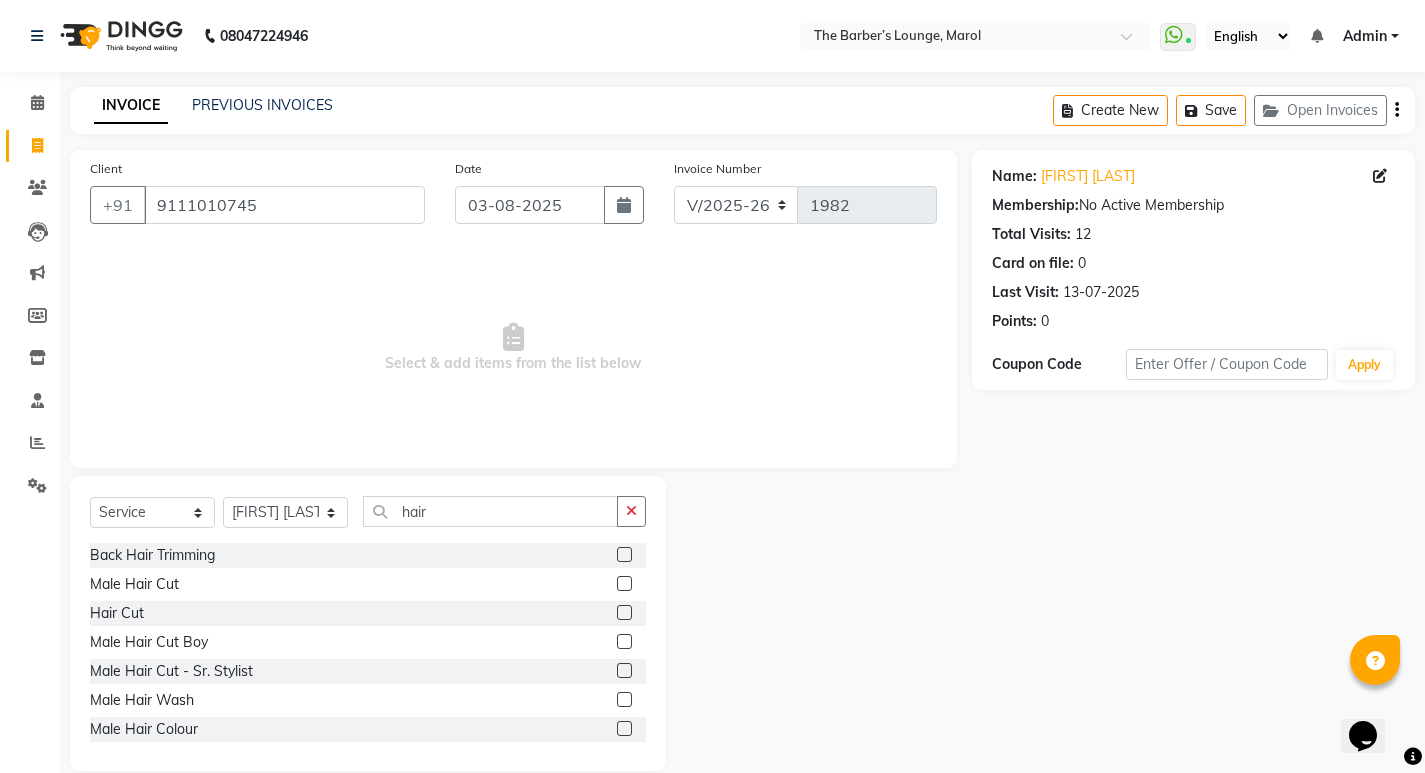 click 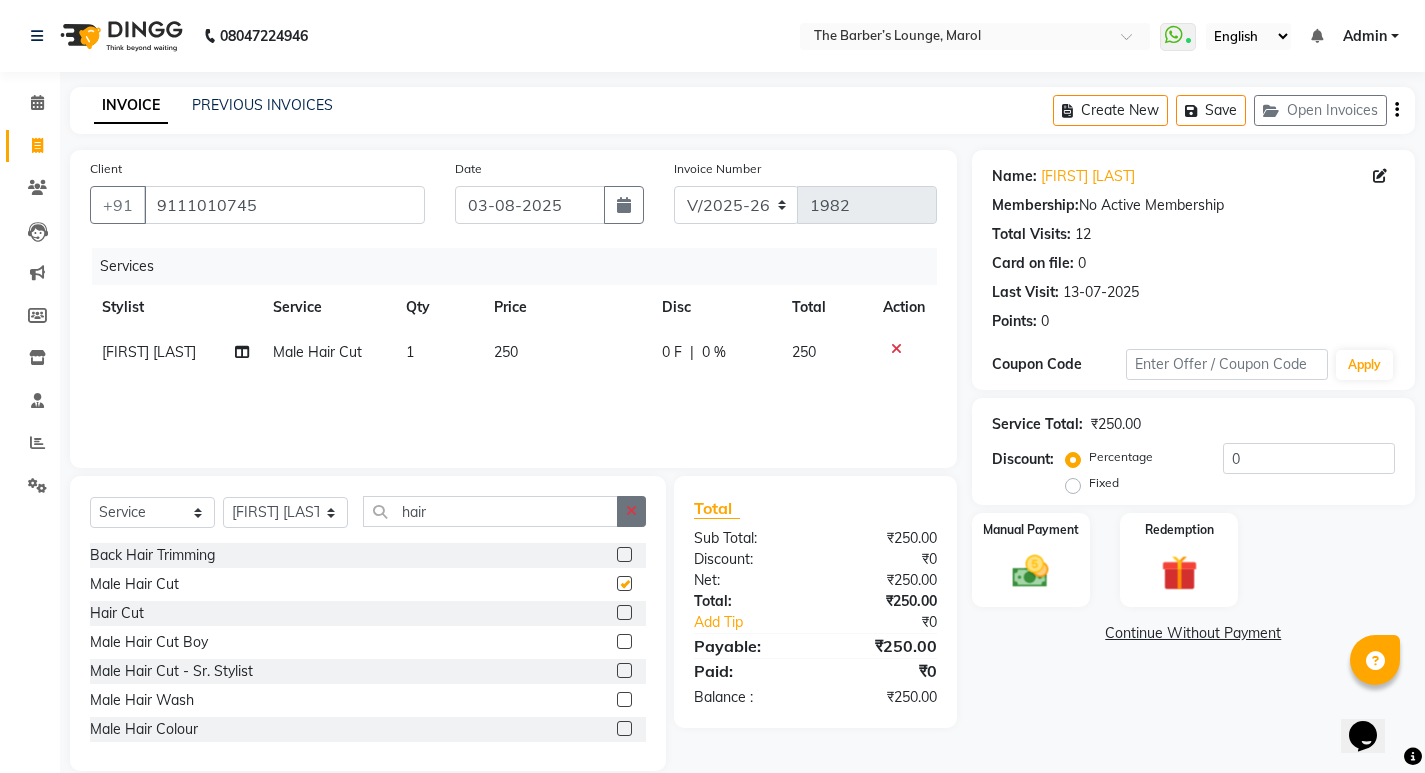 checkbox on "false" 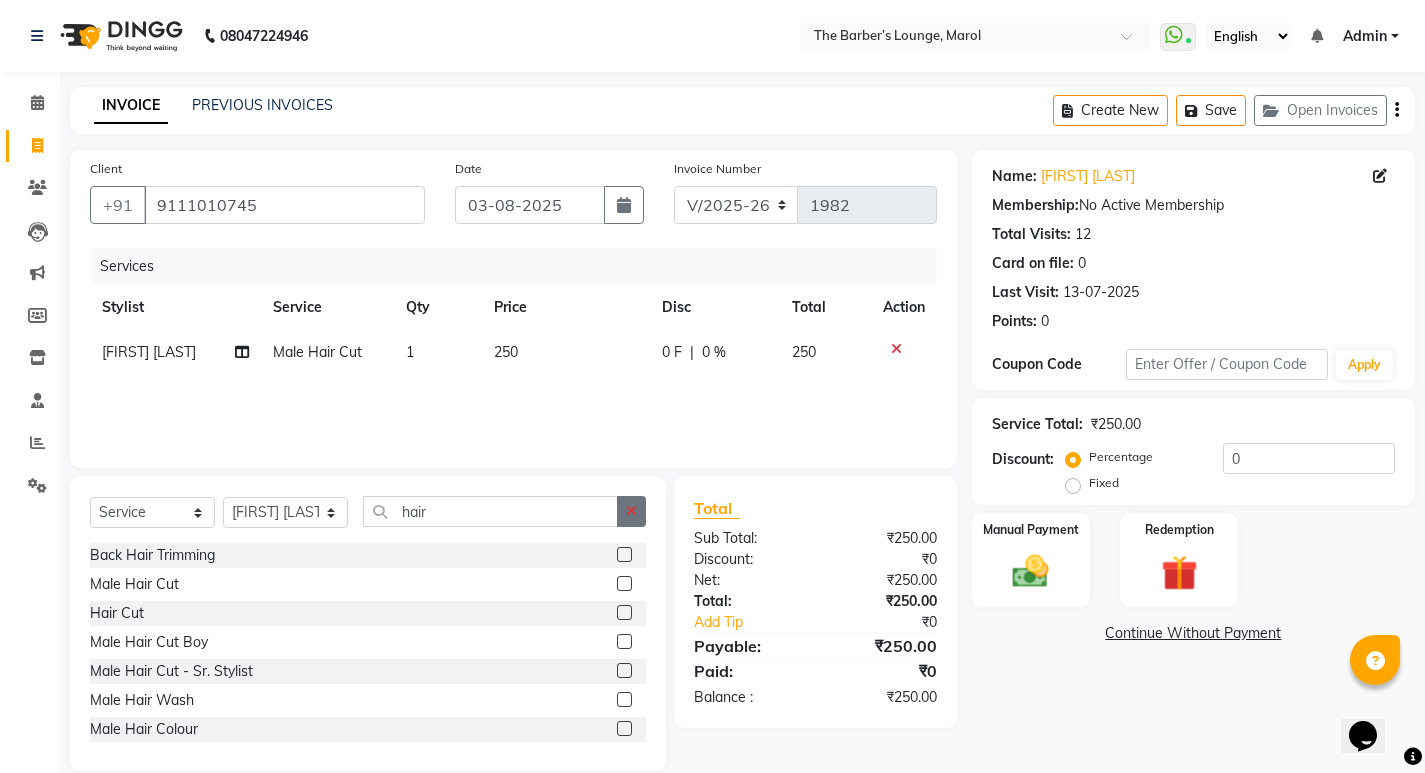 click 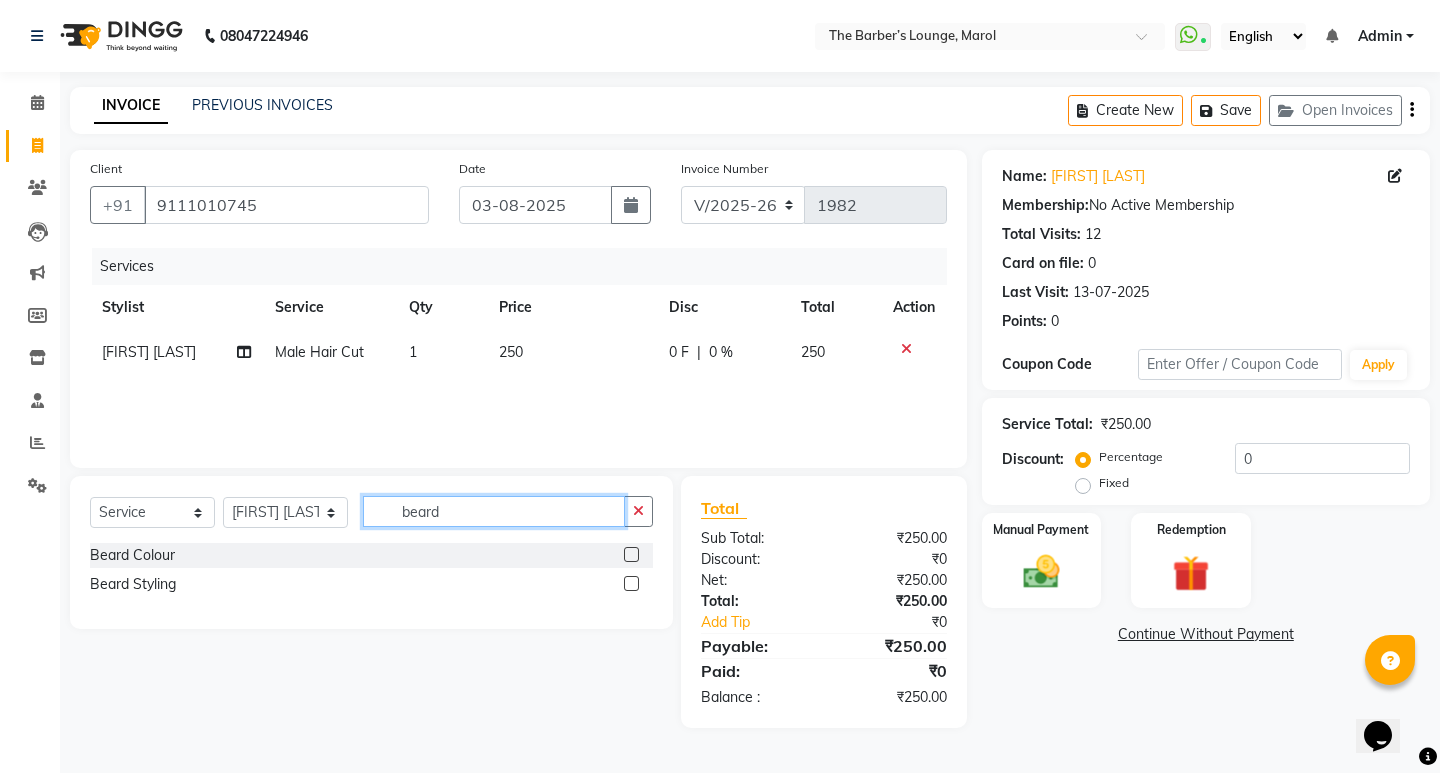 type on "beard" 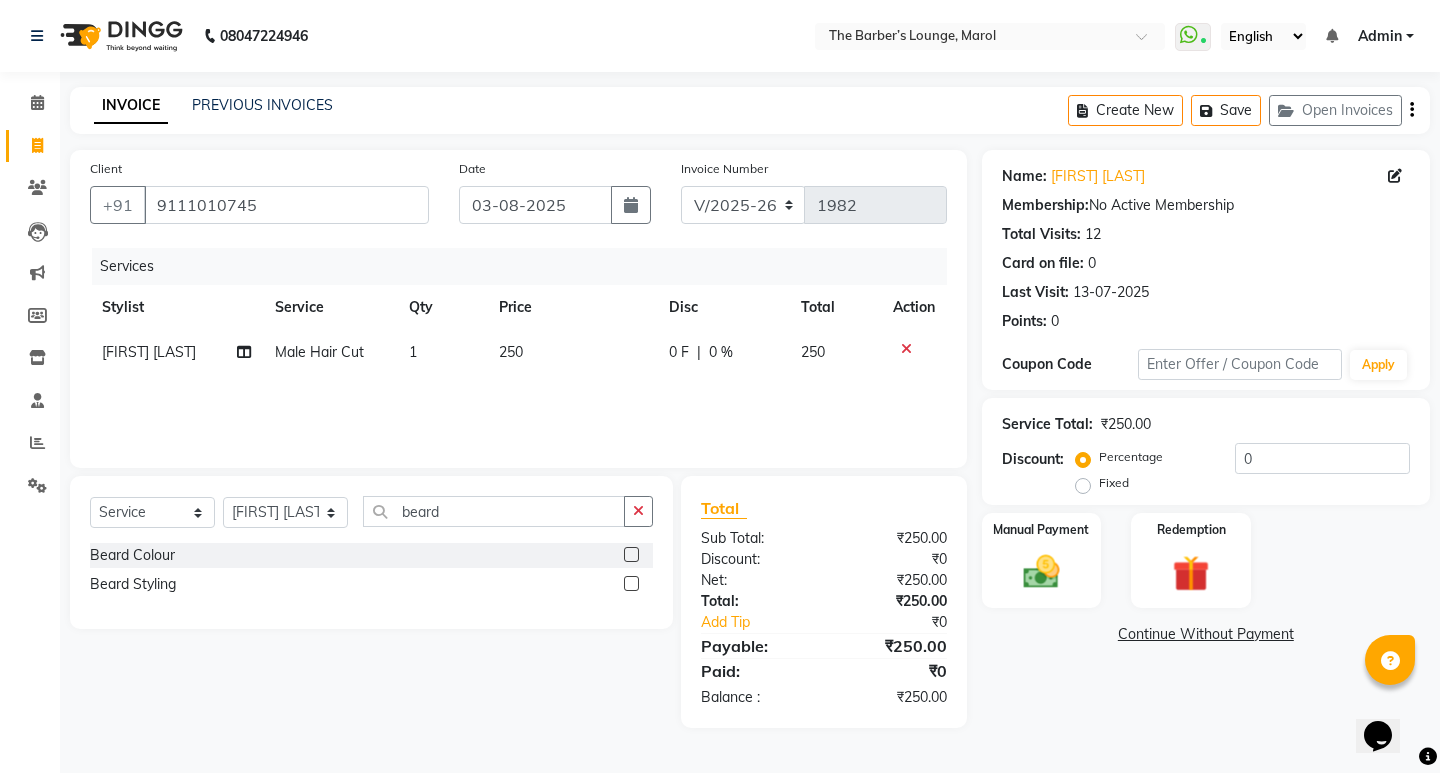 click 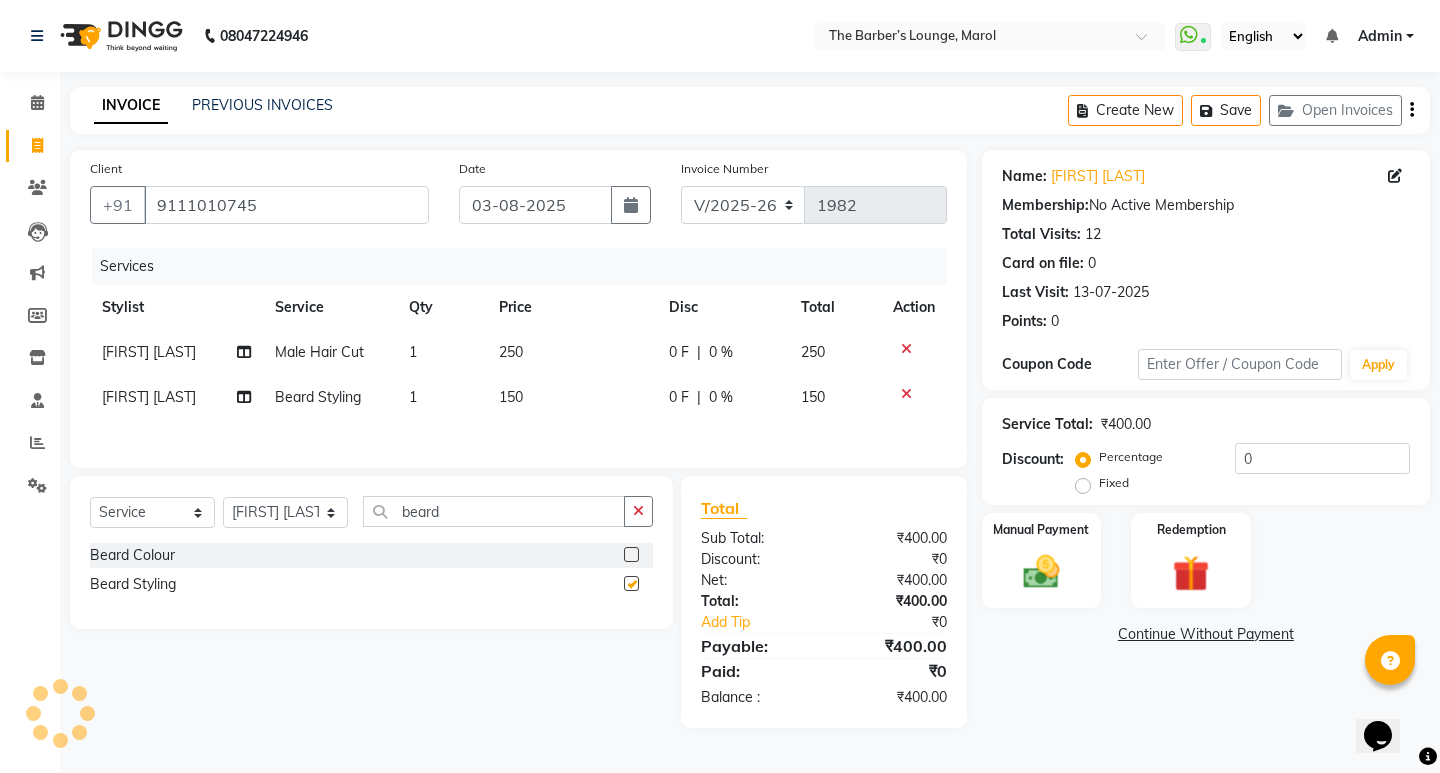 checkbox on "false" 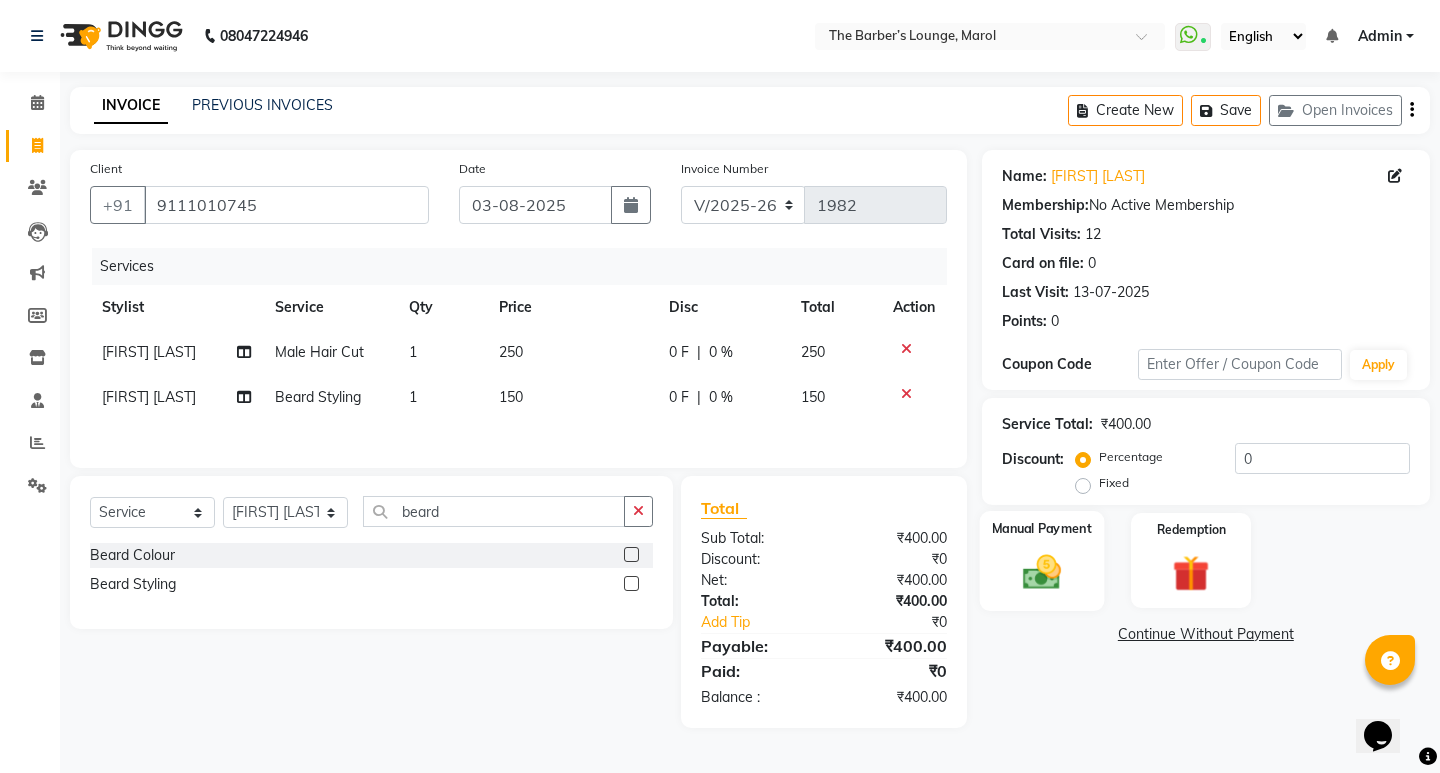 click on "Manual Payment" 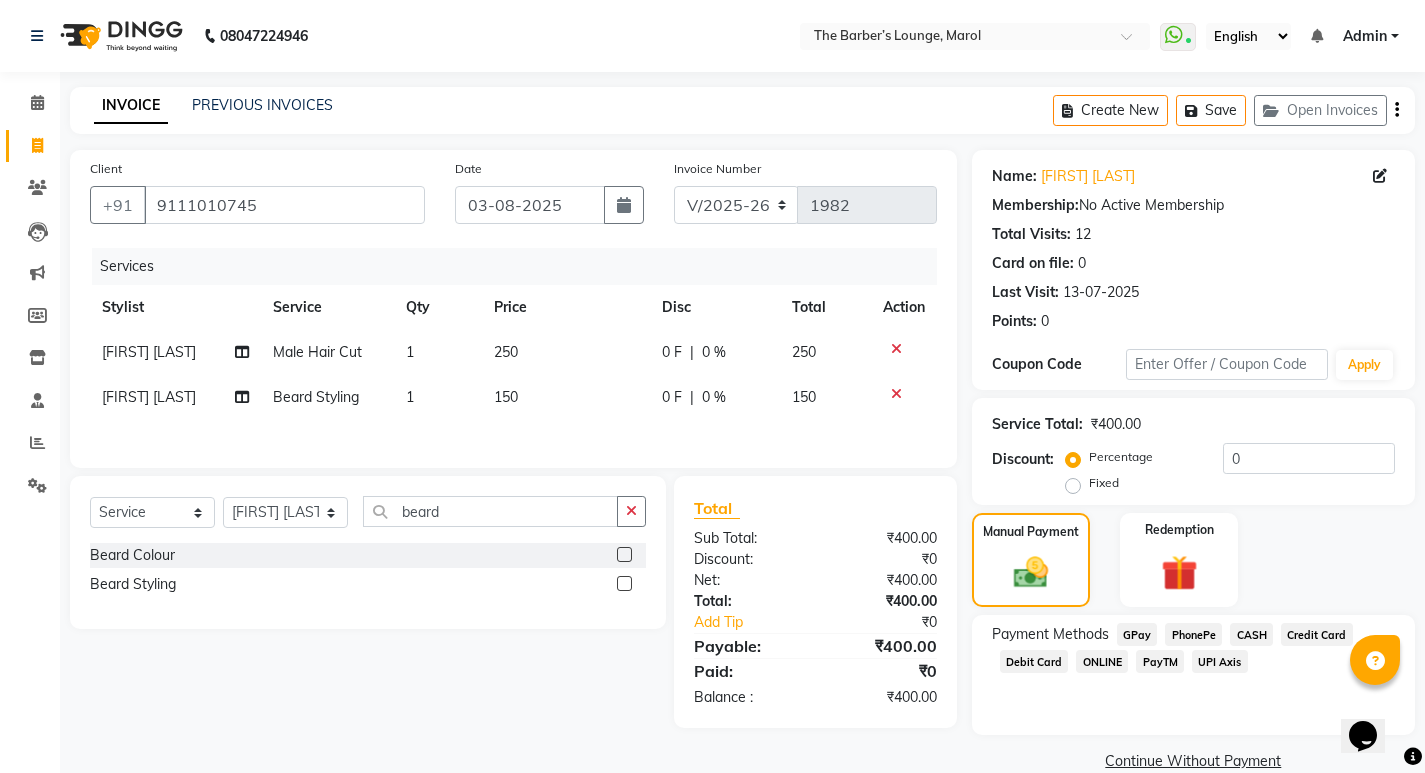 click on "PayTM" 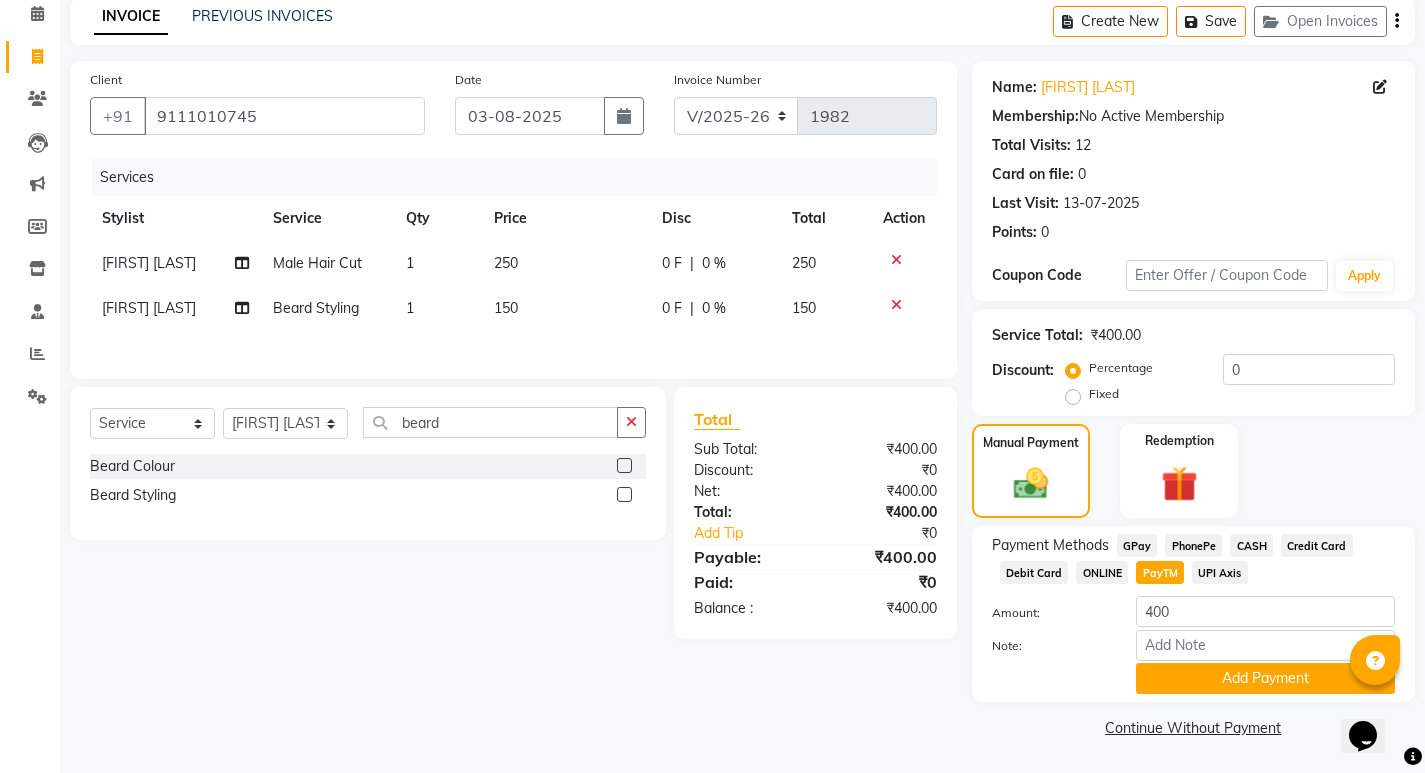 click on "Add Payment" 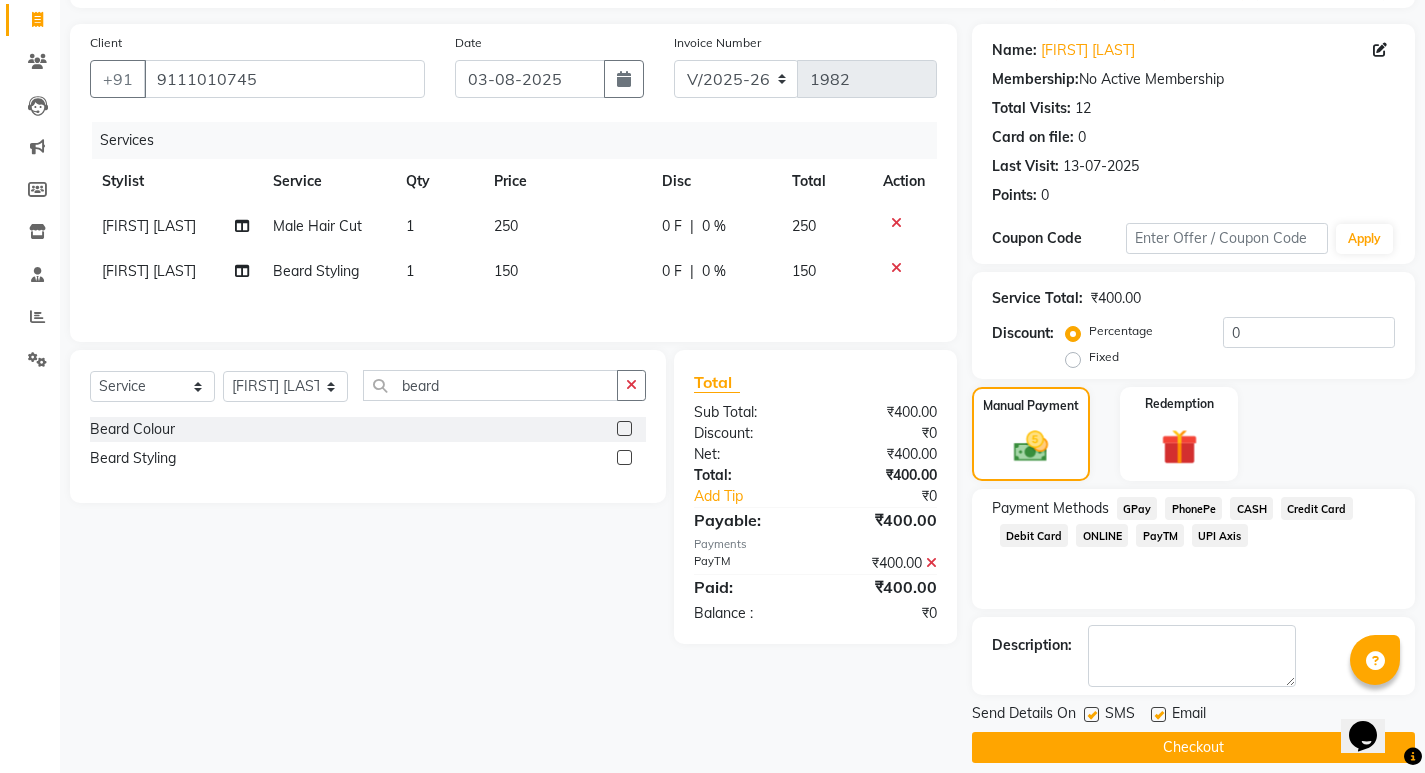 scroll, scrollTop: 146, scrollLeft: 0, axis: vertical 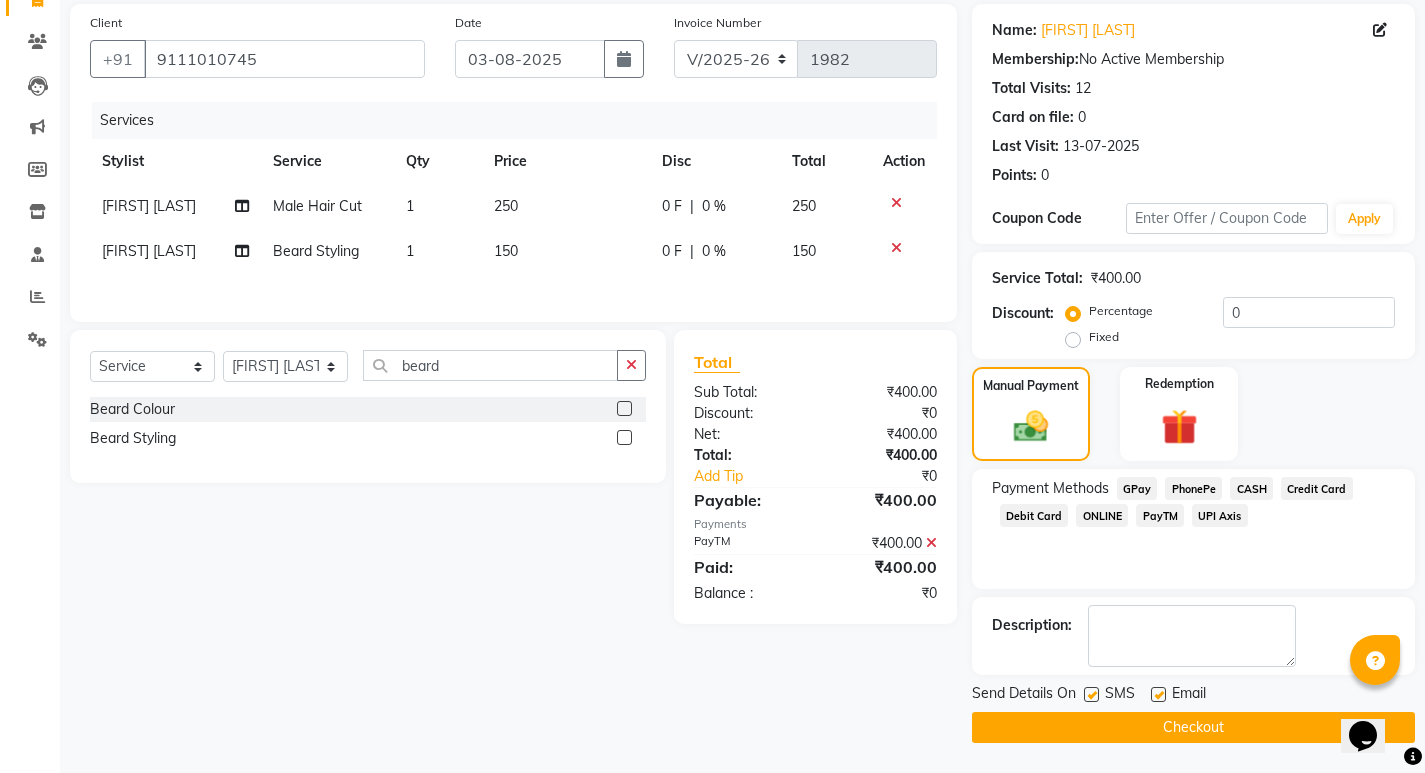 click on "Checkout" 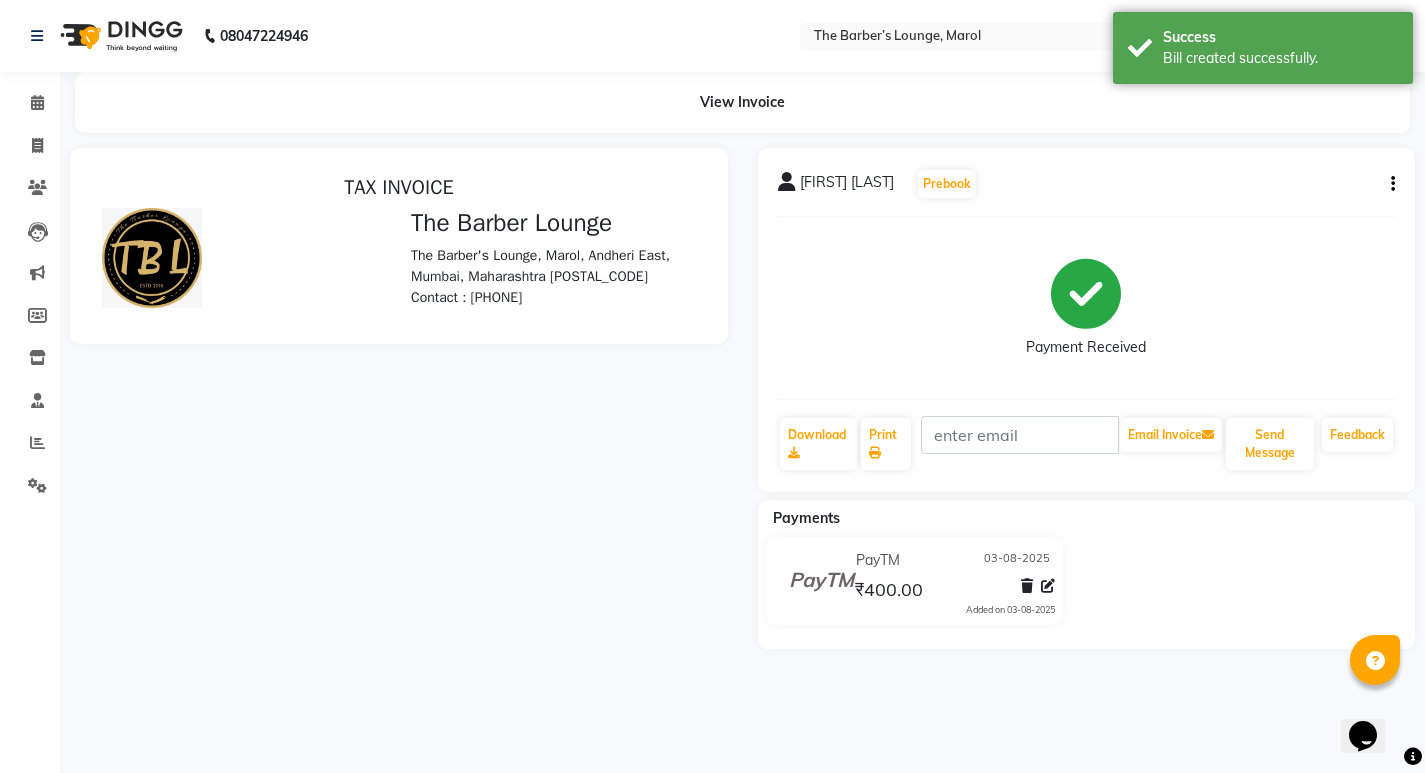 scroll, scrollTop: 0, scrollLeft: 0, axis: both 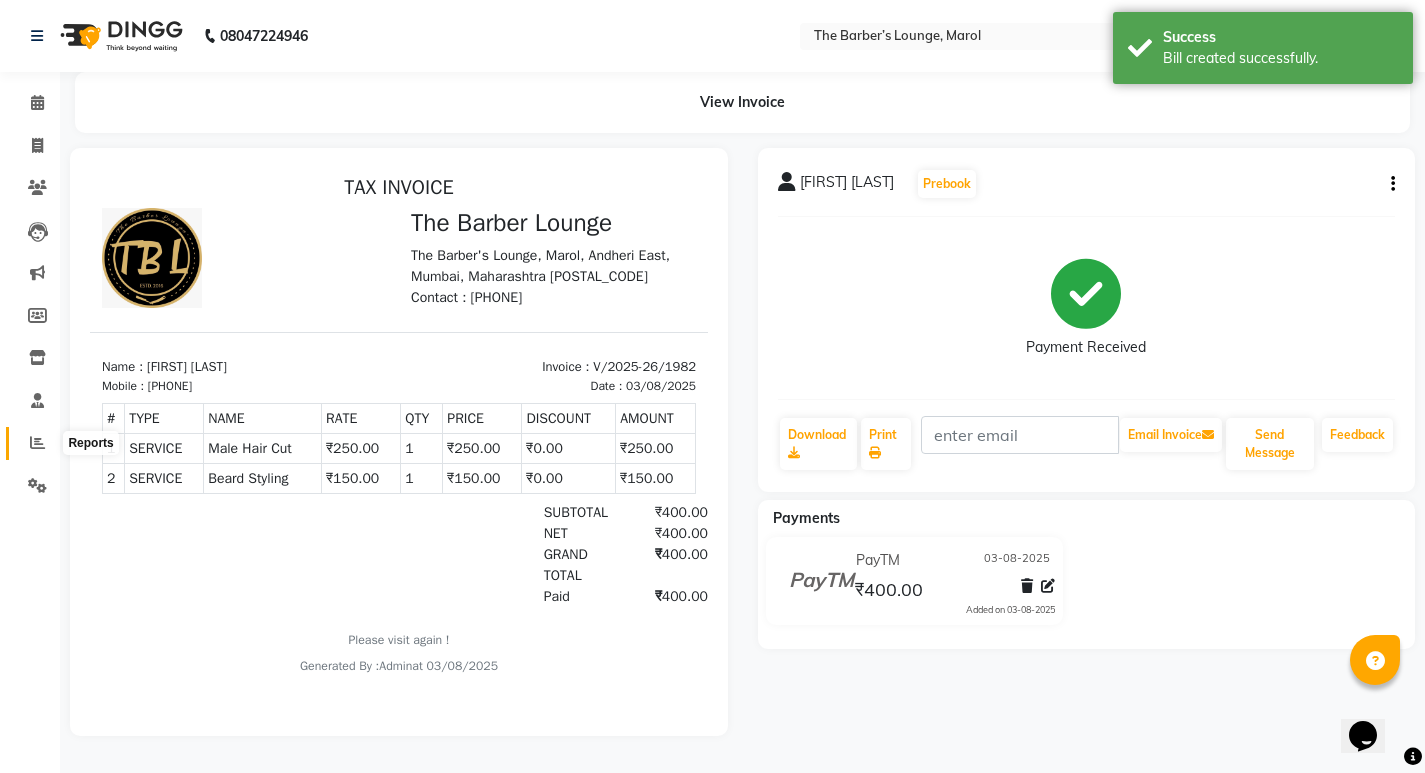 click 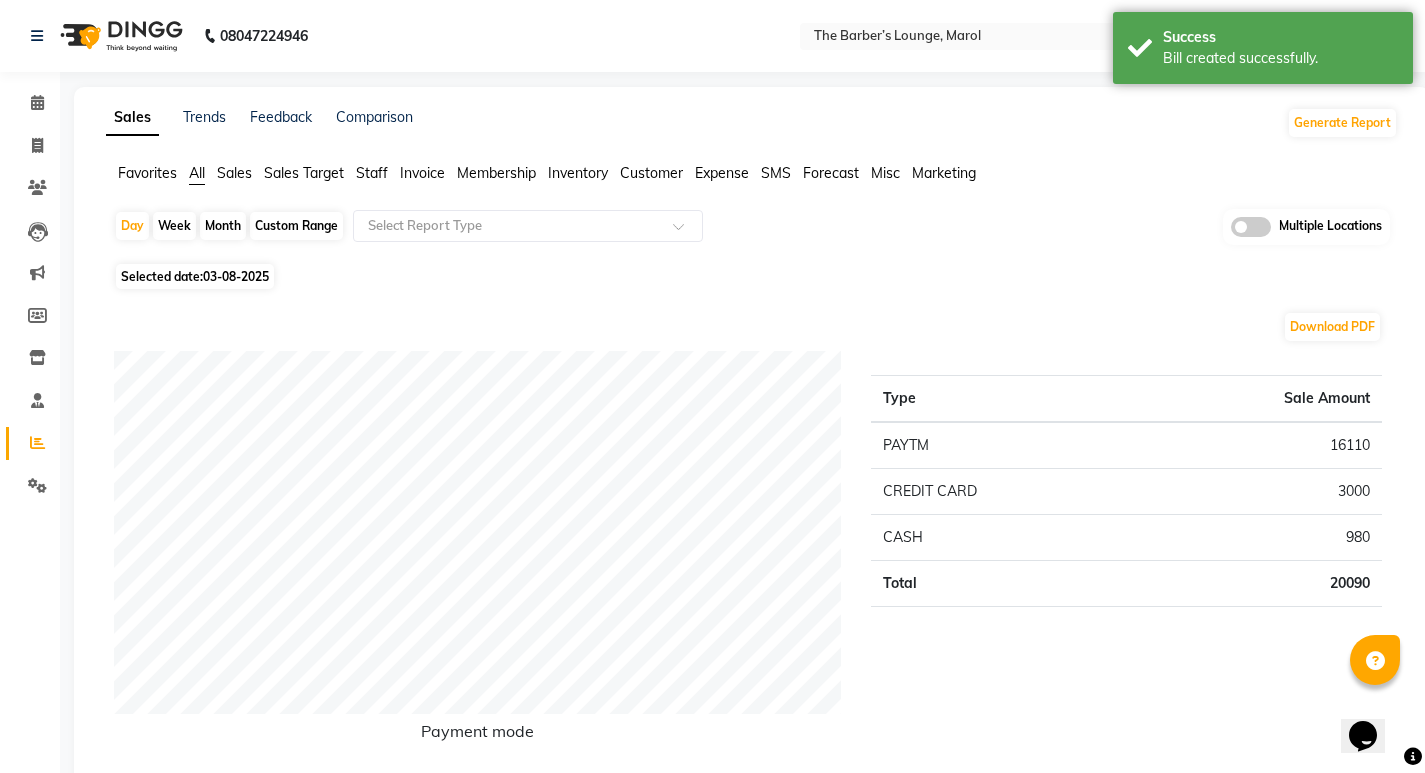 click on "Staff" 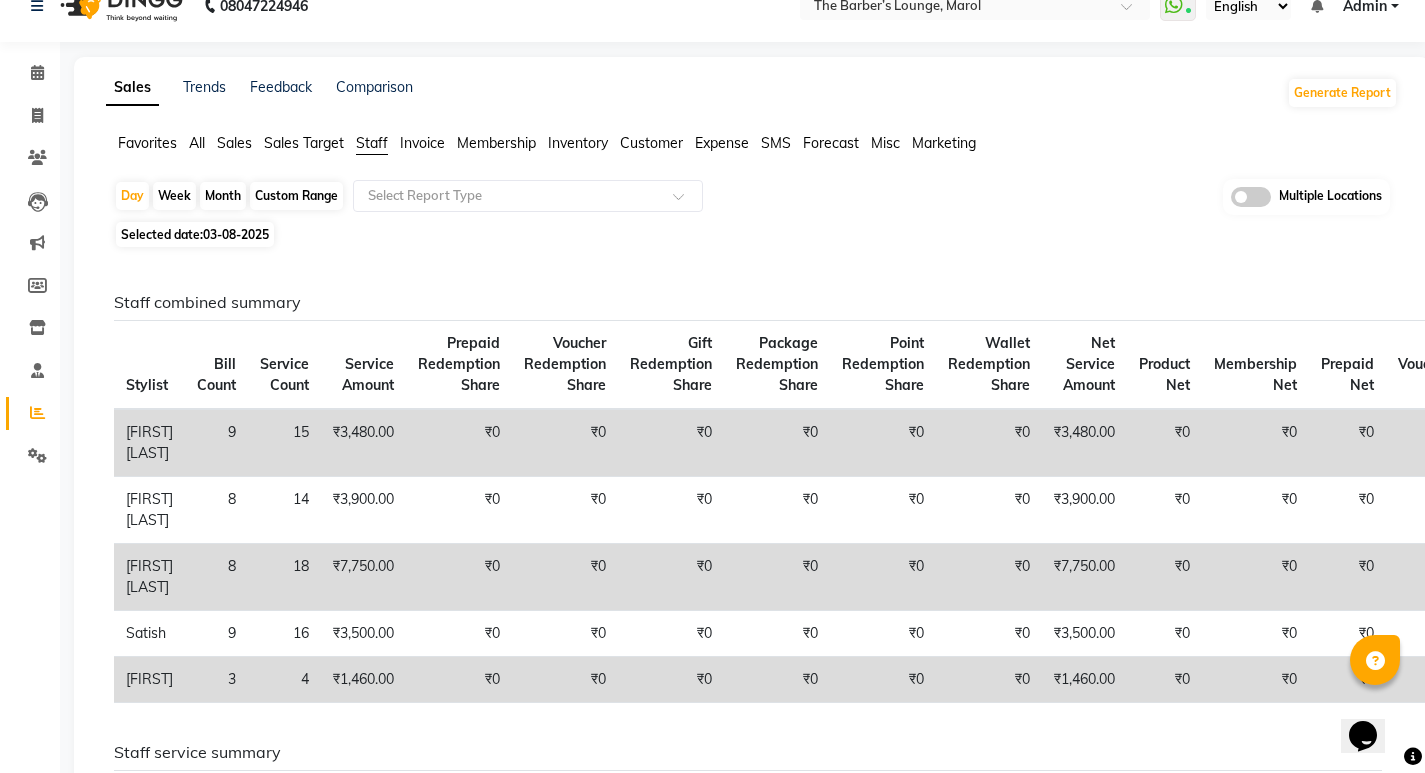 scroll, scrollTop: 0, scrollLeft: 0, axis: both 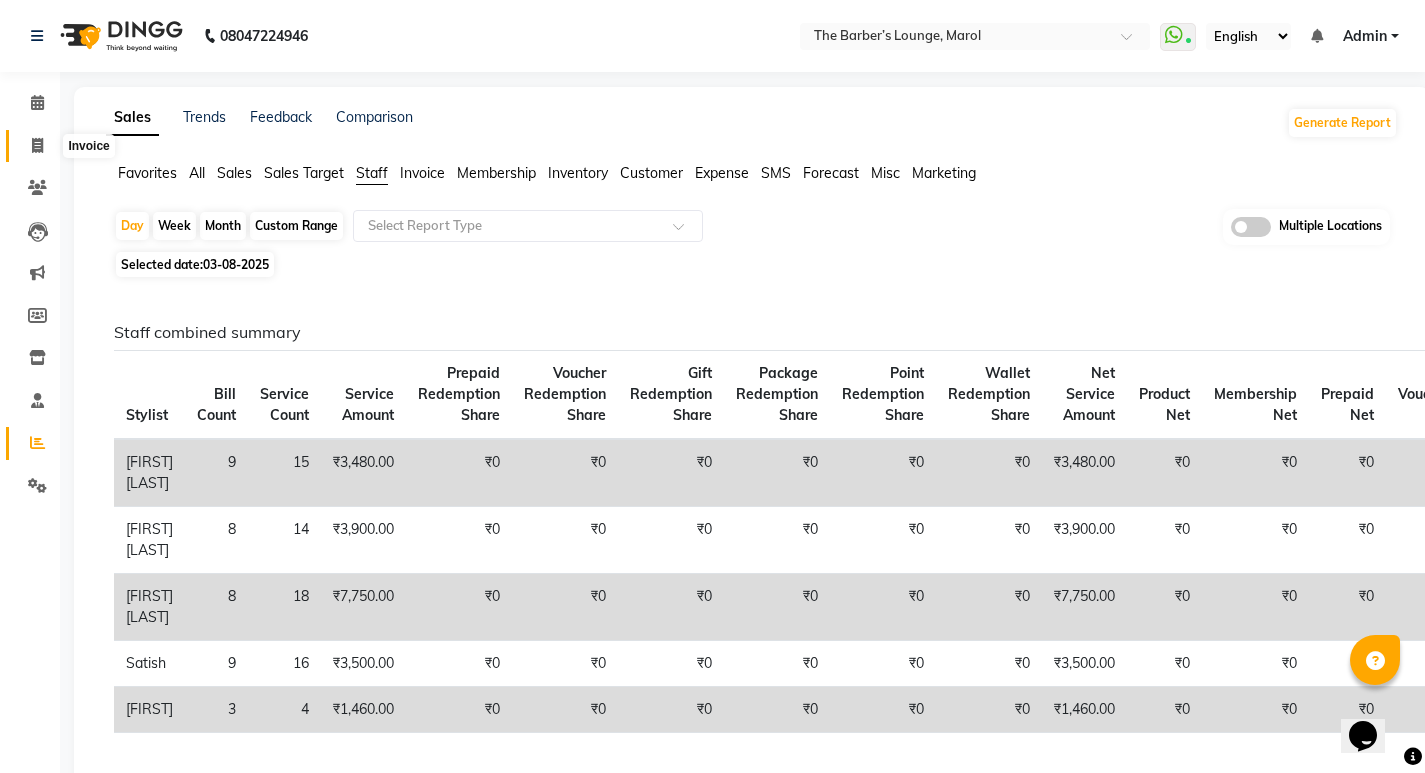 click 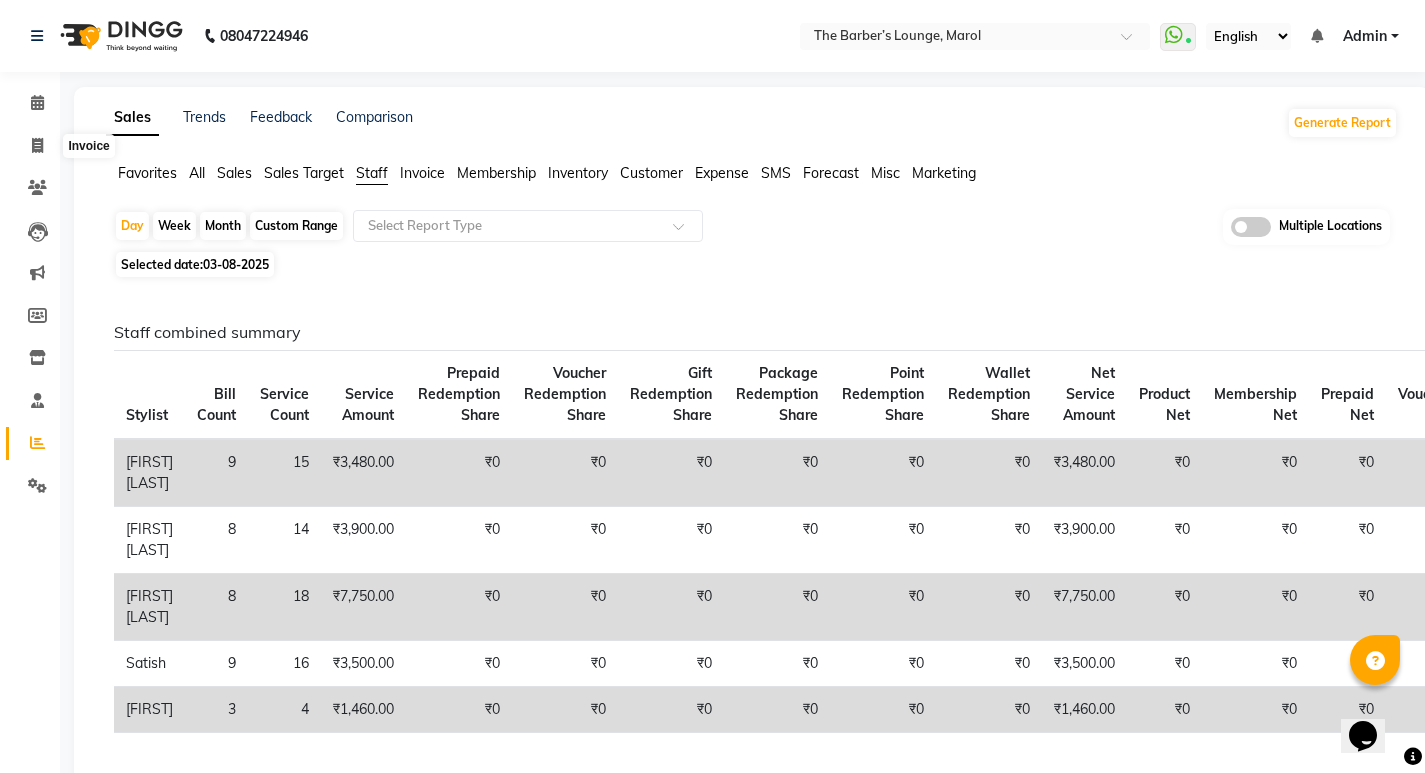 select on "service" 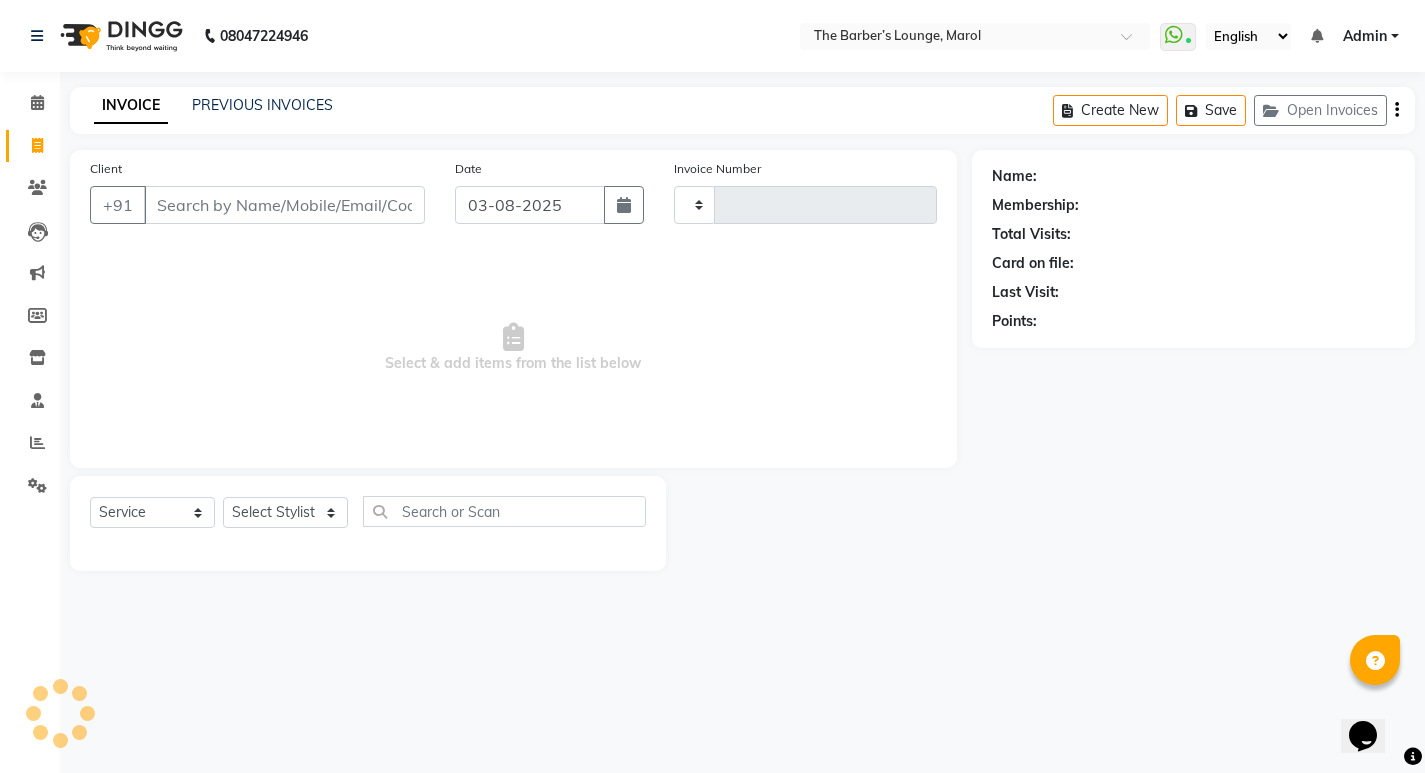 type on "1983" 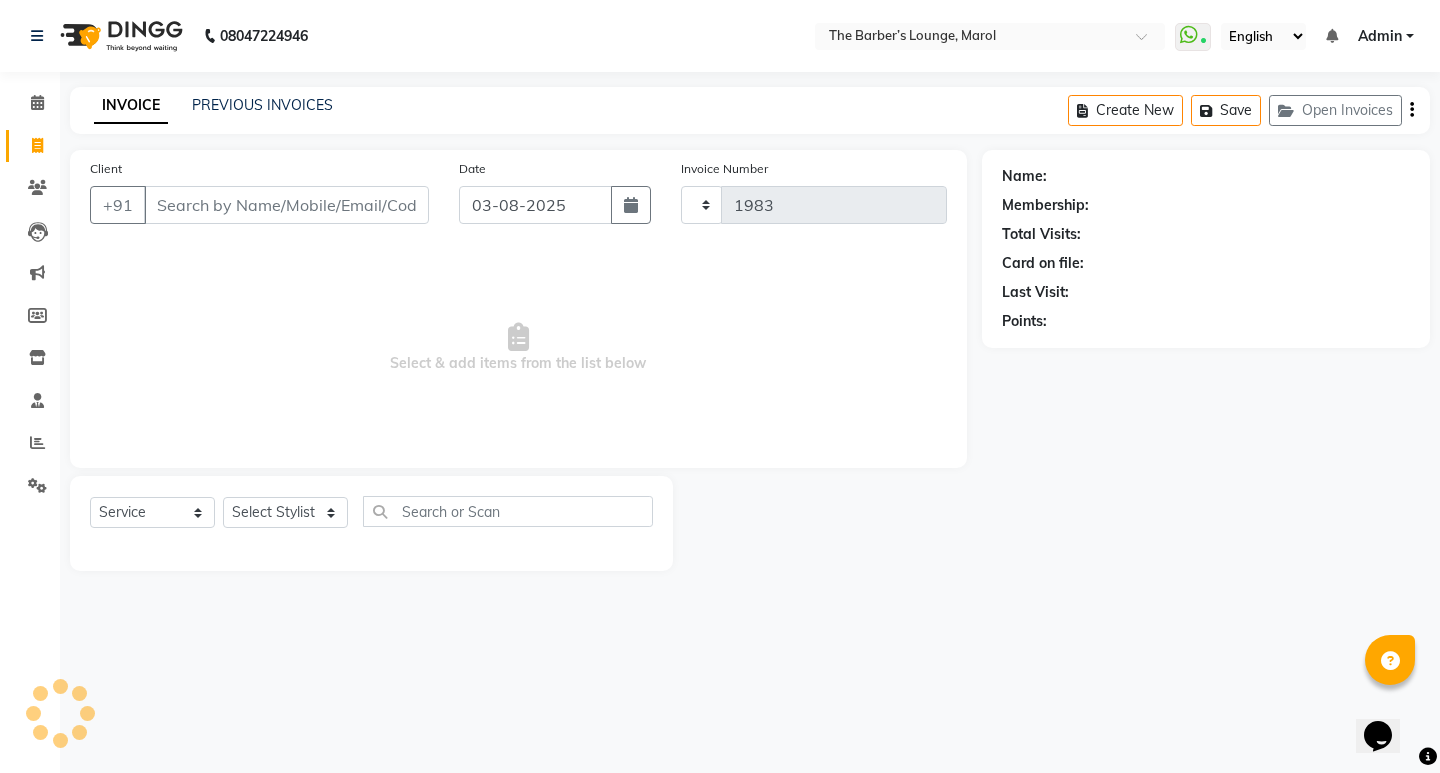 select on "7188" 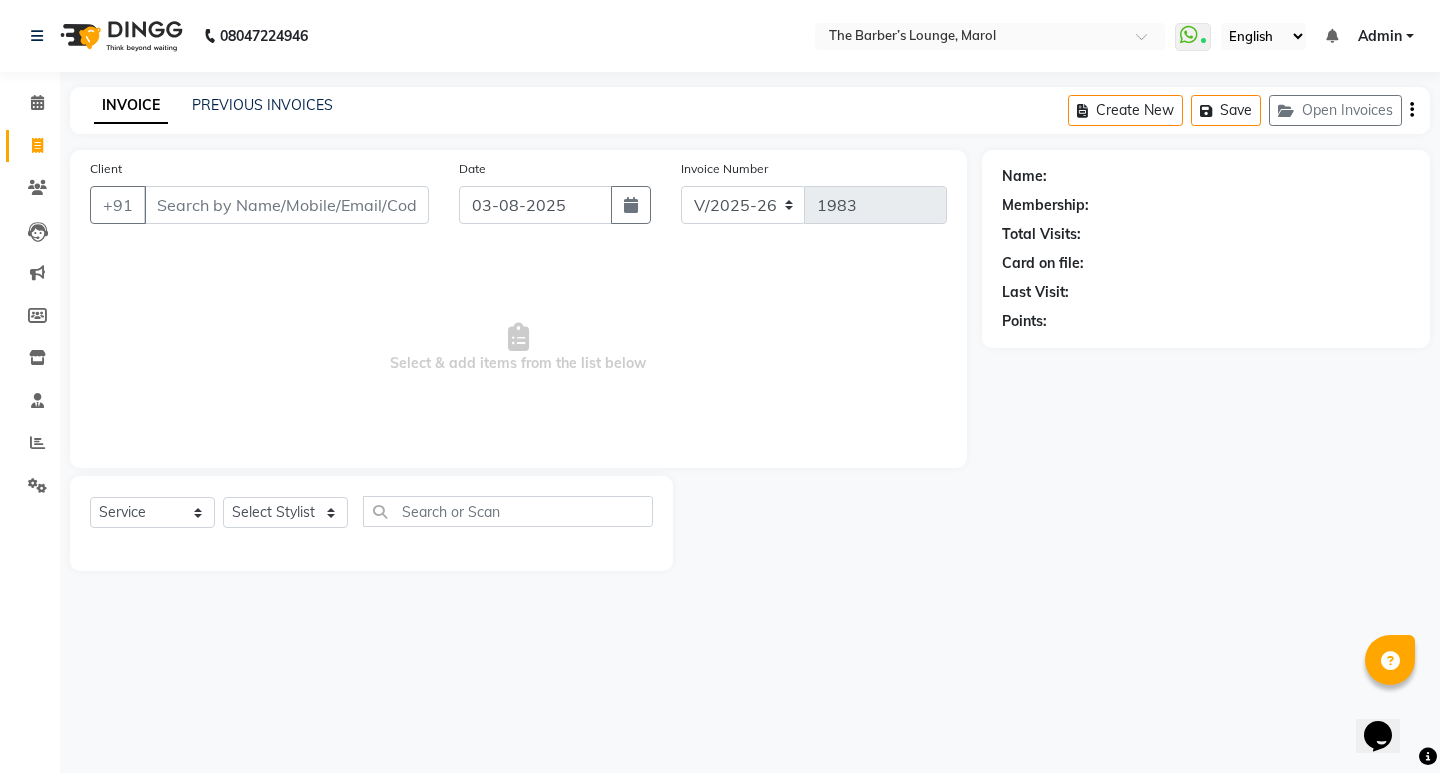 click on "Client" at bounding box center [286, 205] 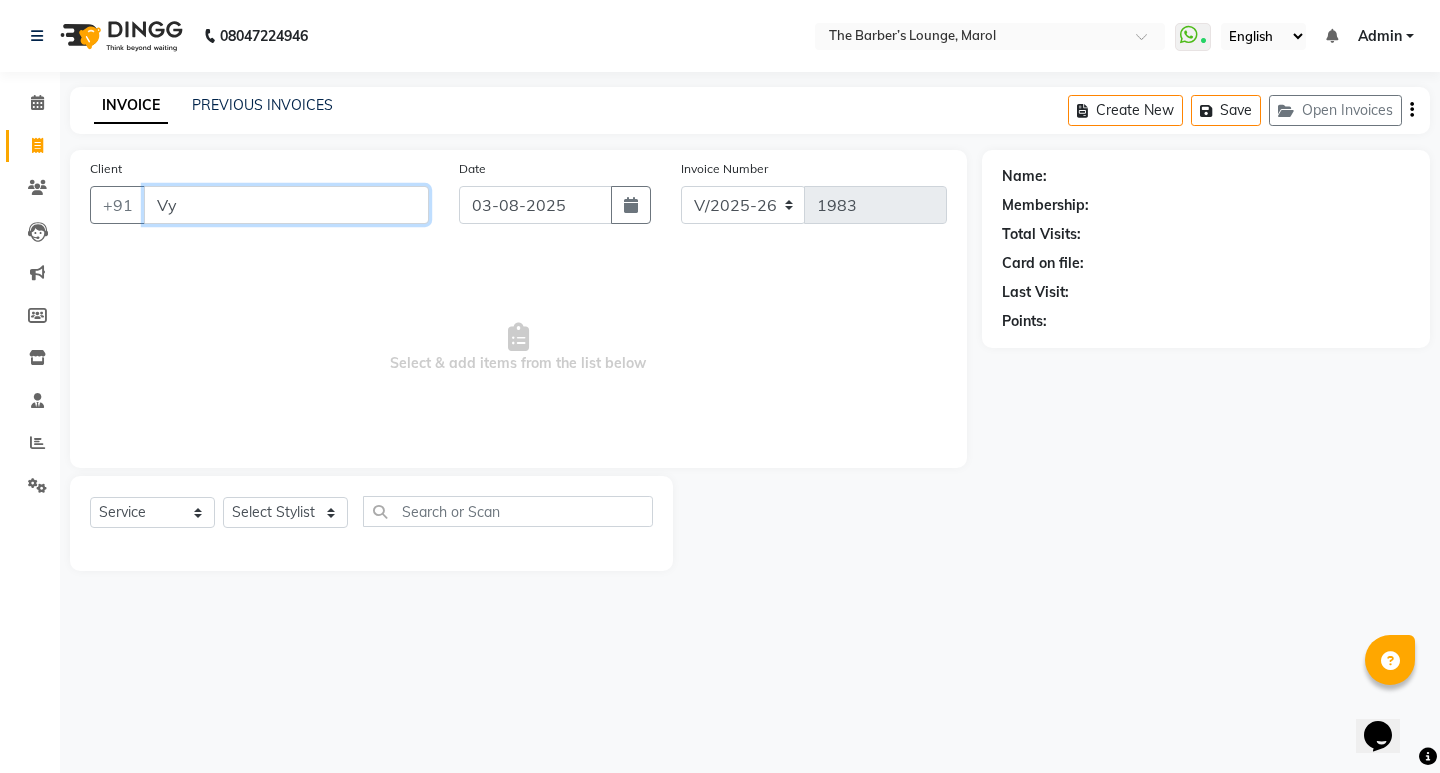 type on "V" 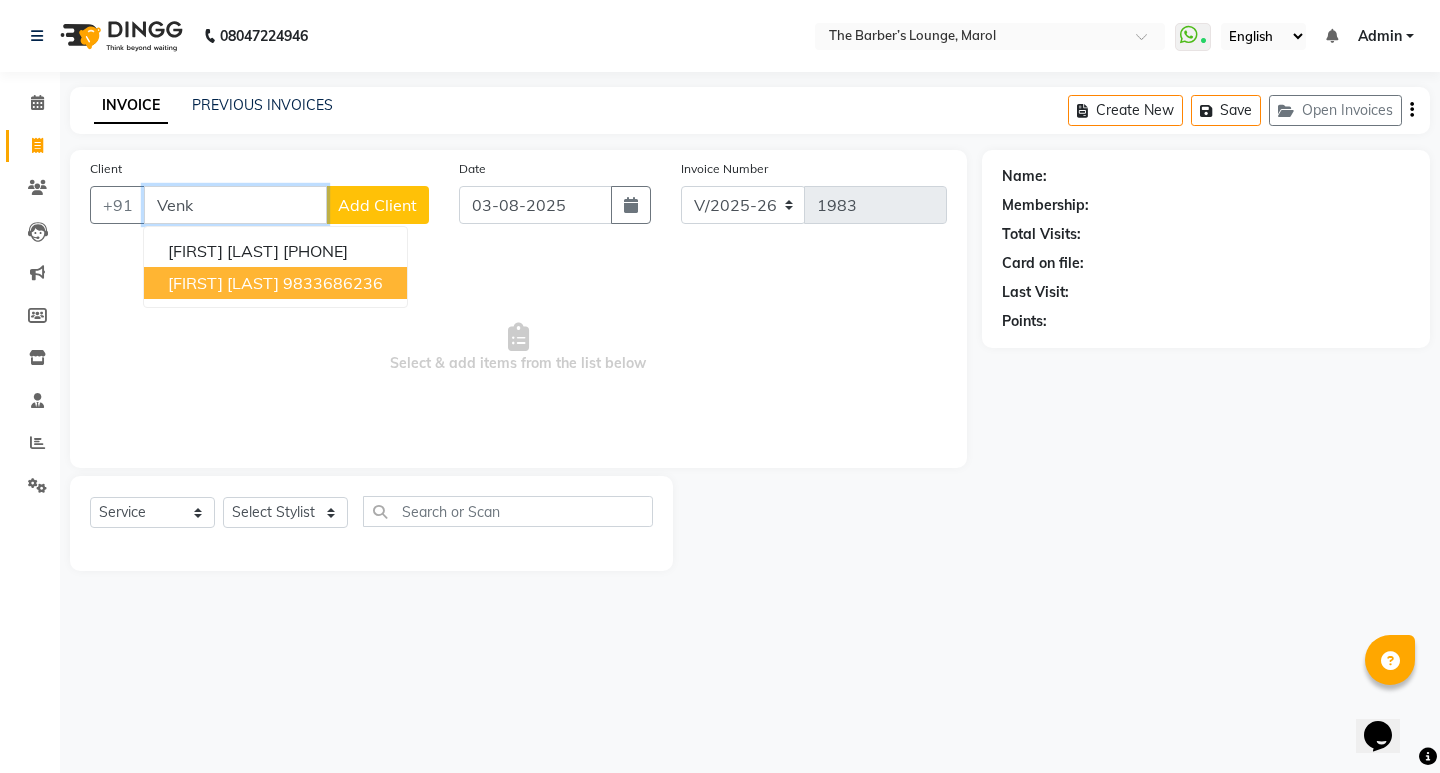 click on "9833686236" at bounding box center [333, 283] 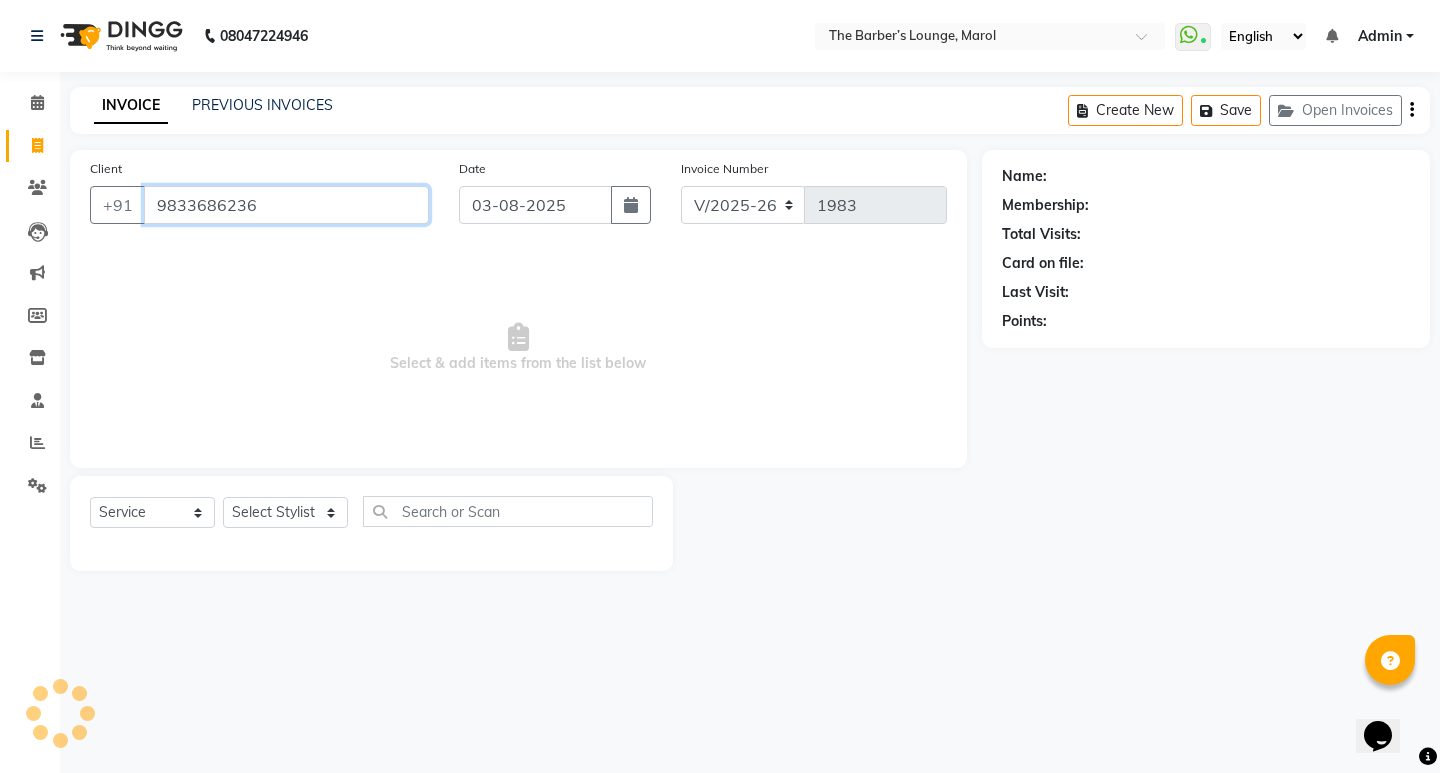 type on "9833686236" 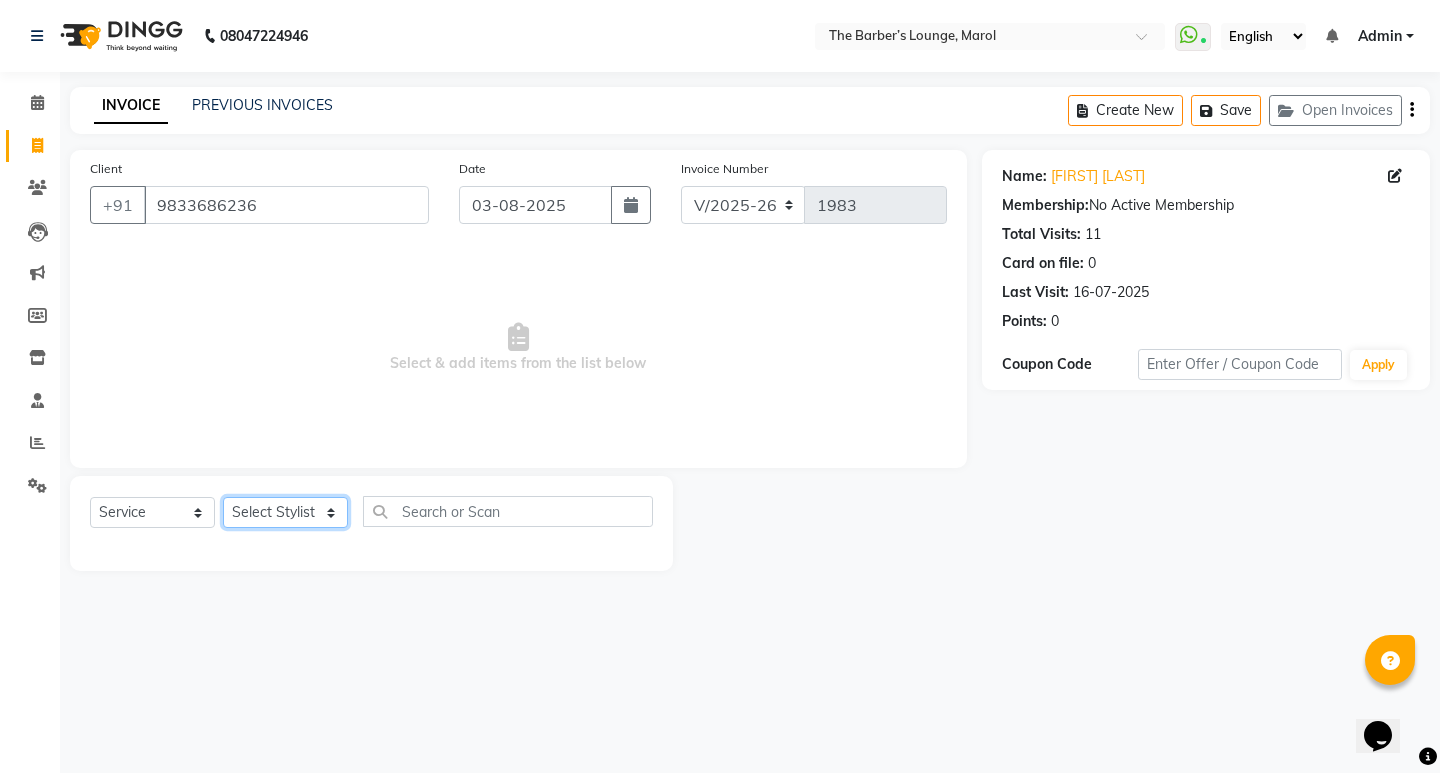 click on "Select Stylist Anjali Jafar Salmani Ketan Shinde Mohsin Akhtar Satish Tejasvi Vasundhara" 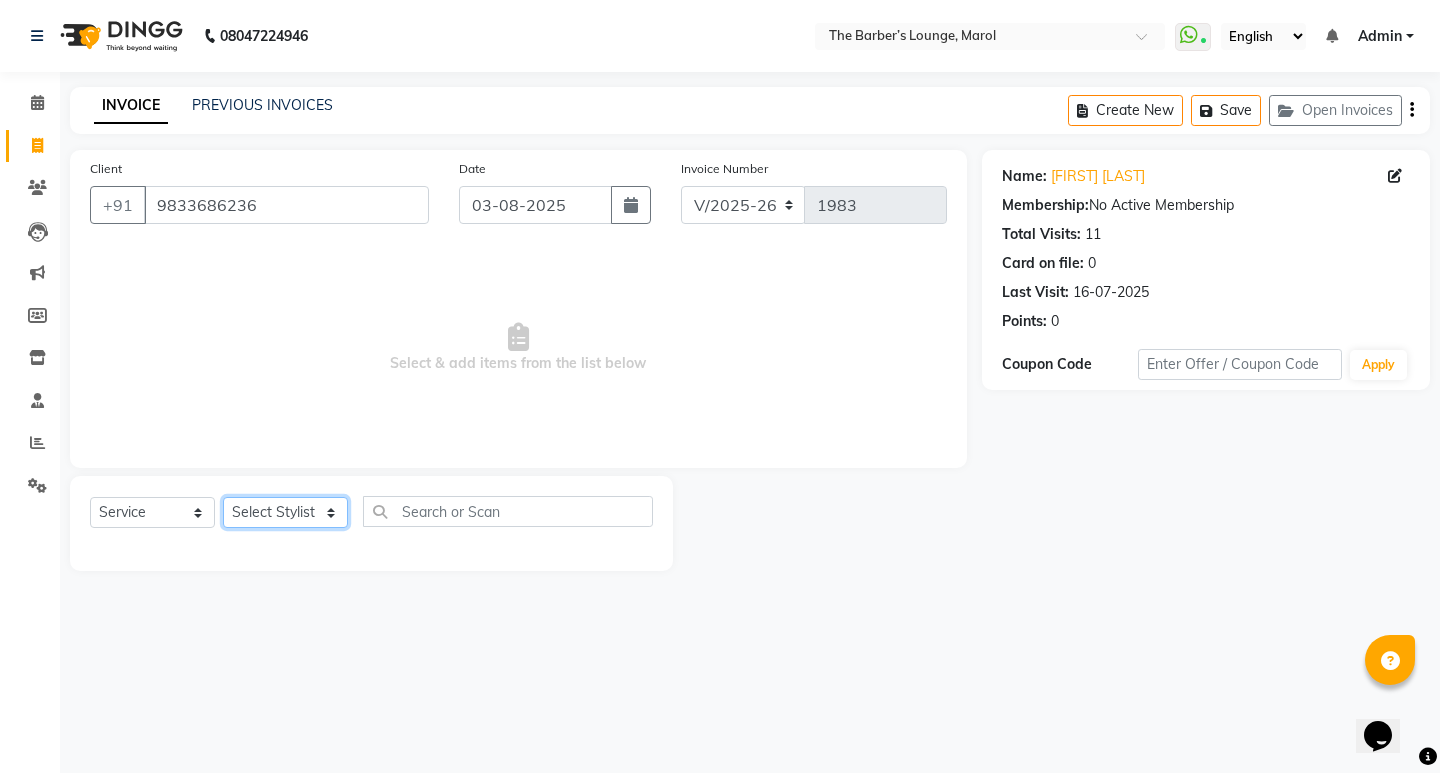 select on "60183" 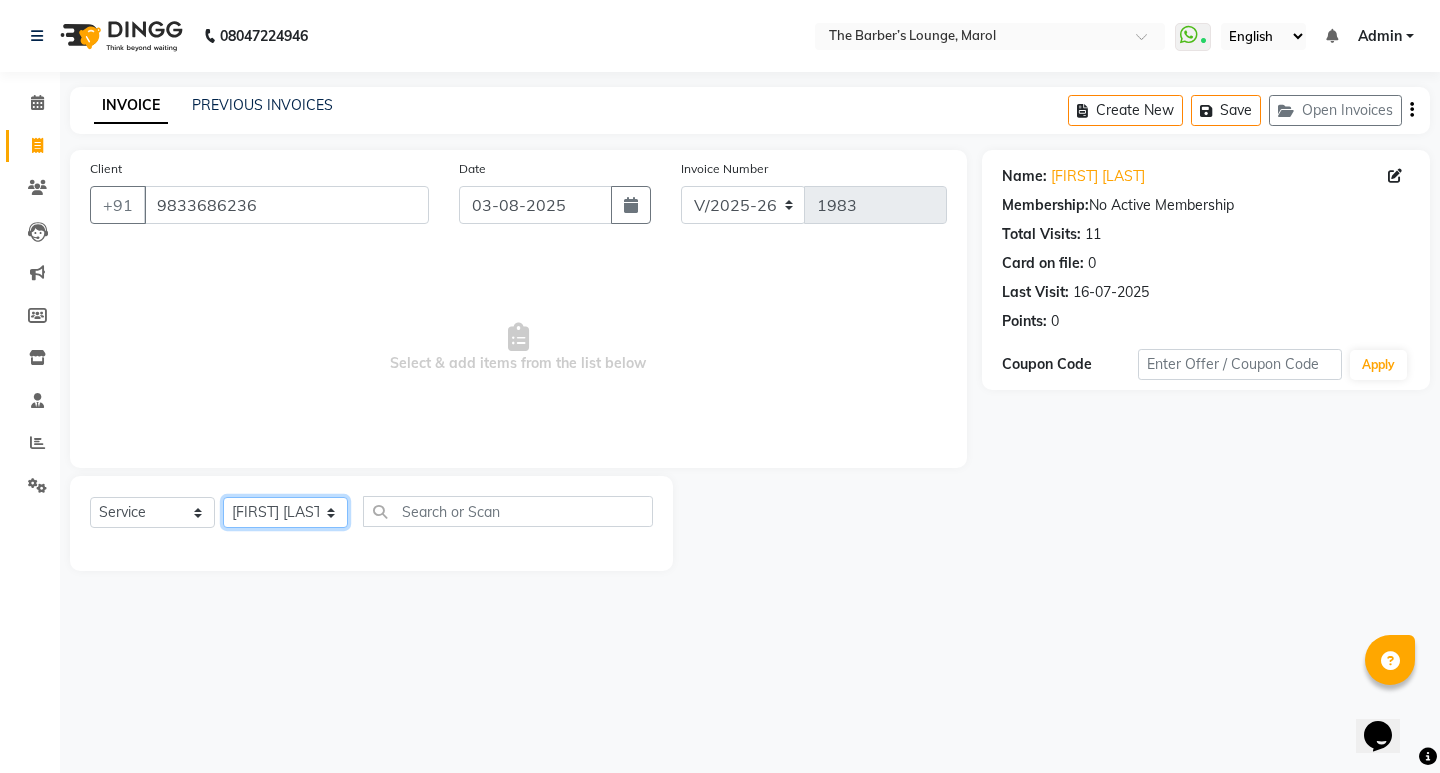 click on "Select Stylist Anjali Jafar Salmani Ketan Shinde Mohsin Akhtar Satish Tejasvi Vasundhara" 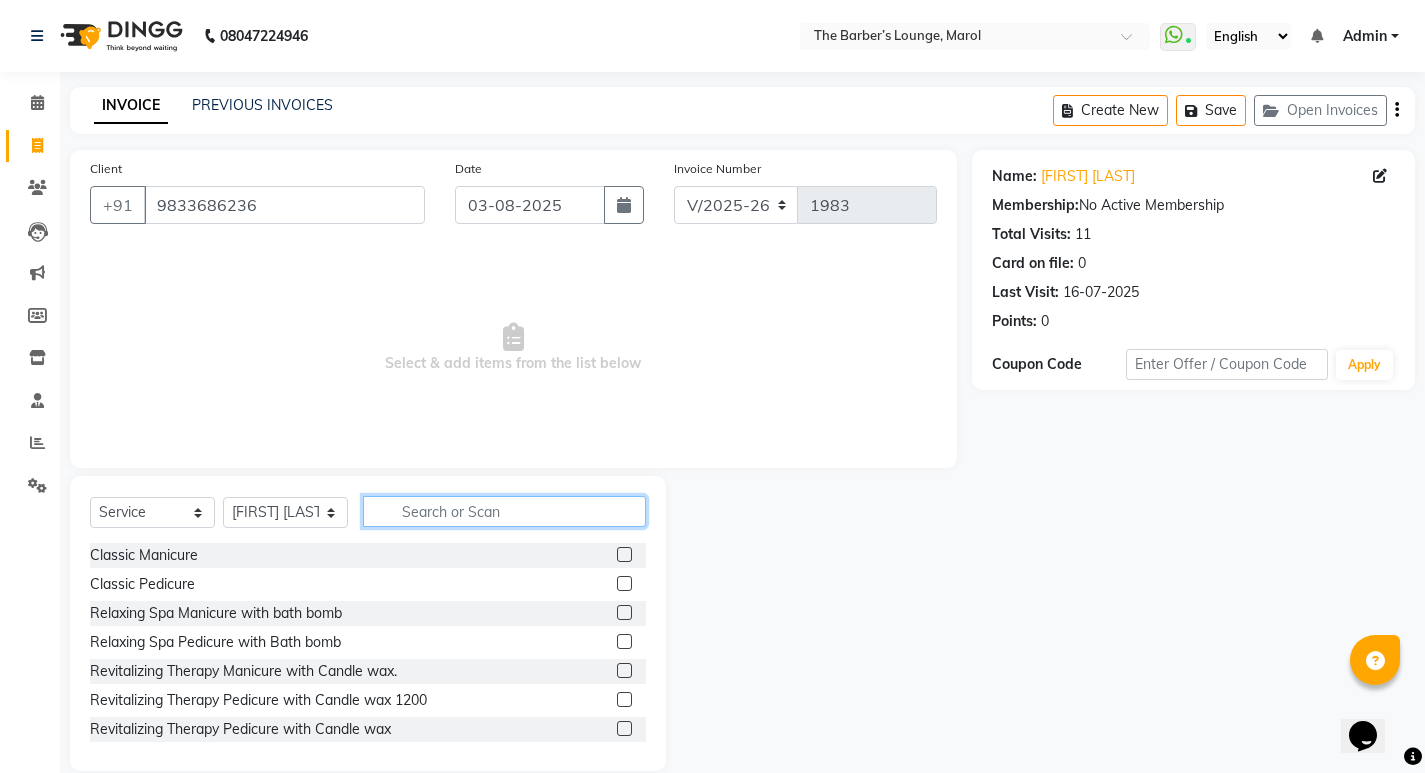 click 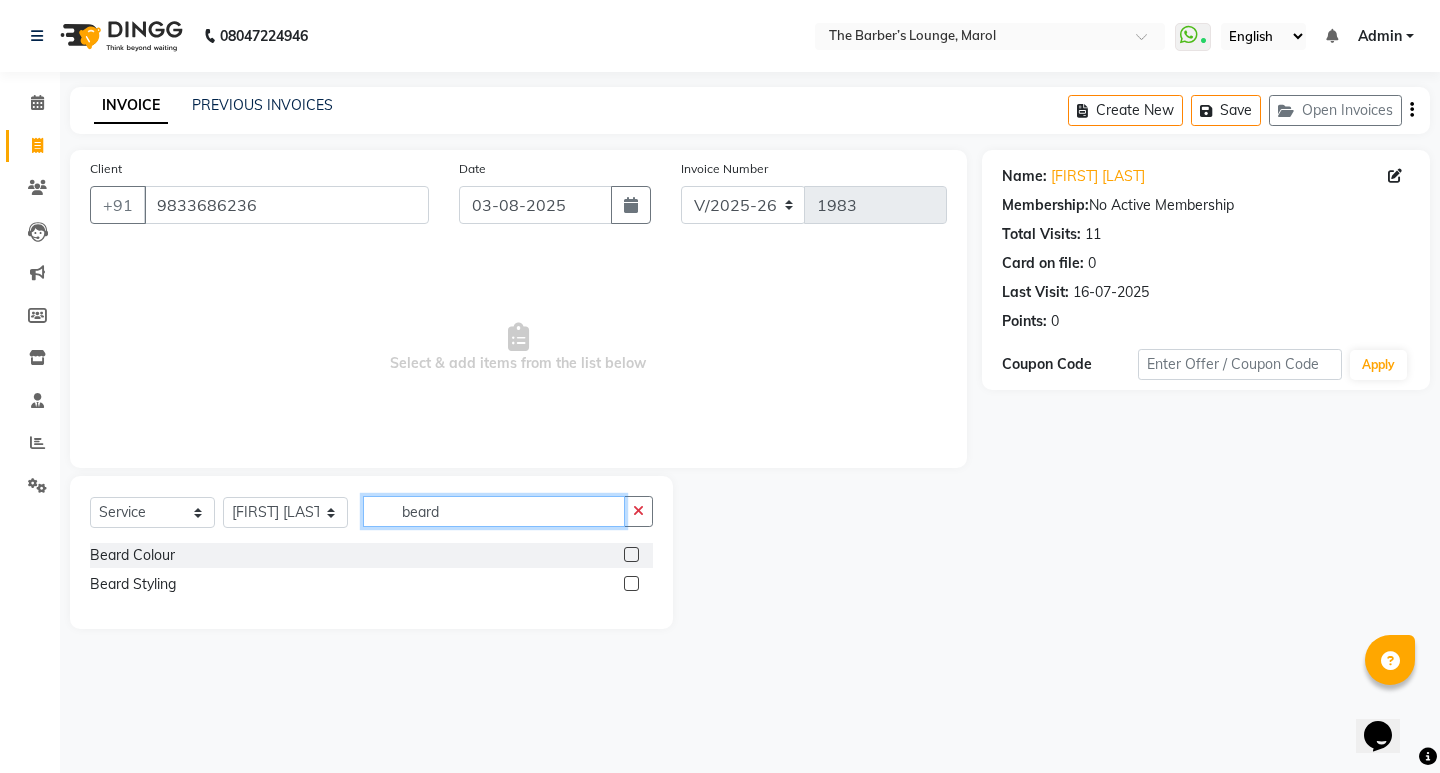type on "beard" 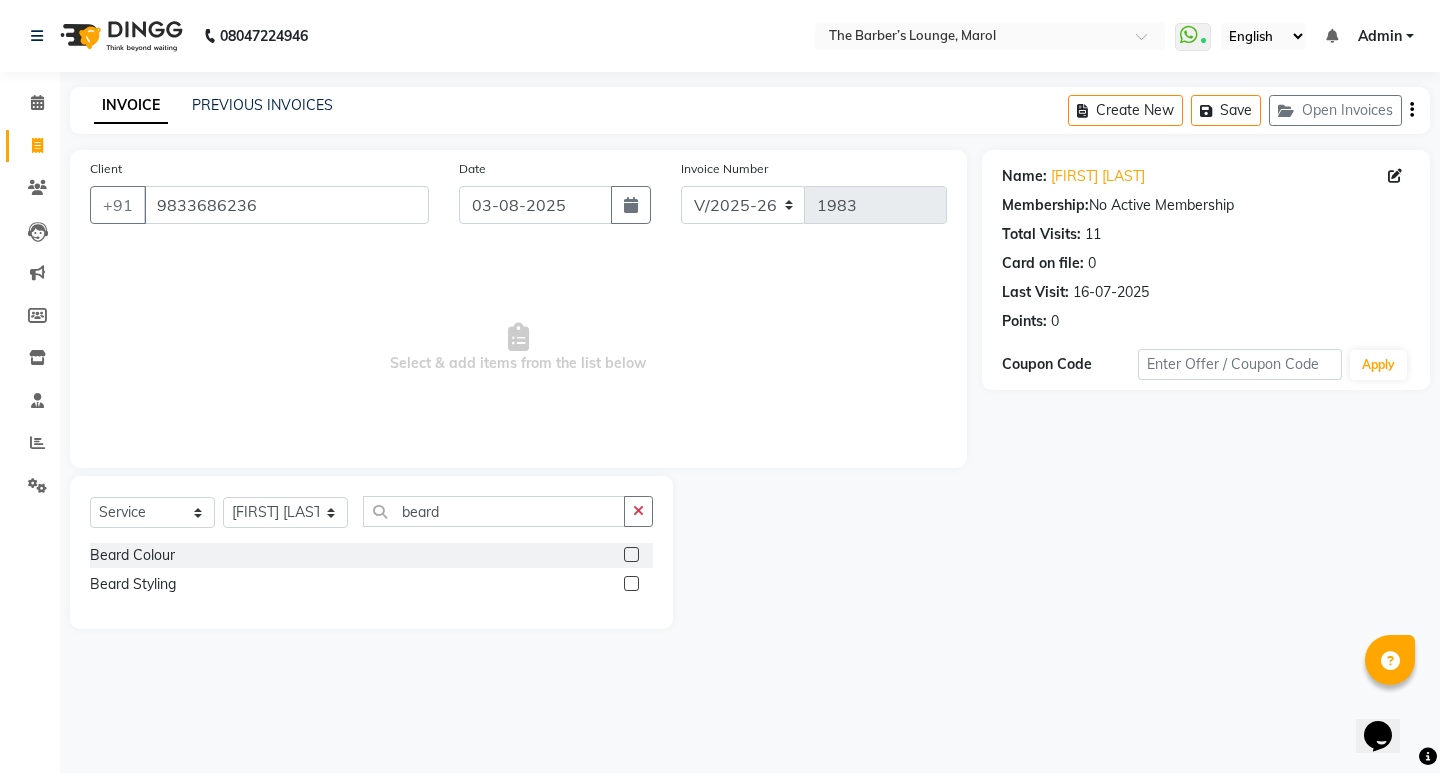 click 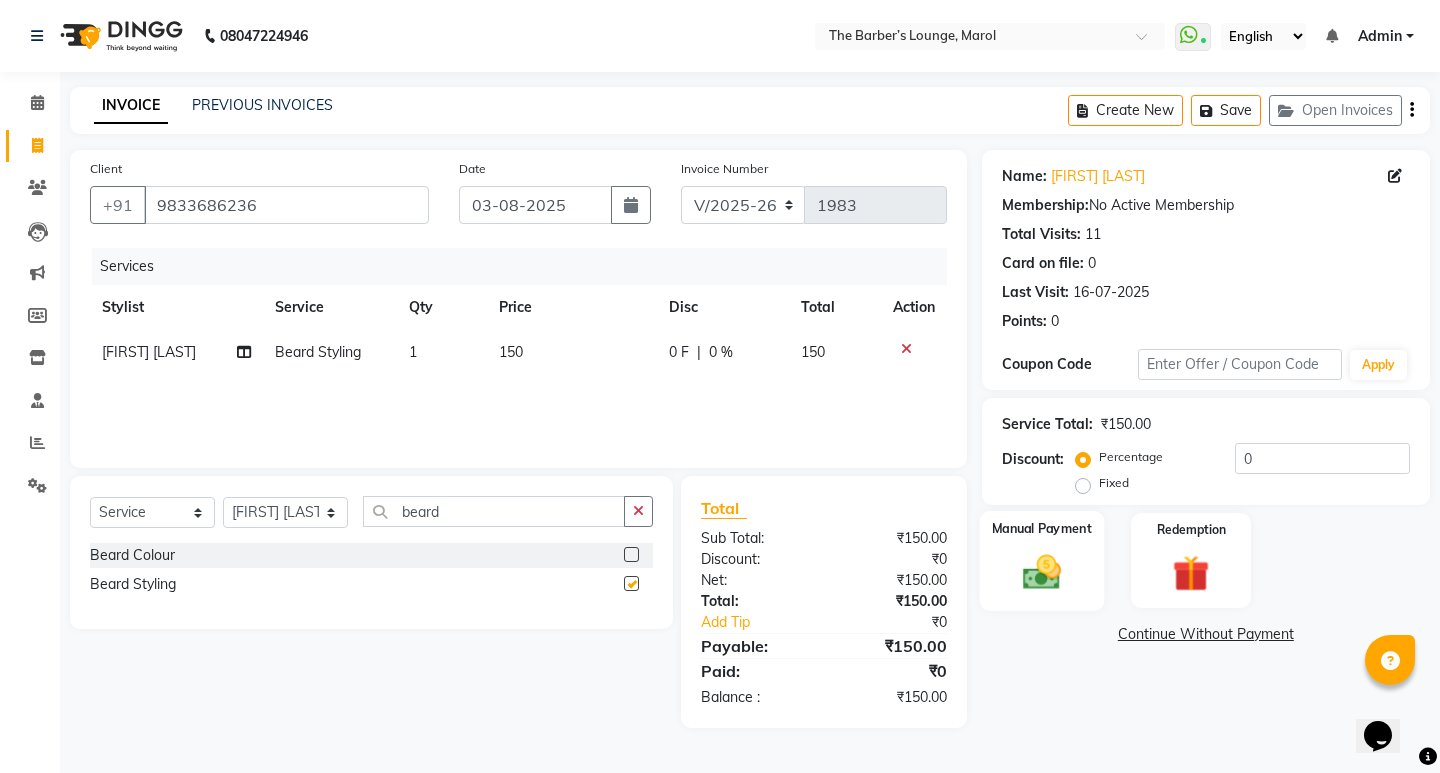 checkbox on "false" 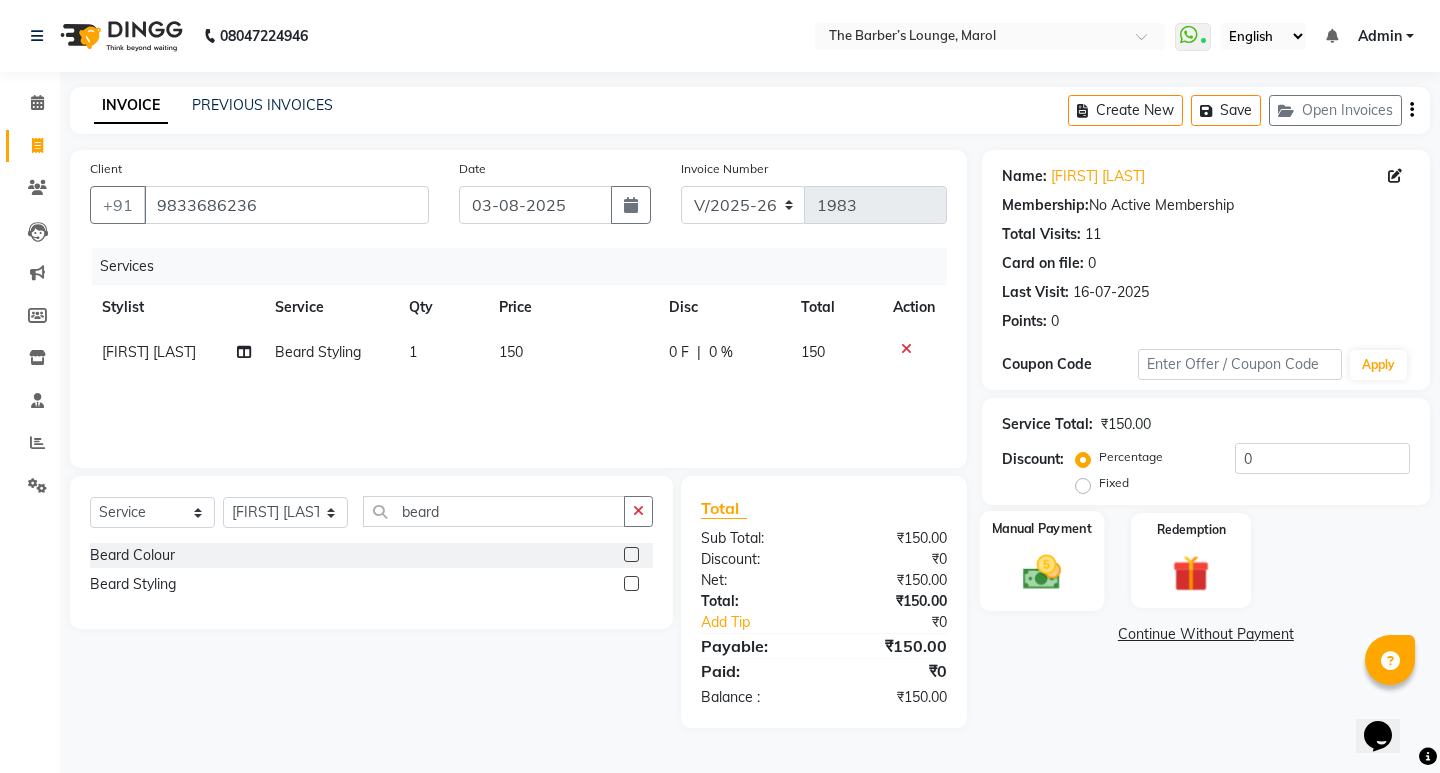 drag, startPoint x: 991, startPoint y: 576, endPoint x: 1010, endPoint y: 586, distance: 21.470911 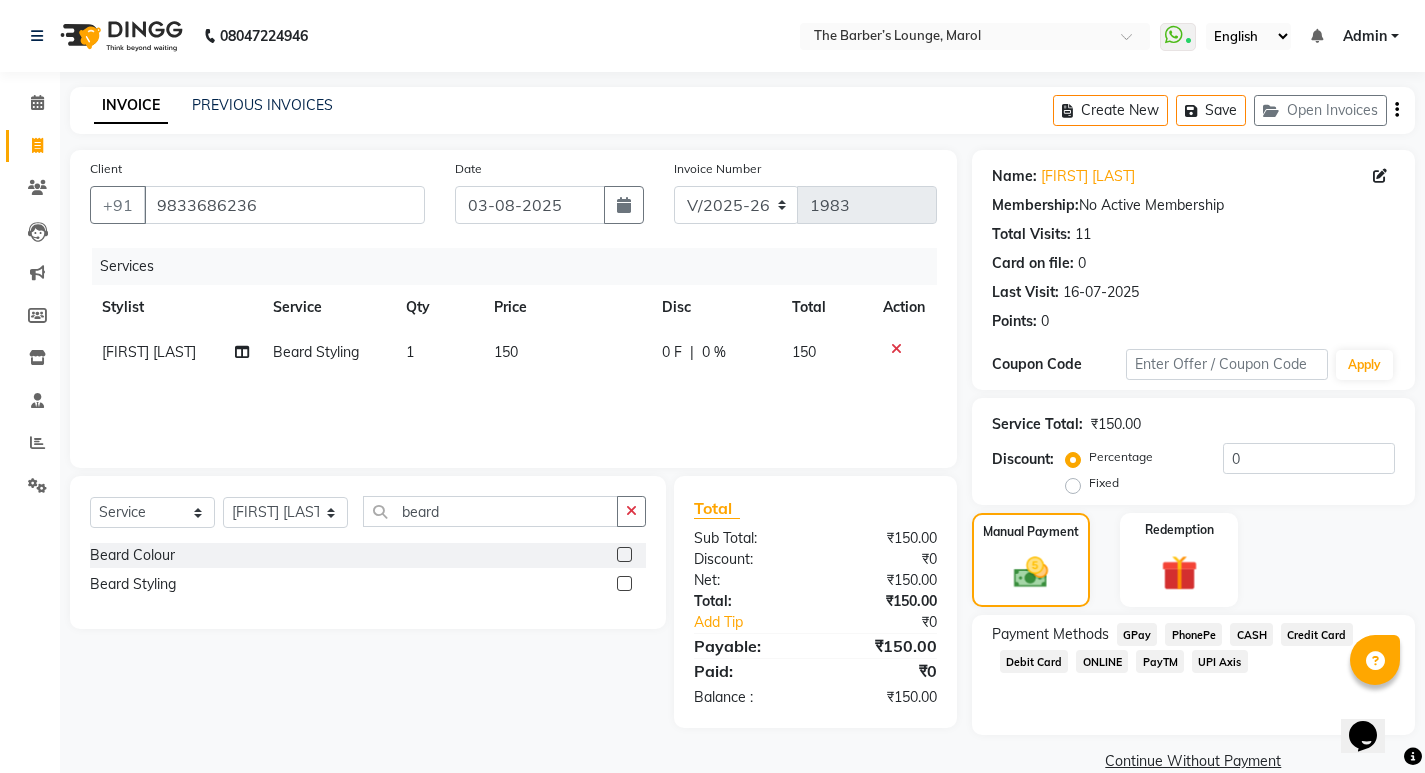 click on "PayTM" 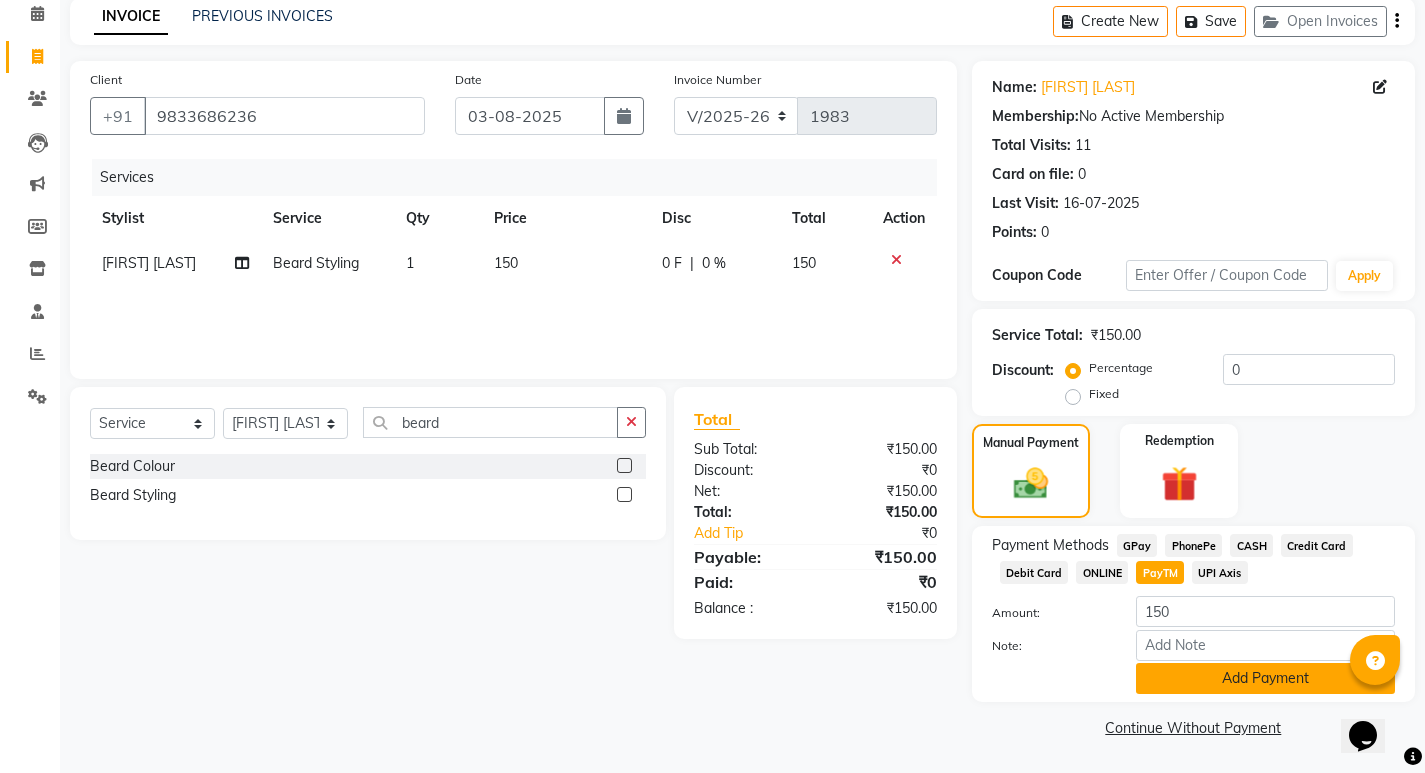 click on "Add Payment" 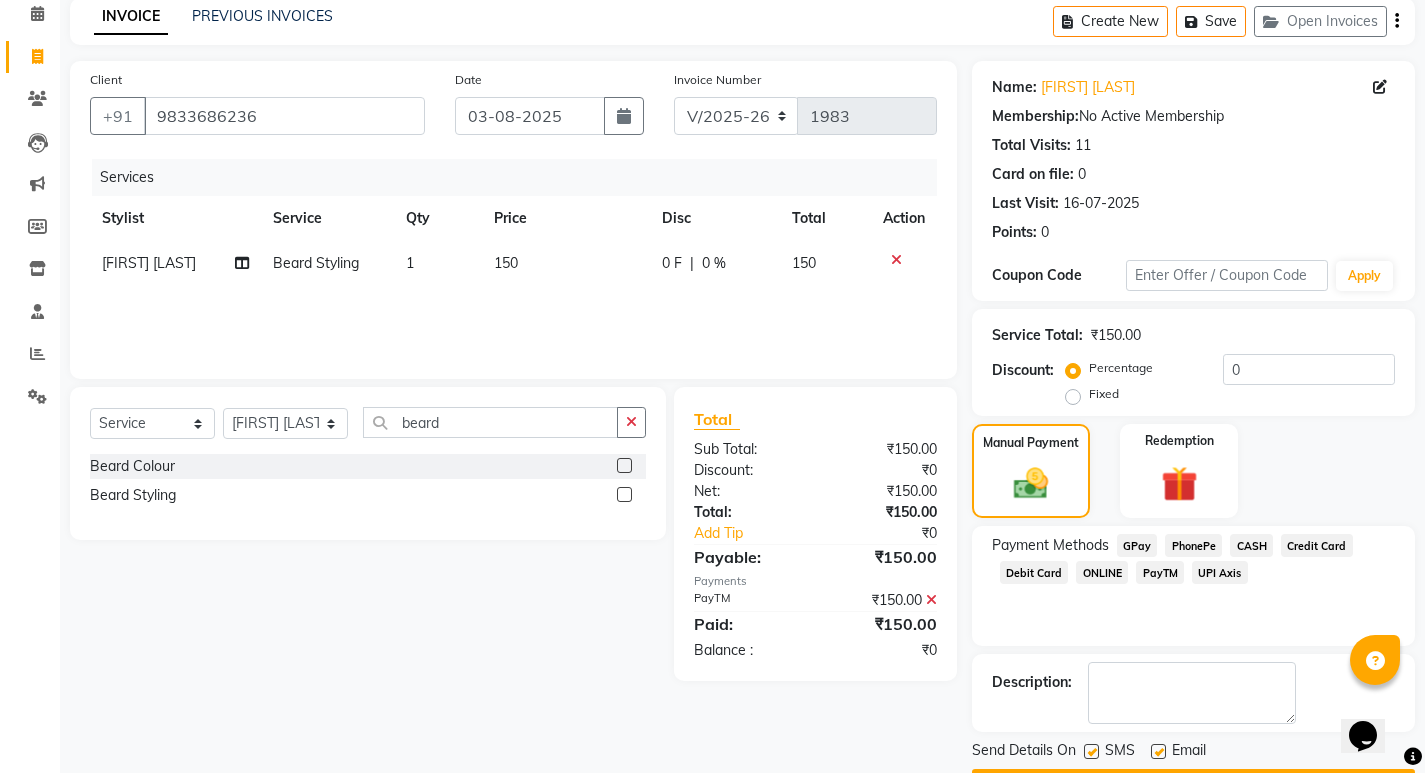 scroll, scrollTop: 146, scrollLeft: 0, axis: vertical 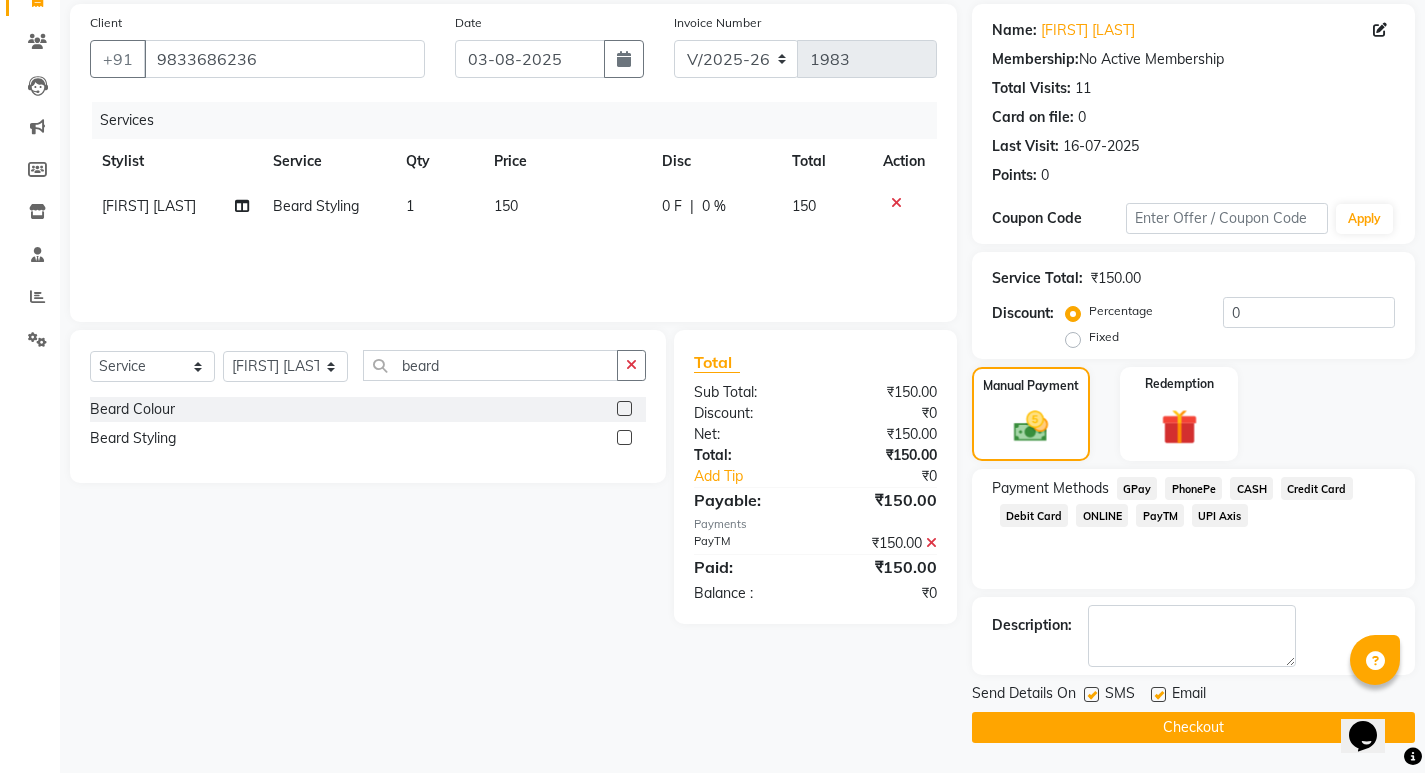 click on "Checkout" 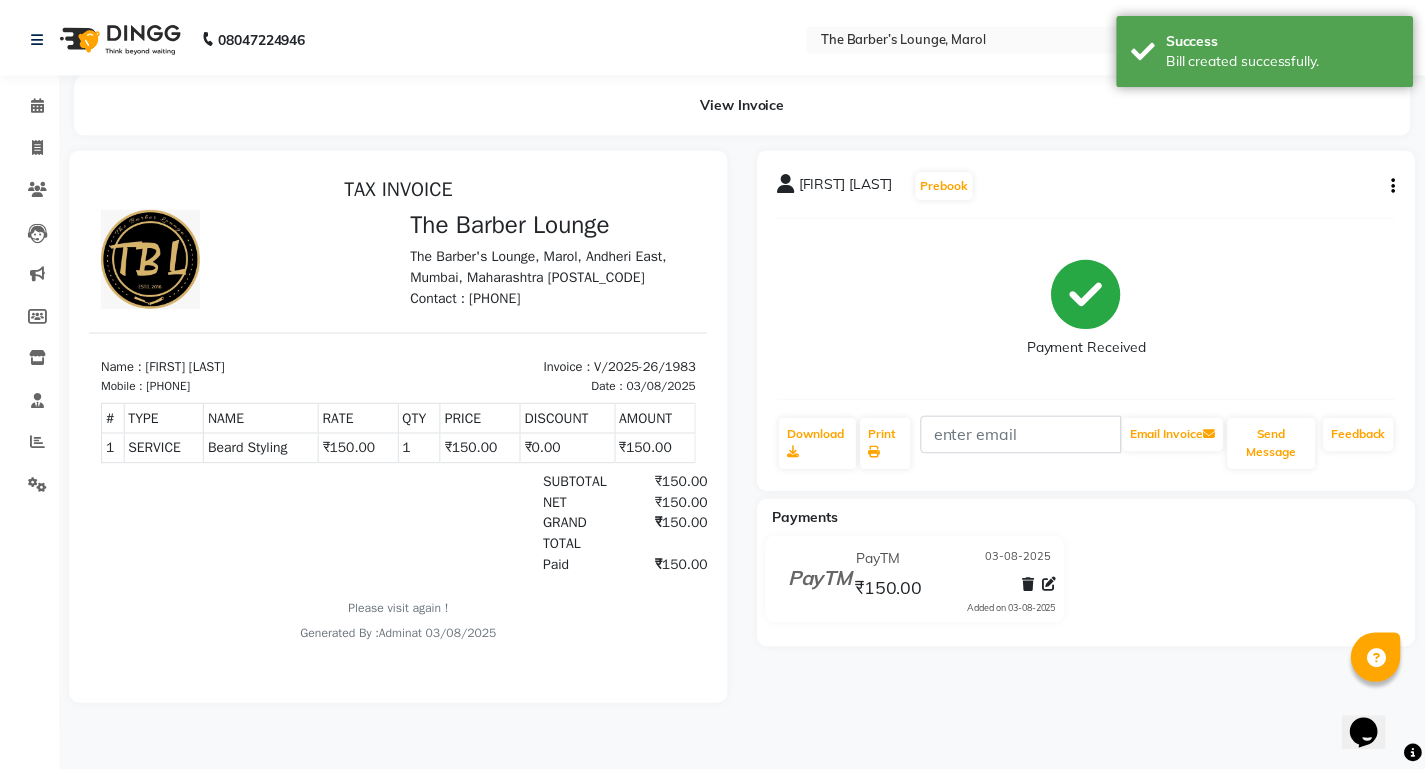 scroll, scrollTop: 0, scrollLeft: 0, axis: both 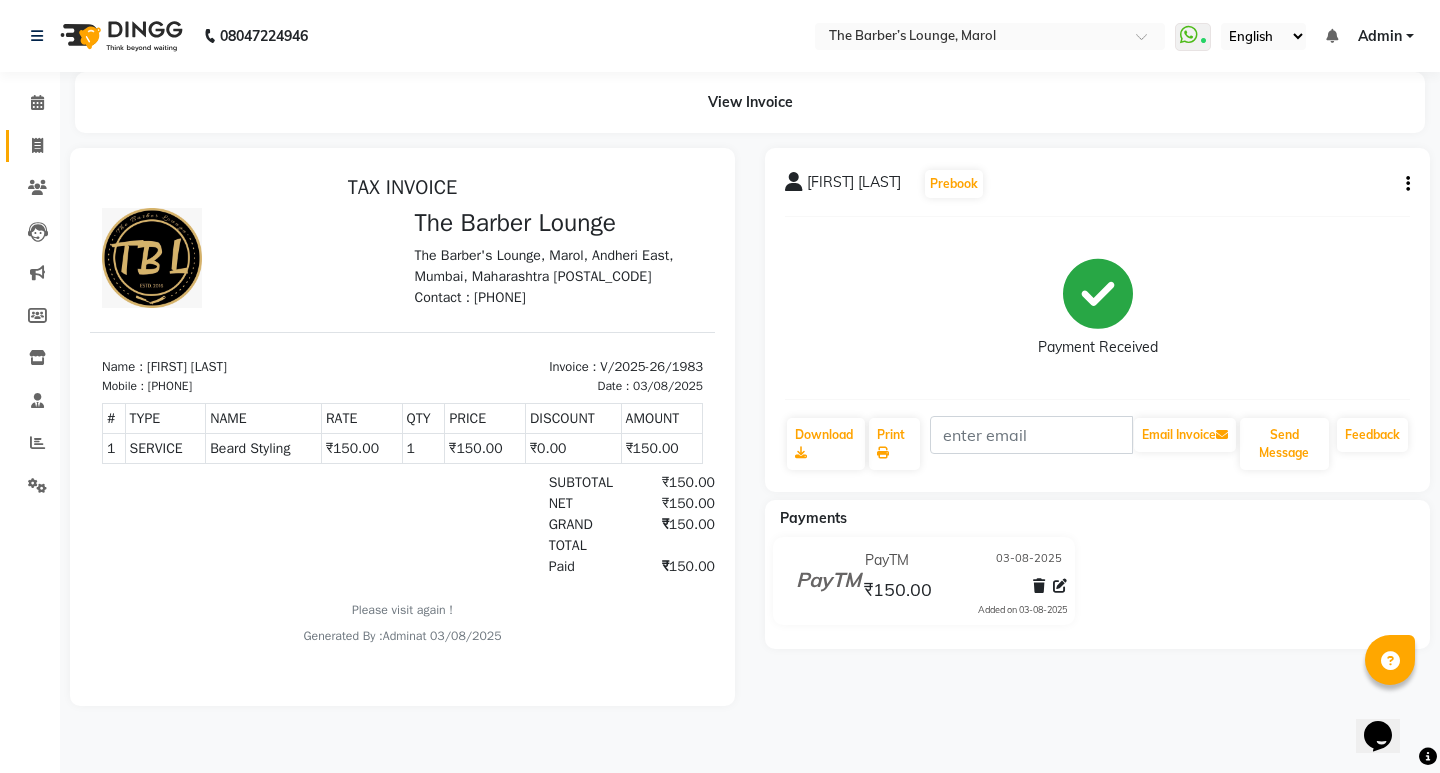 click 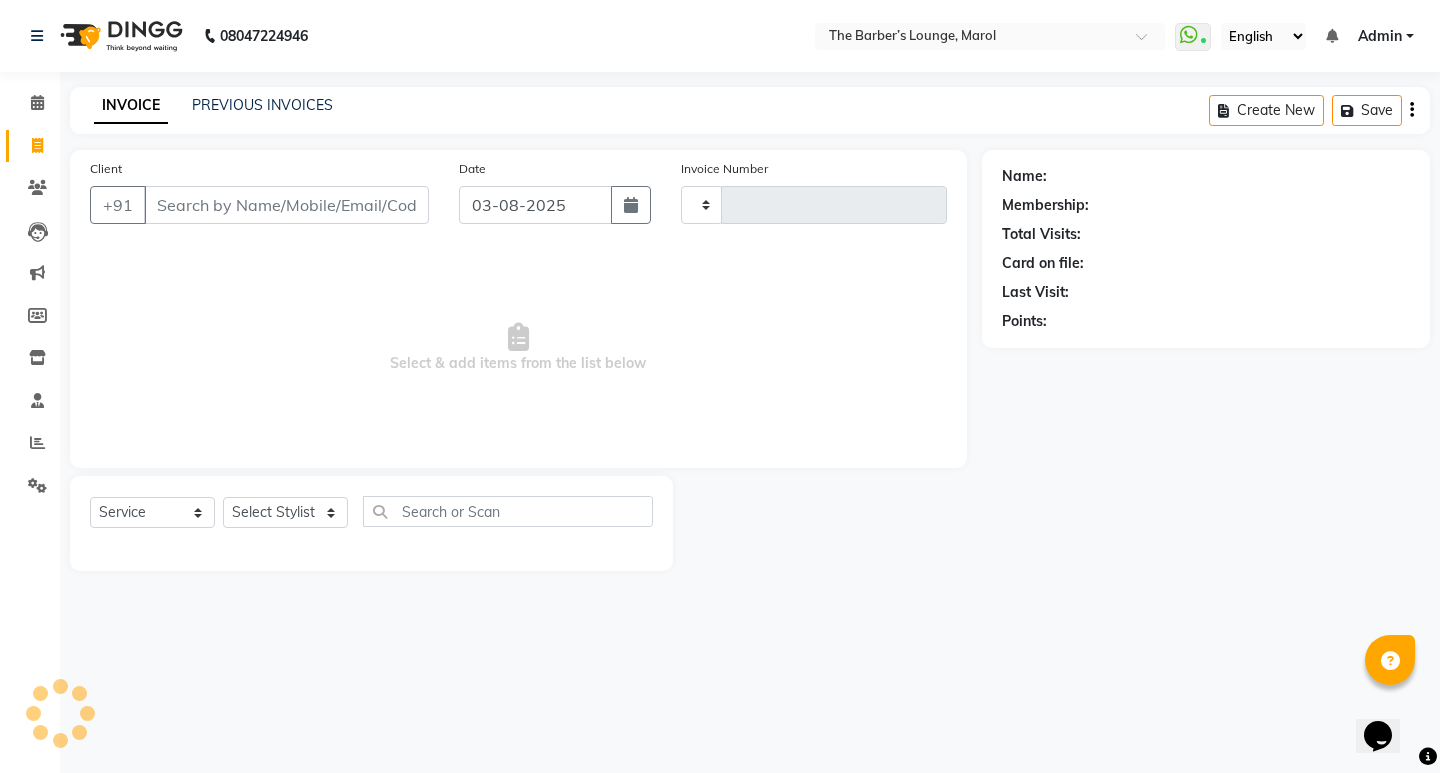 type on "1984" 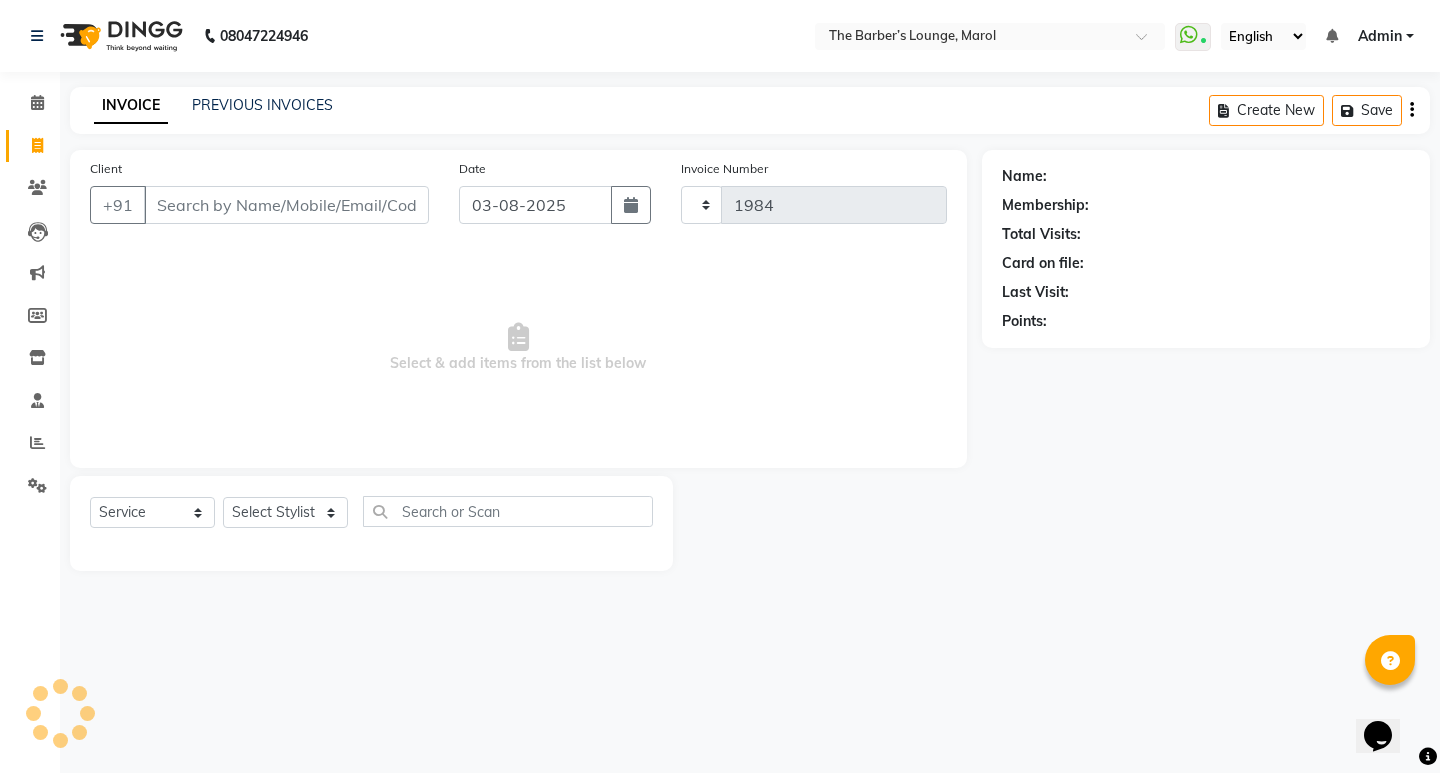 select on "7188" 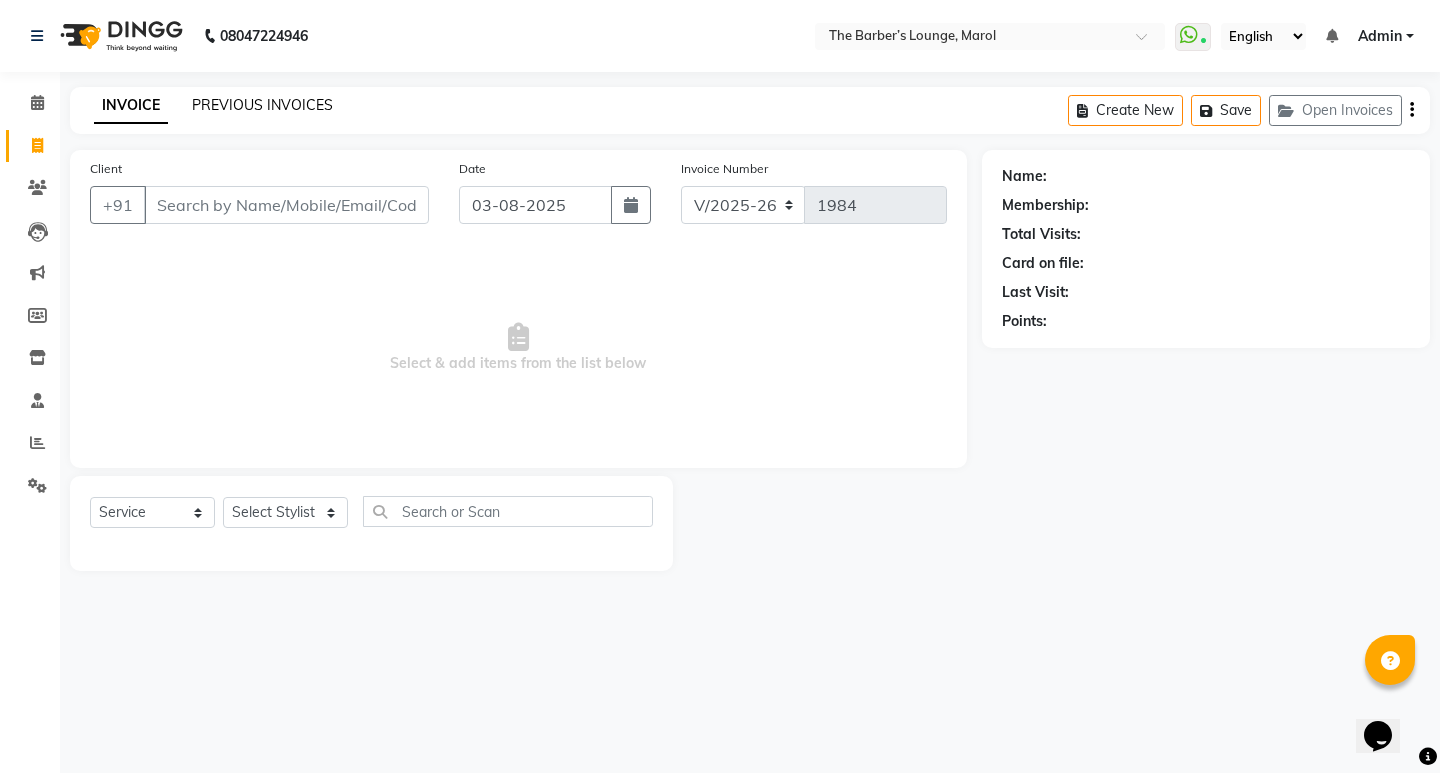 click on "PREVIOUS INVOICES" 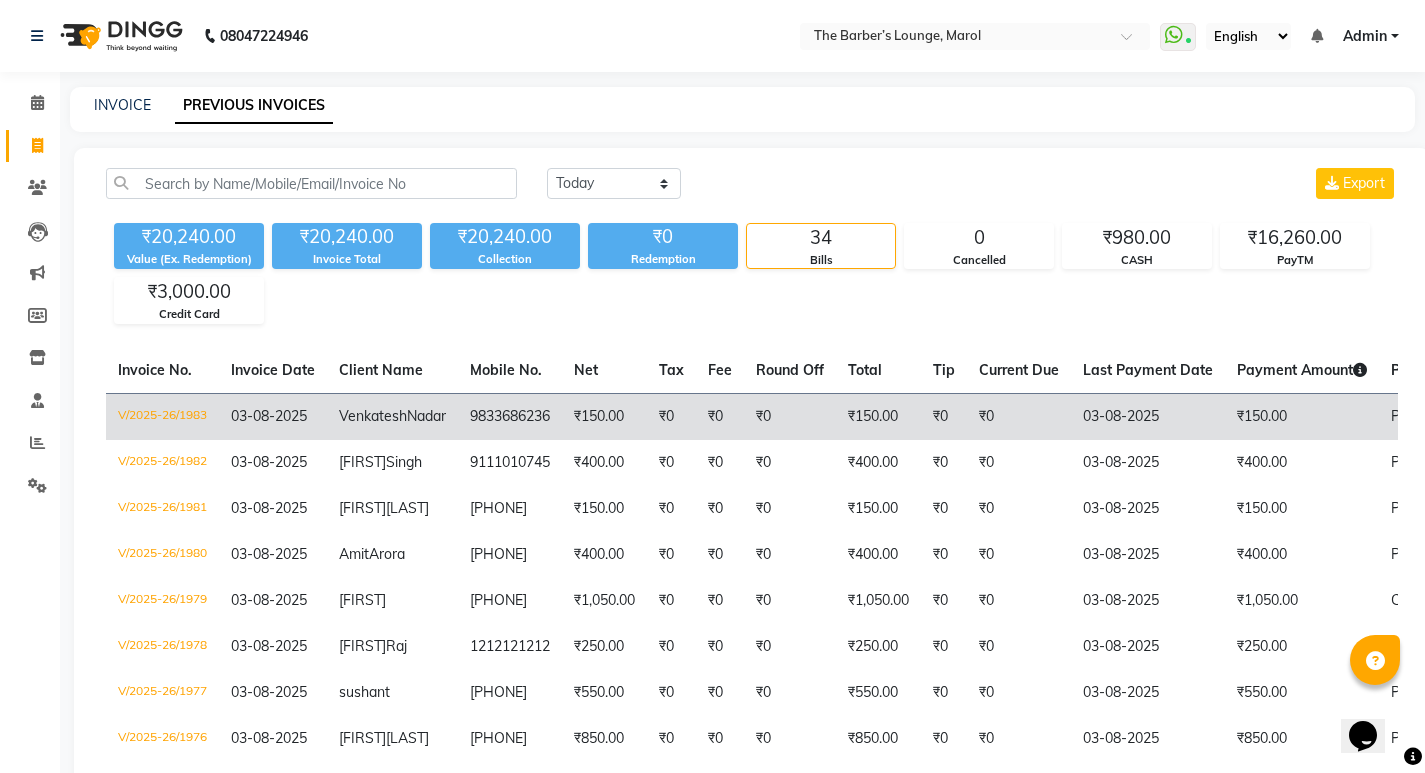 click on "Venkatesh" 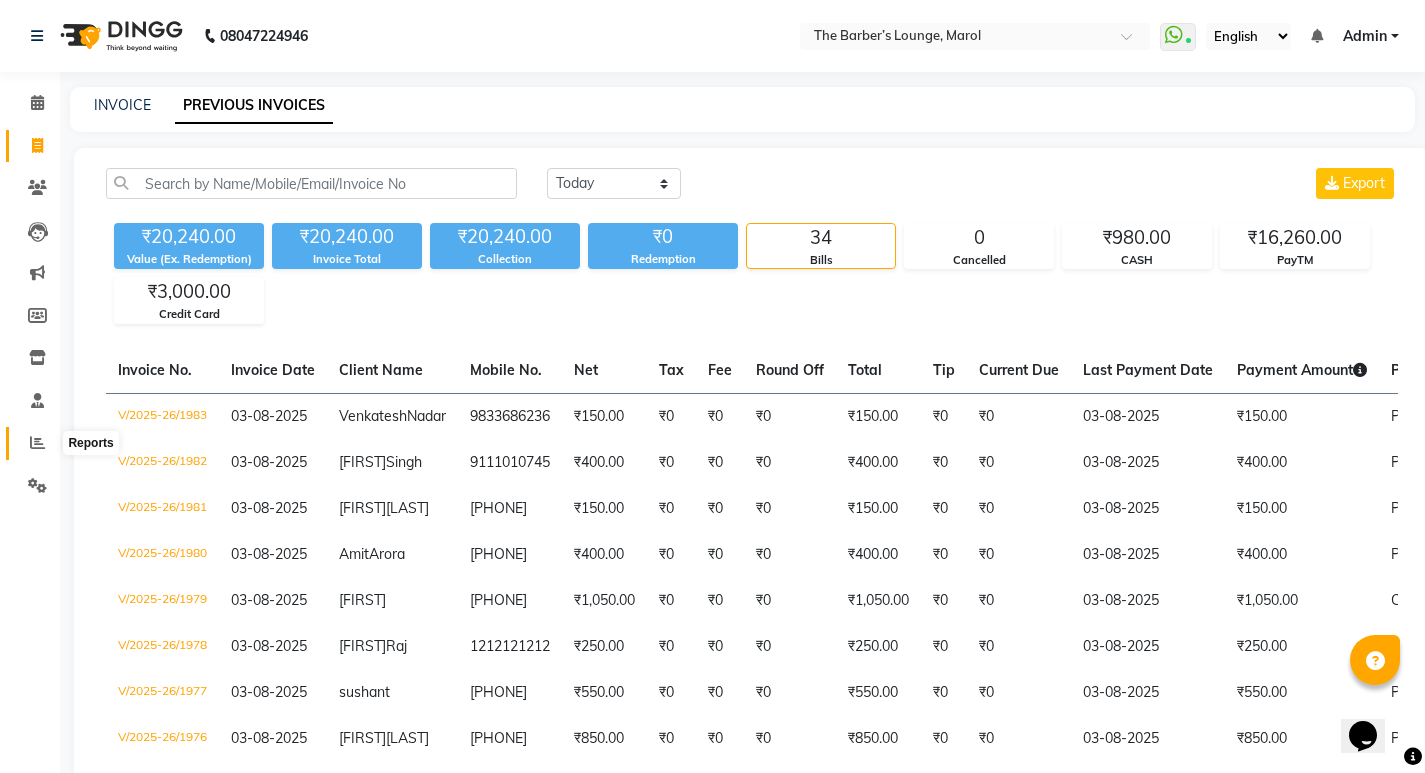 click 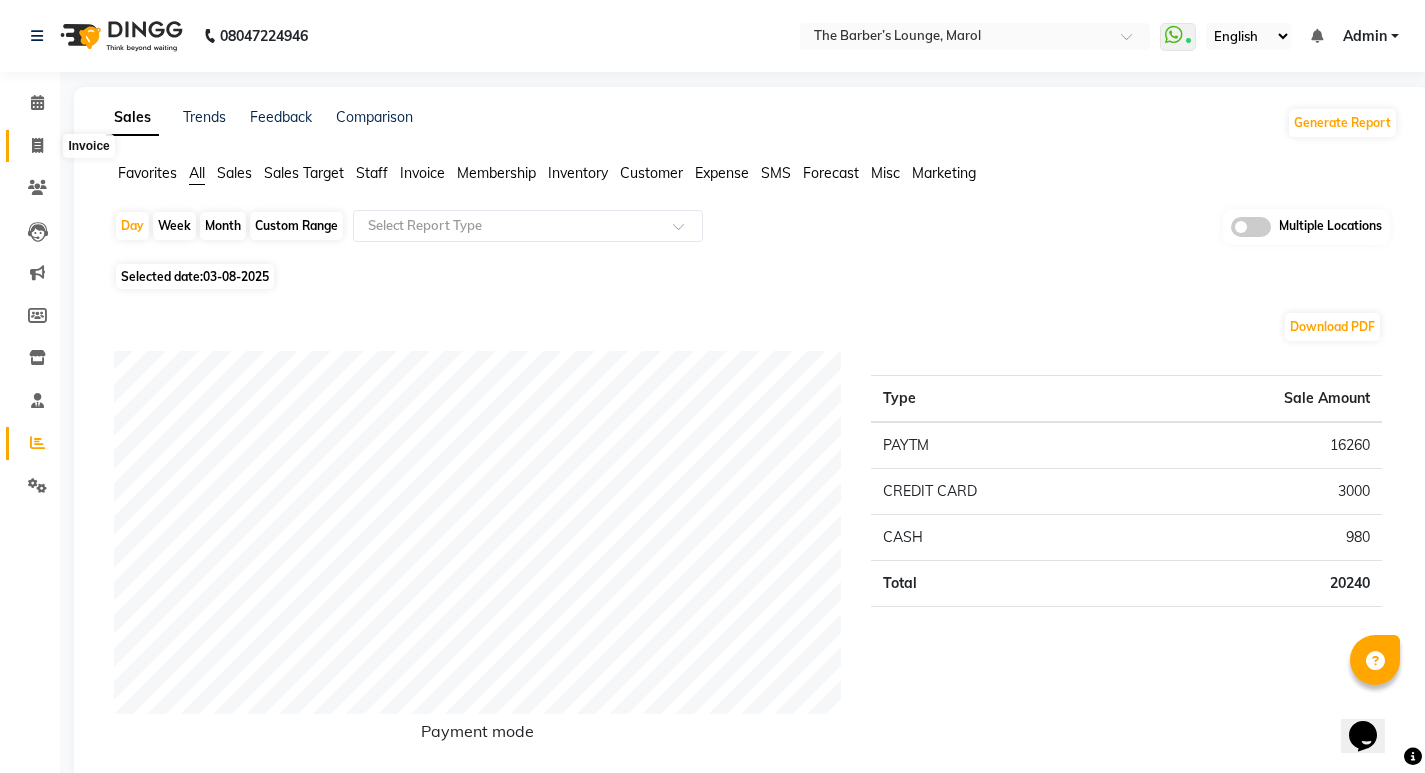 click 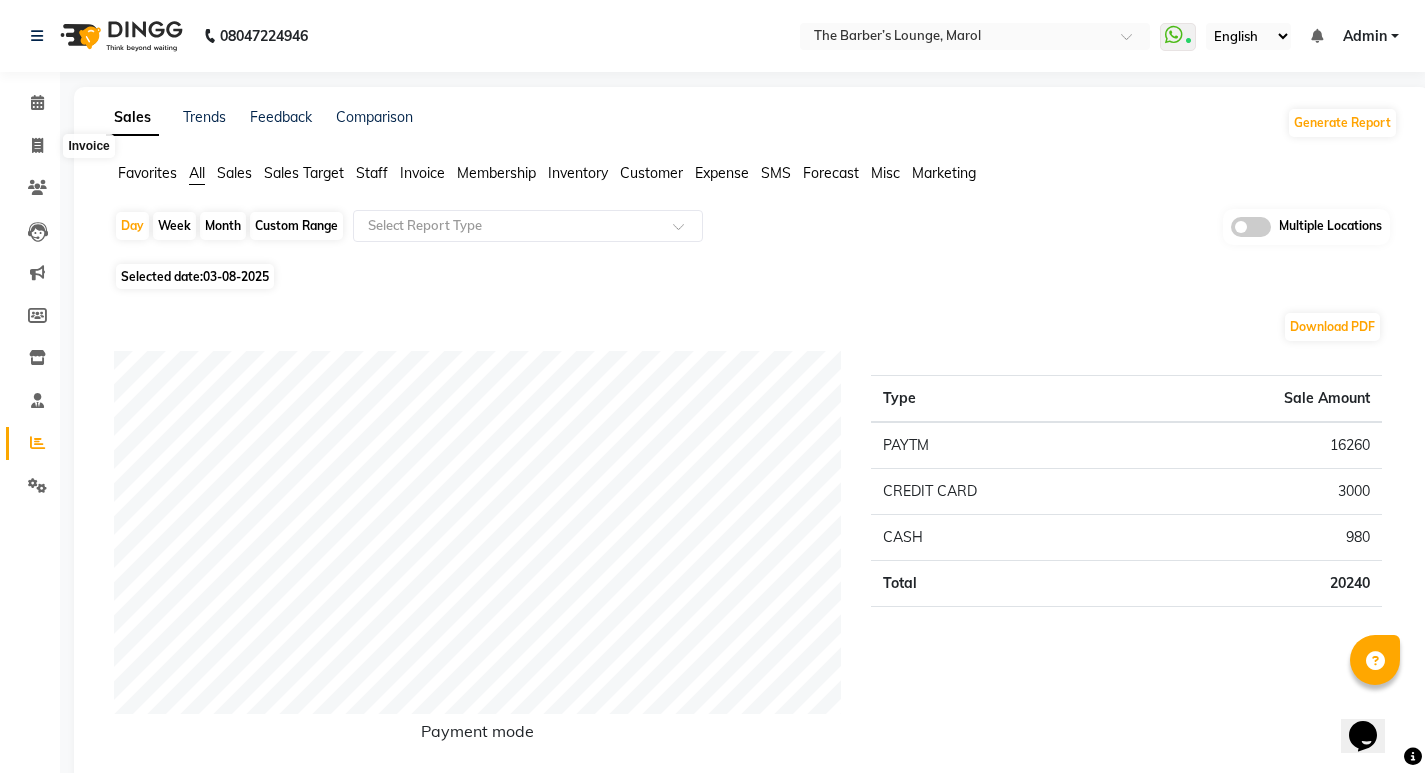 select on "service" 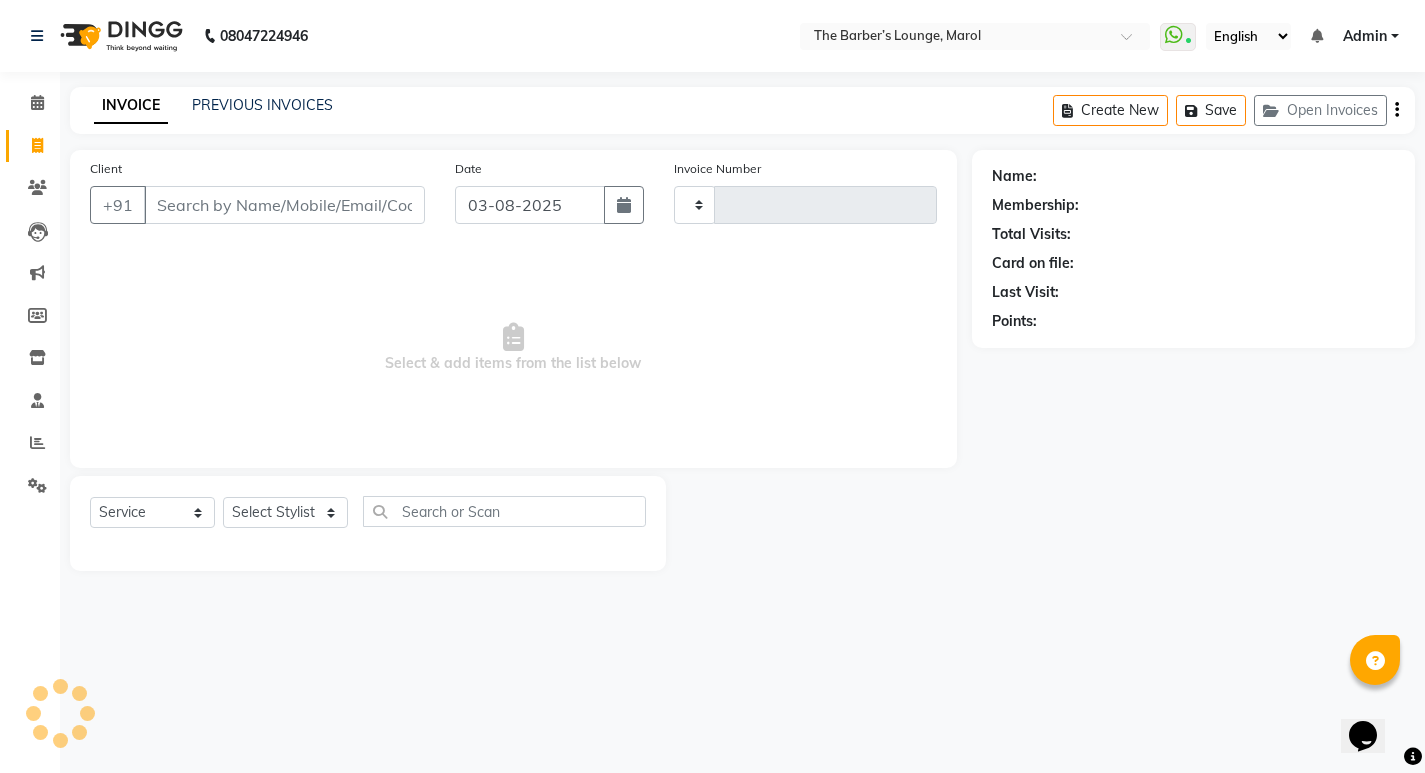 type on "1984" 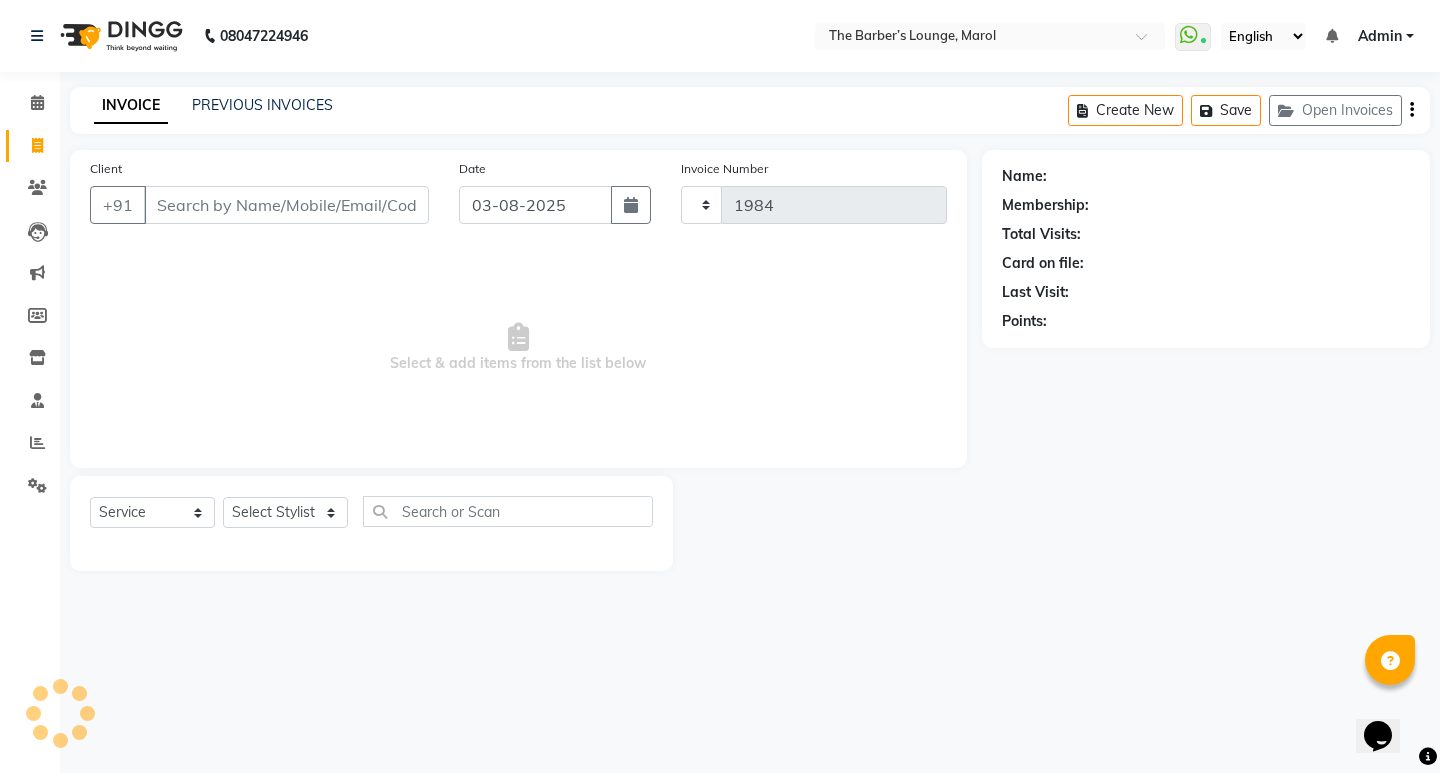 select on "7188" 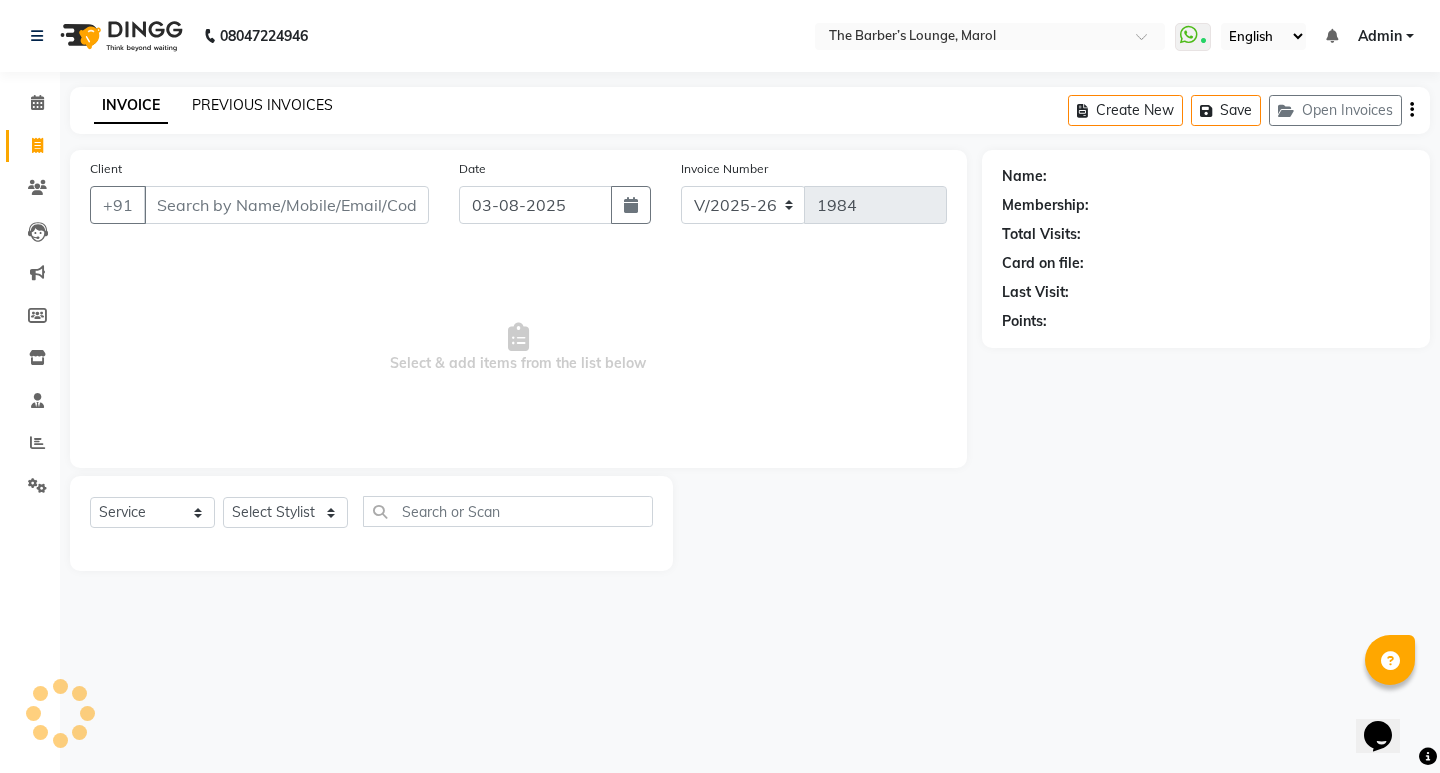 click on "PREVIOUS INVOICES" 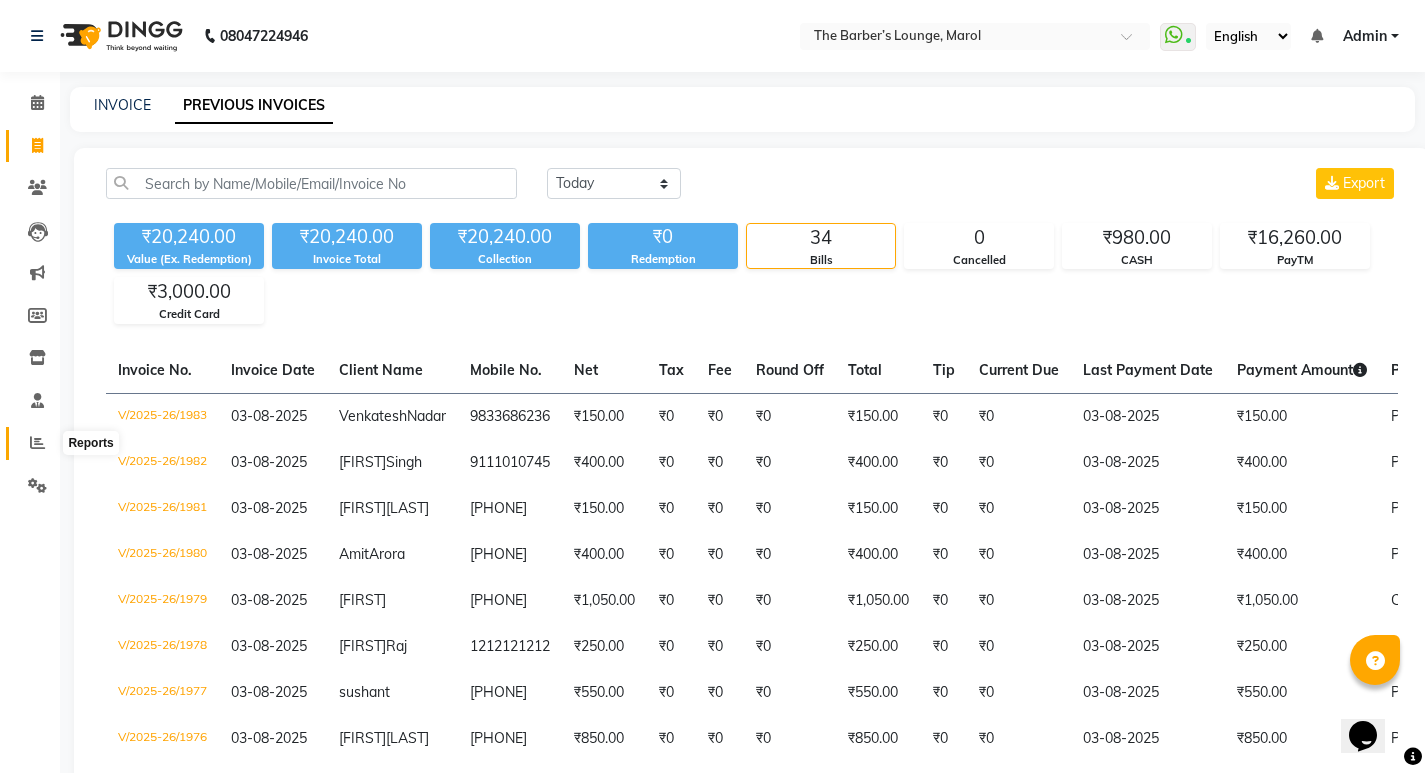 click 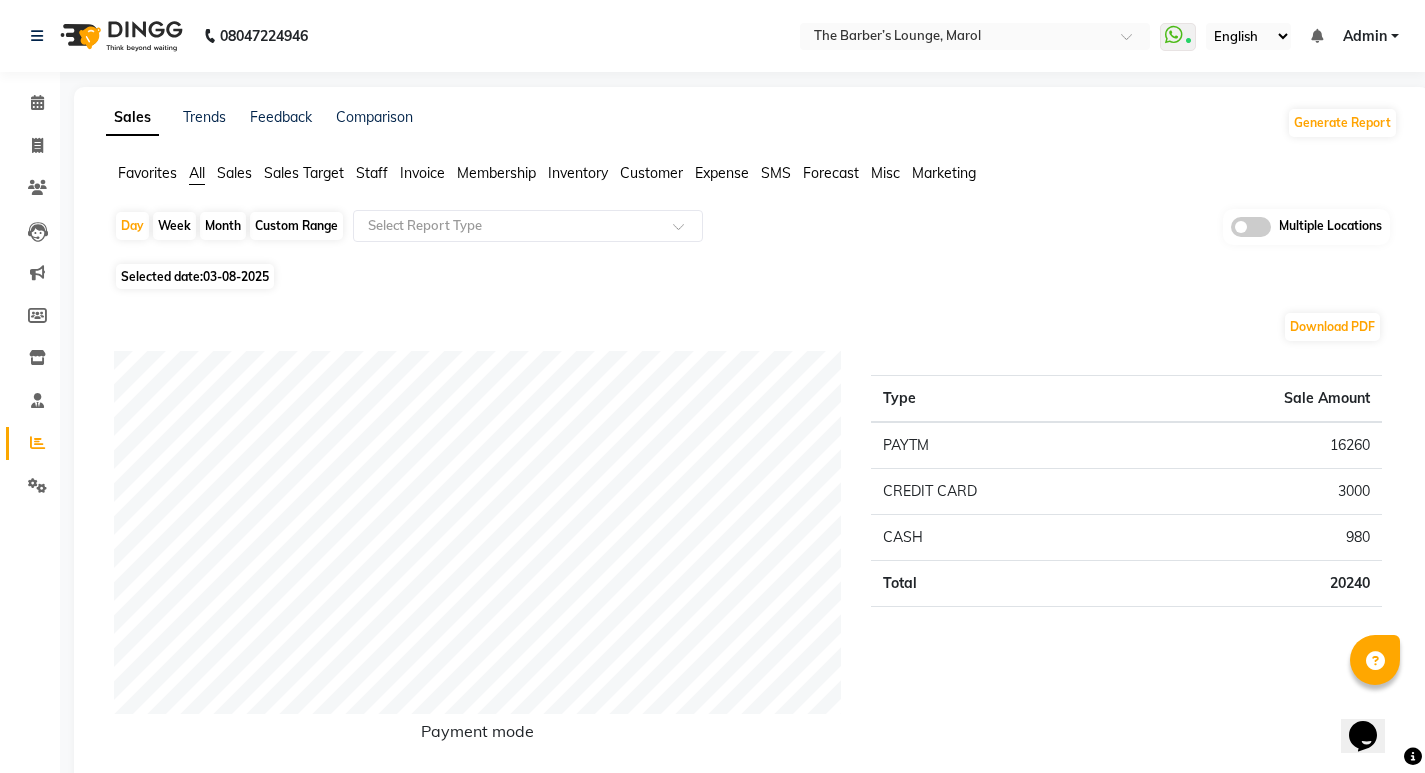click on "Staff" 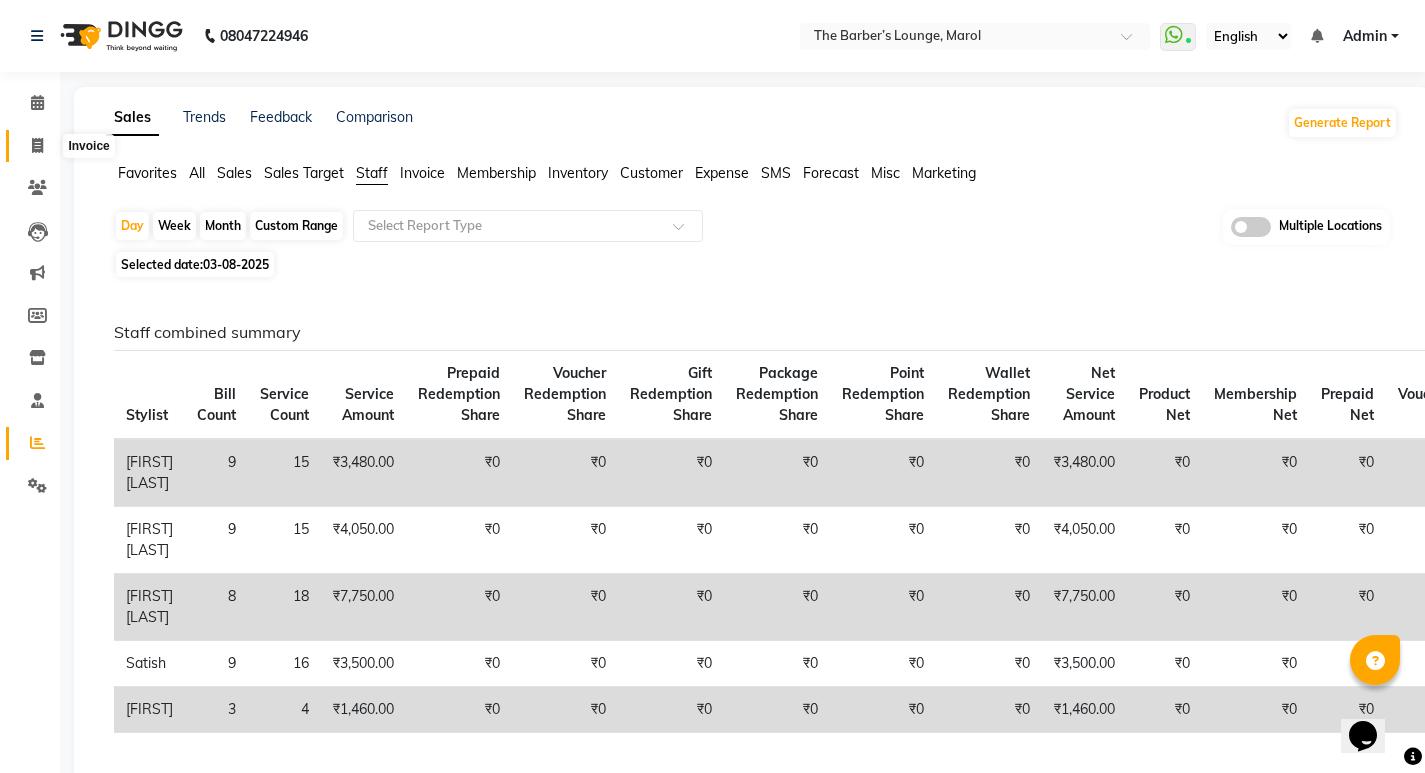 click 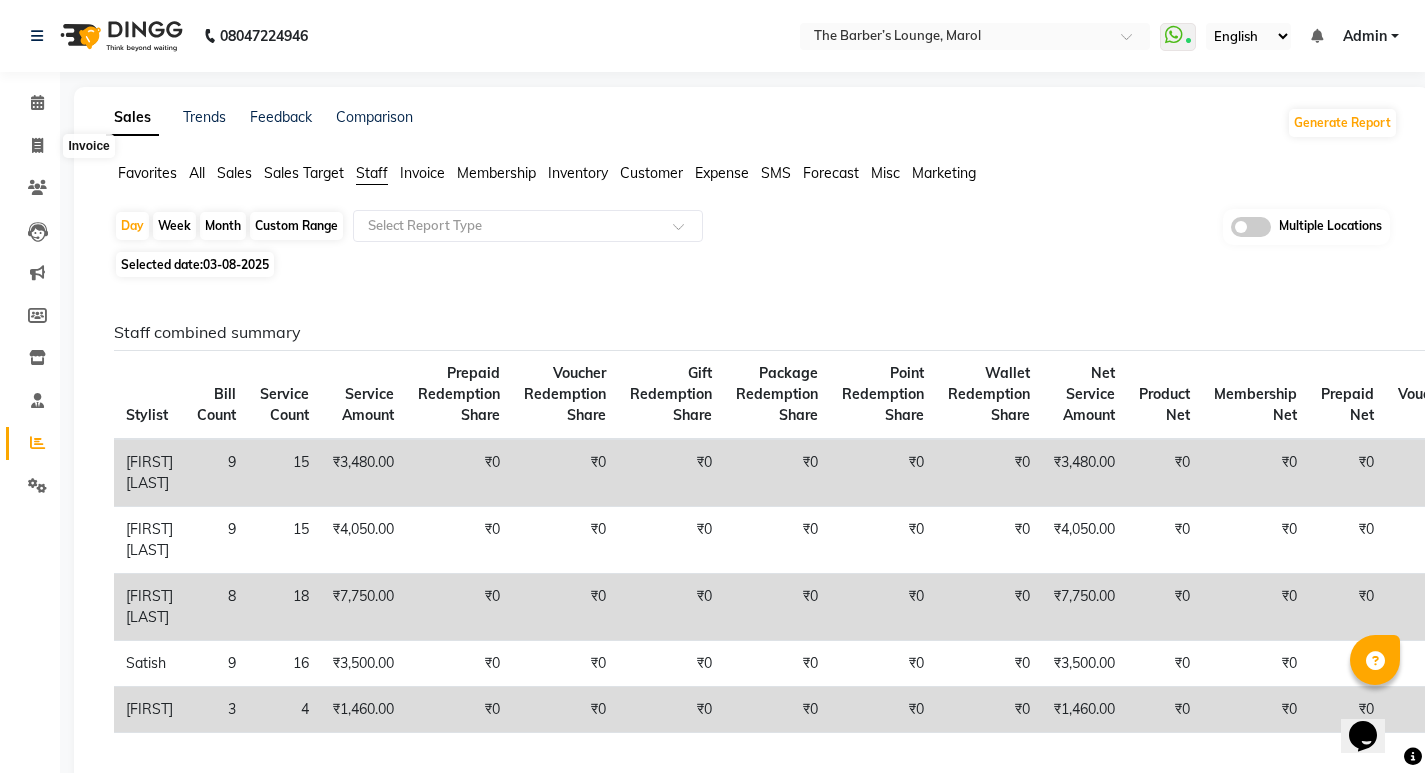 select on "7188" 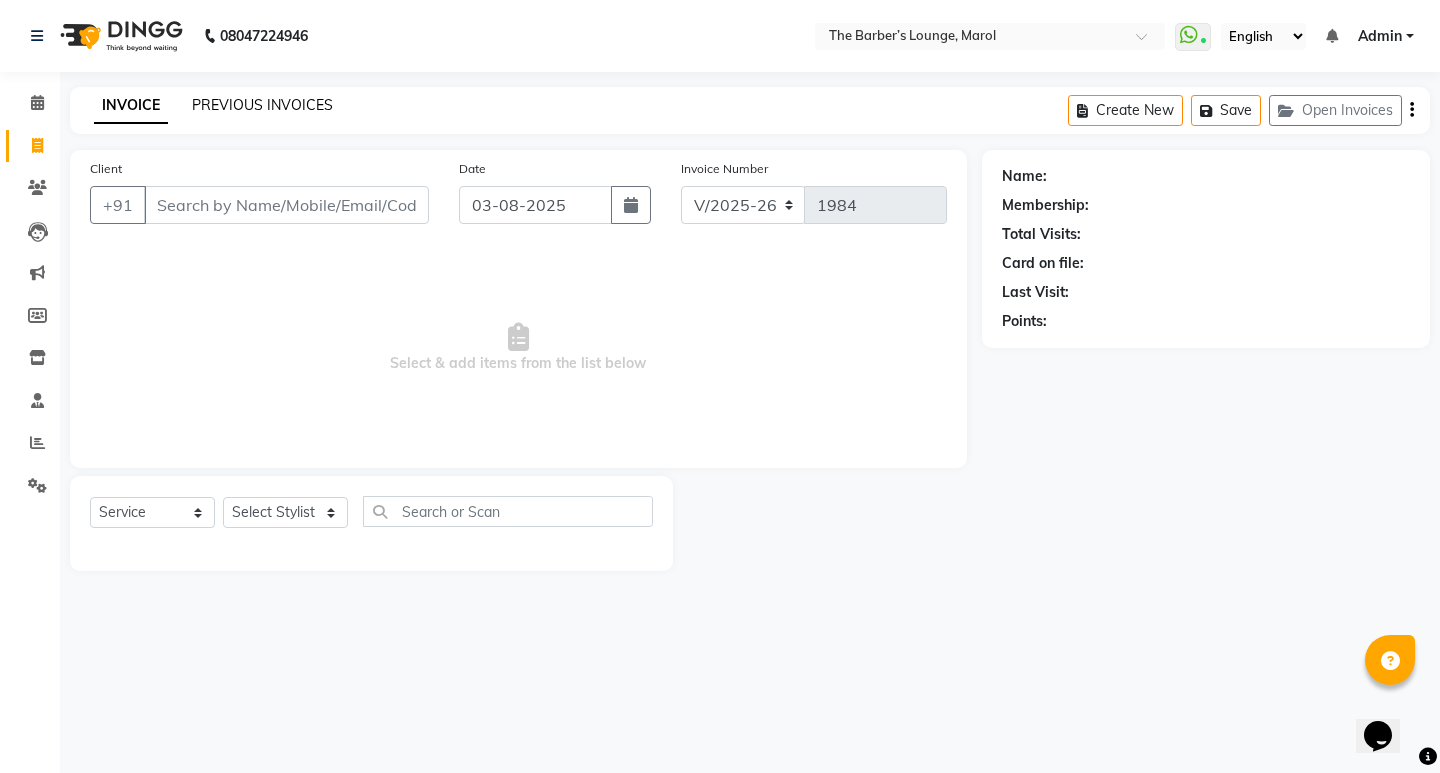 click on "PREVIOUS INVOICES" 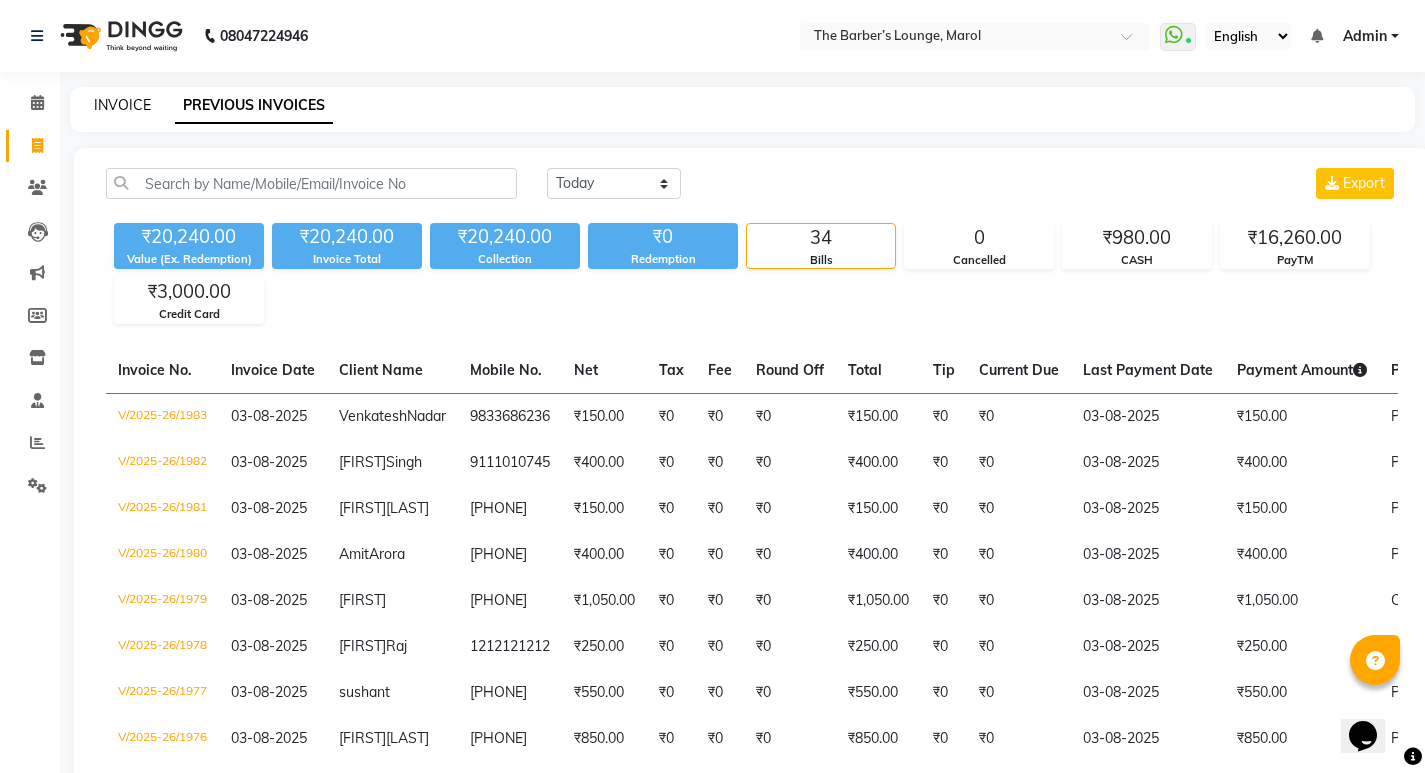 click on "INVOICE" 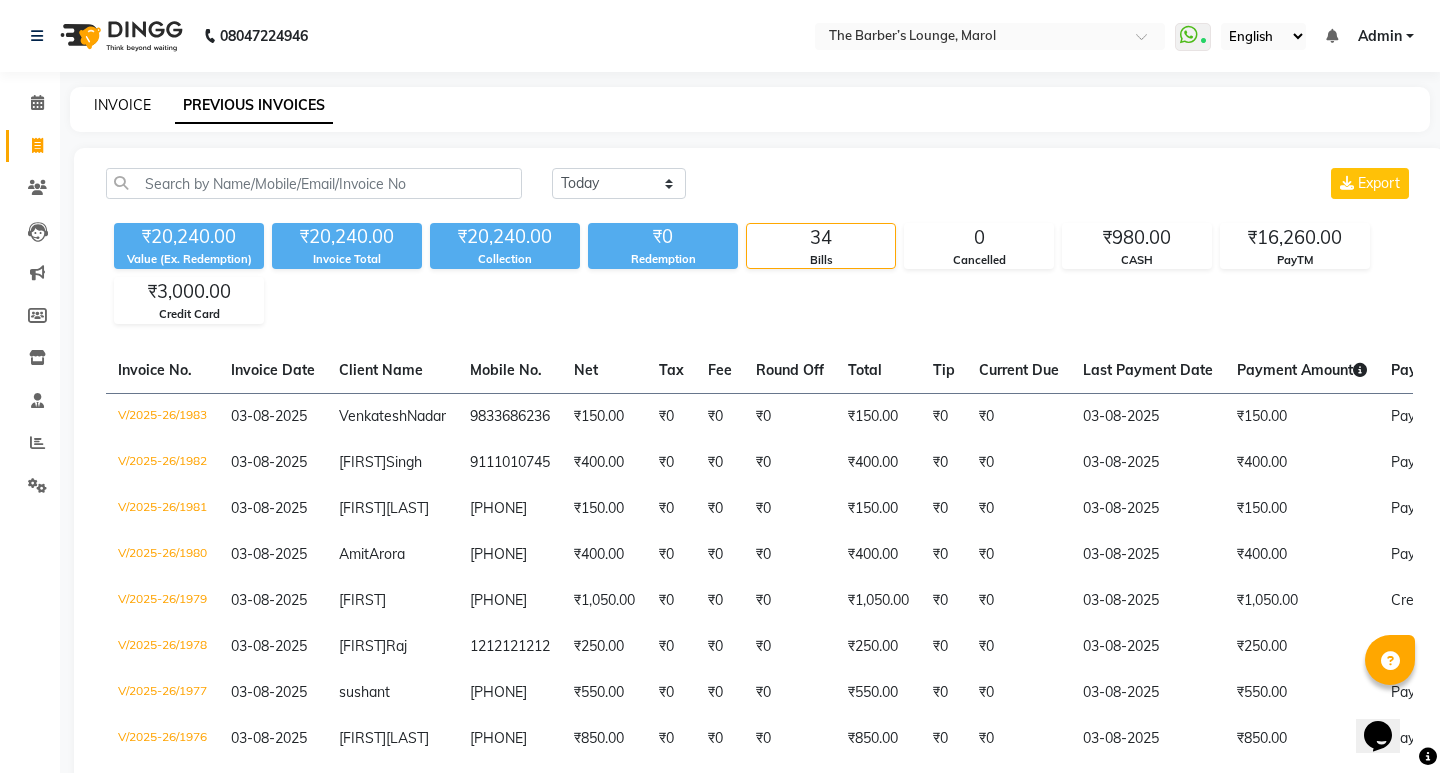select on "7188" 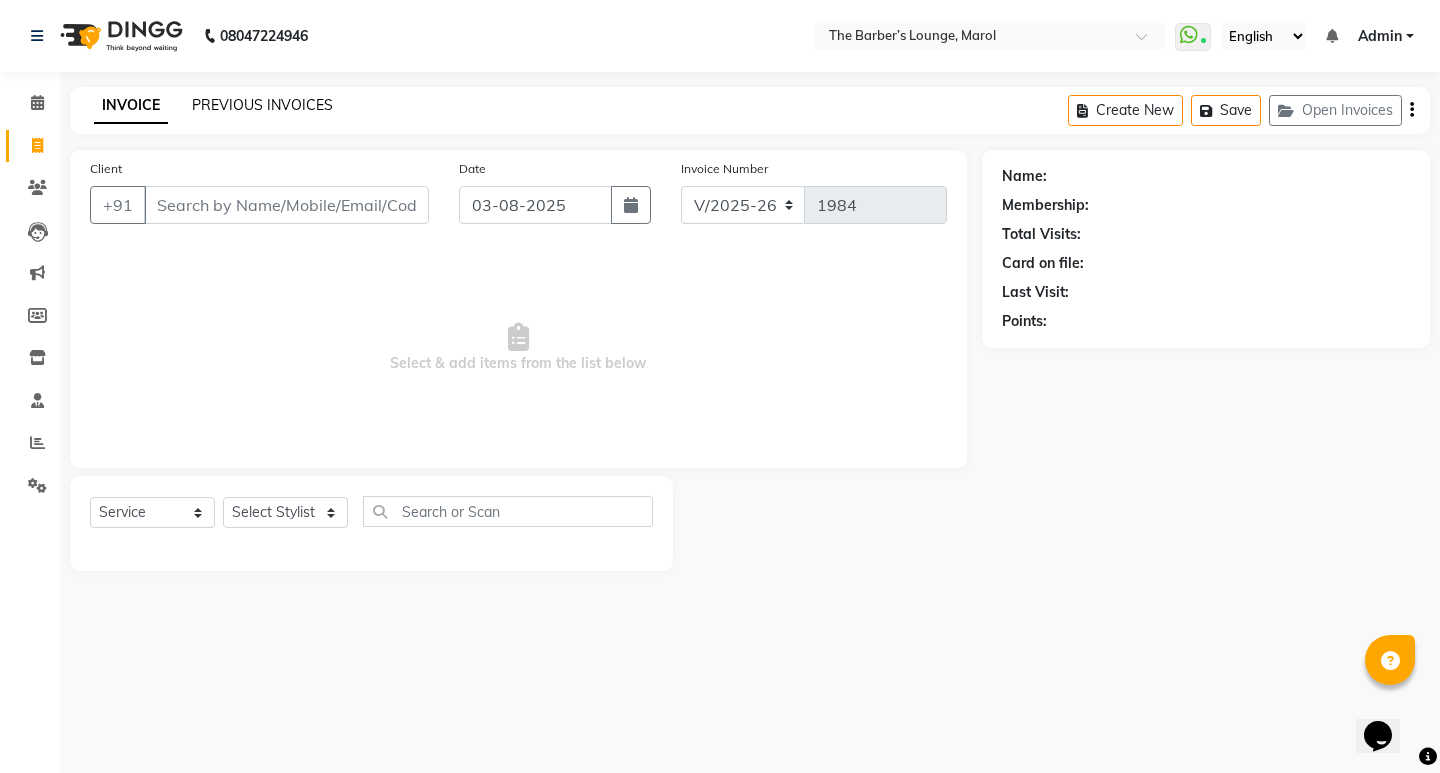 click on "PREVIOUS INVOICES" 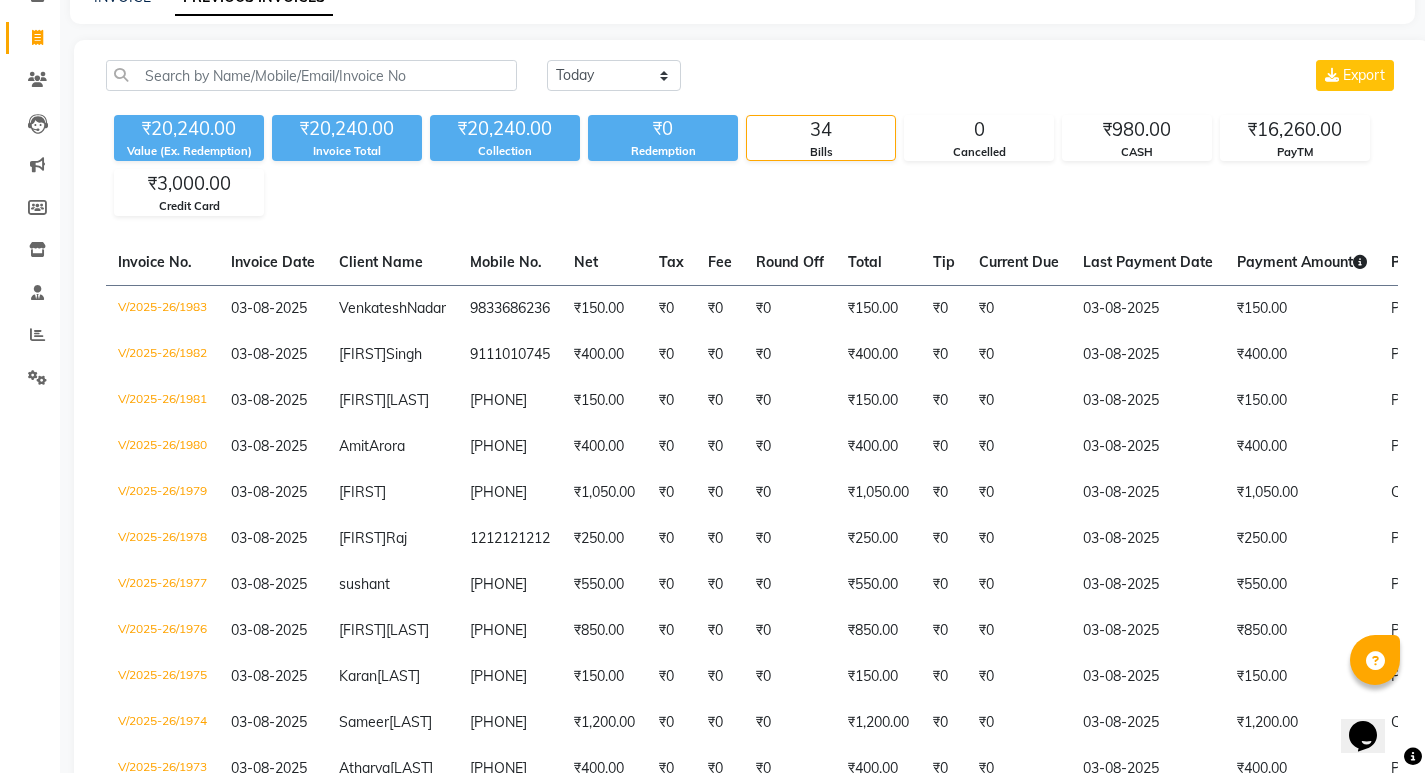 scroll, scrollTop: 0, scrollLeft: 0, axis: both 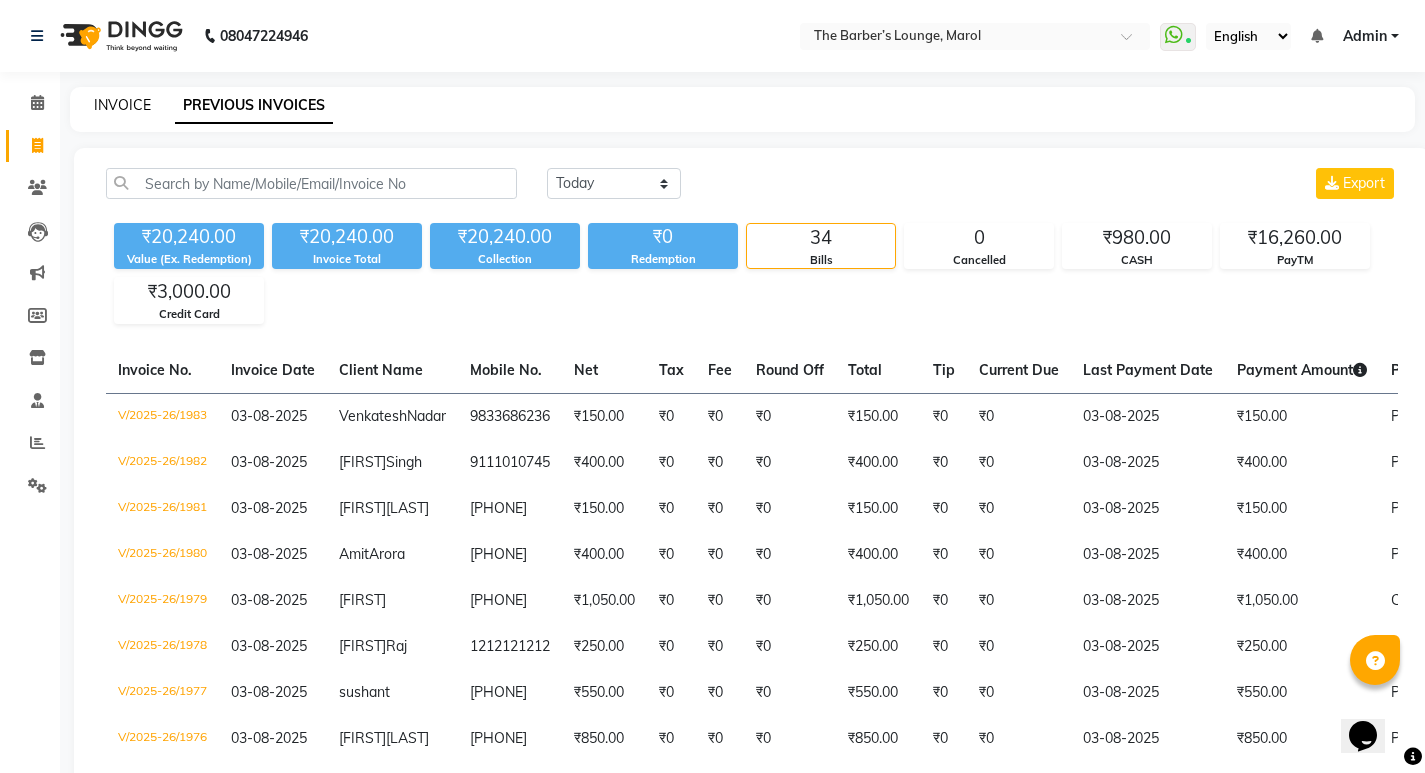 click on "INVOICE" 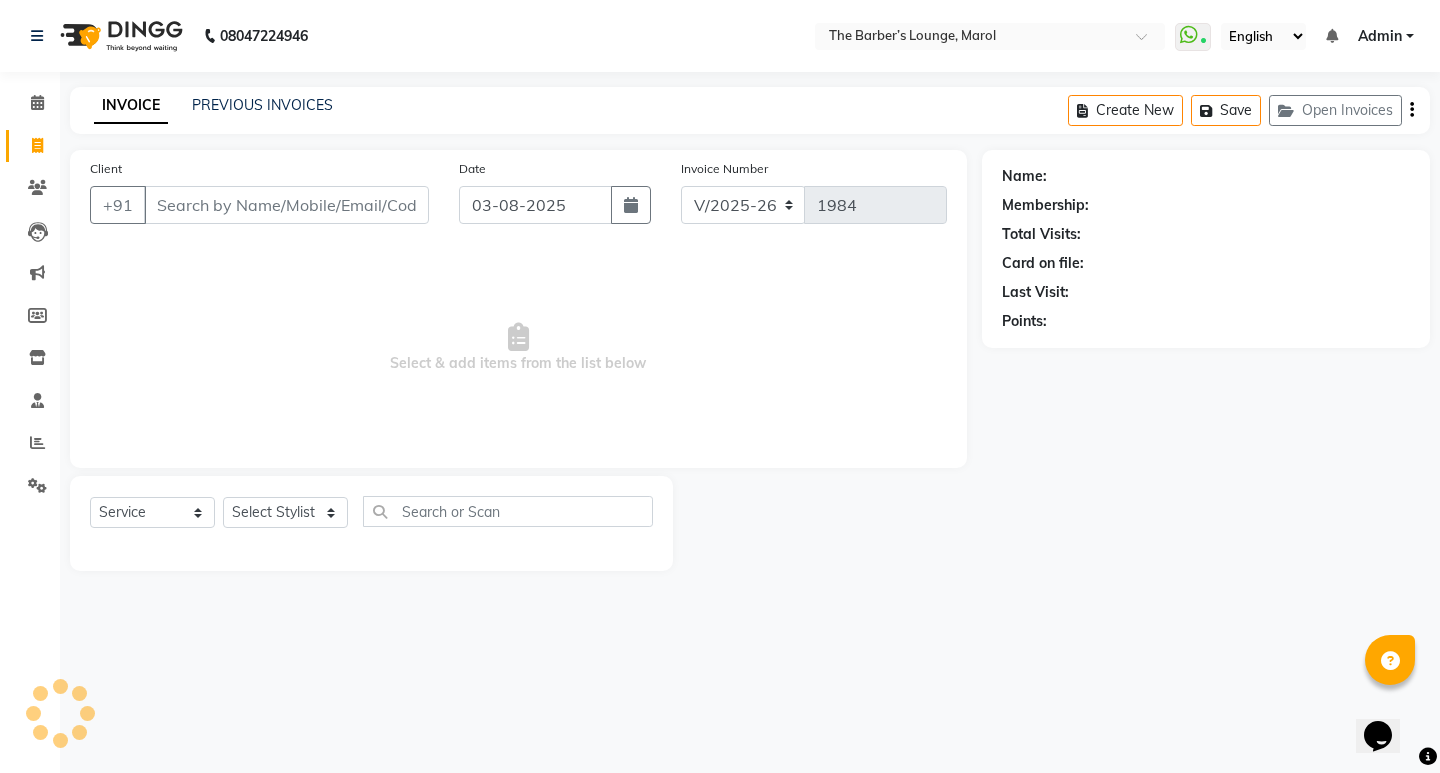 click on "Client" at bounding box center [286, 205] 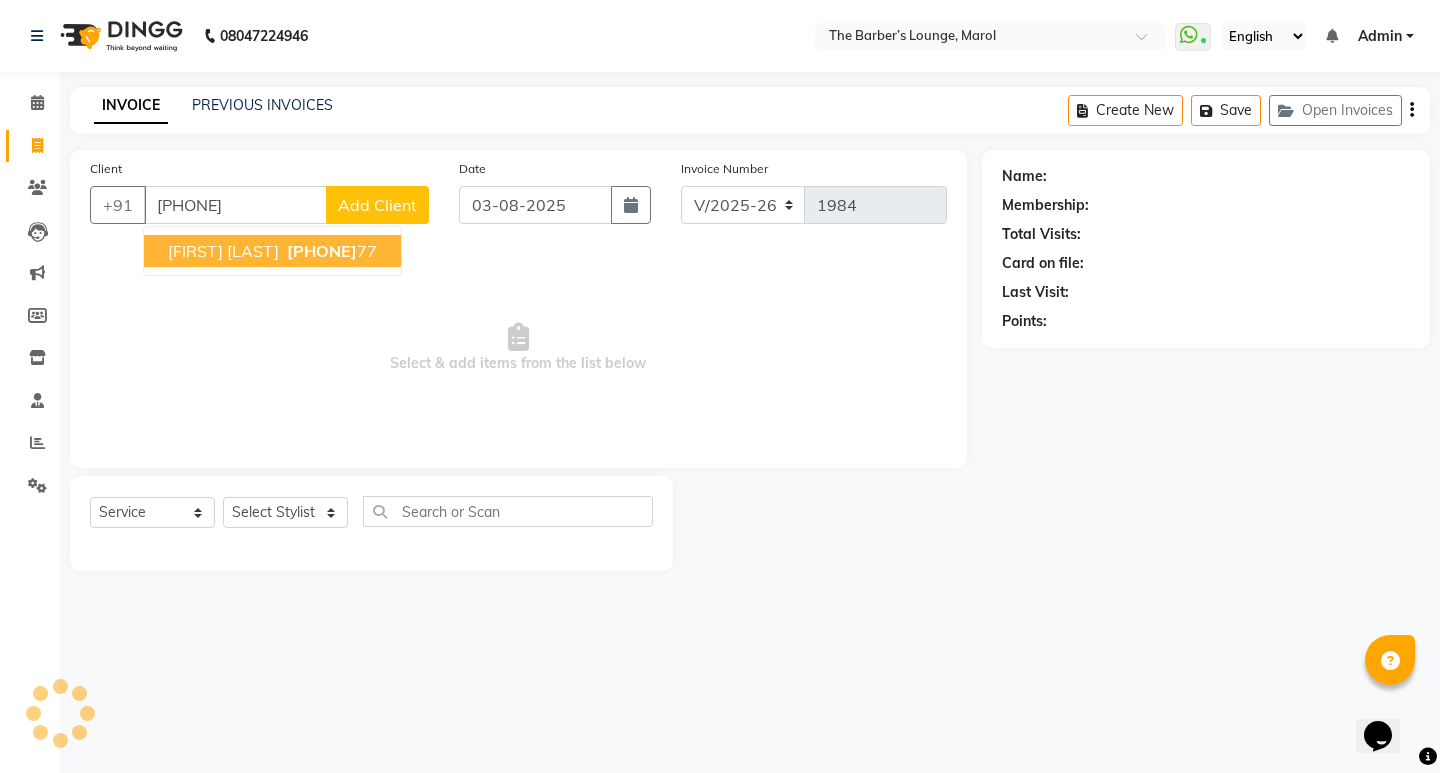 type on "9892705677" 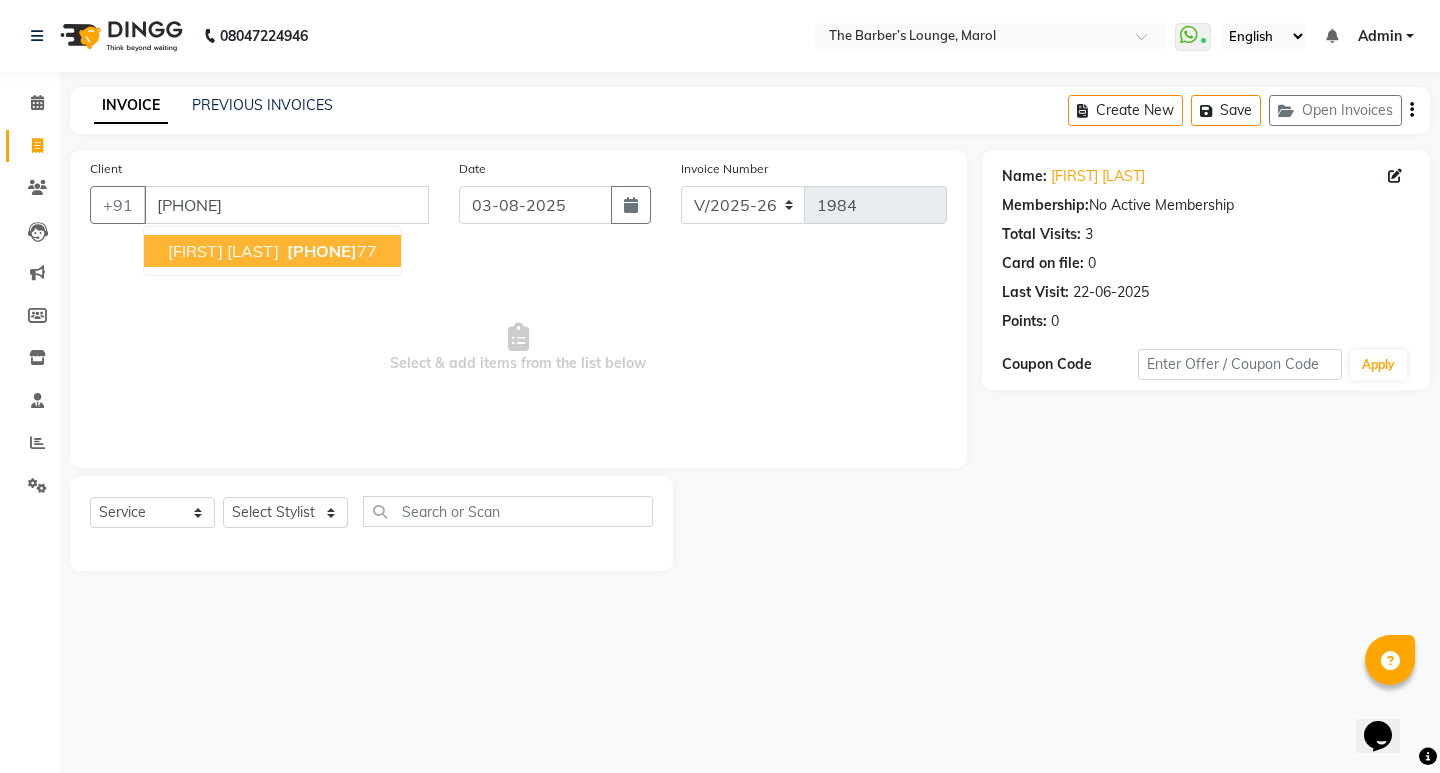 click on "Joshua Noronha" at bounding box center [223, 251] 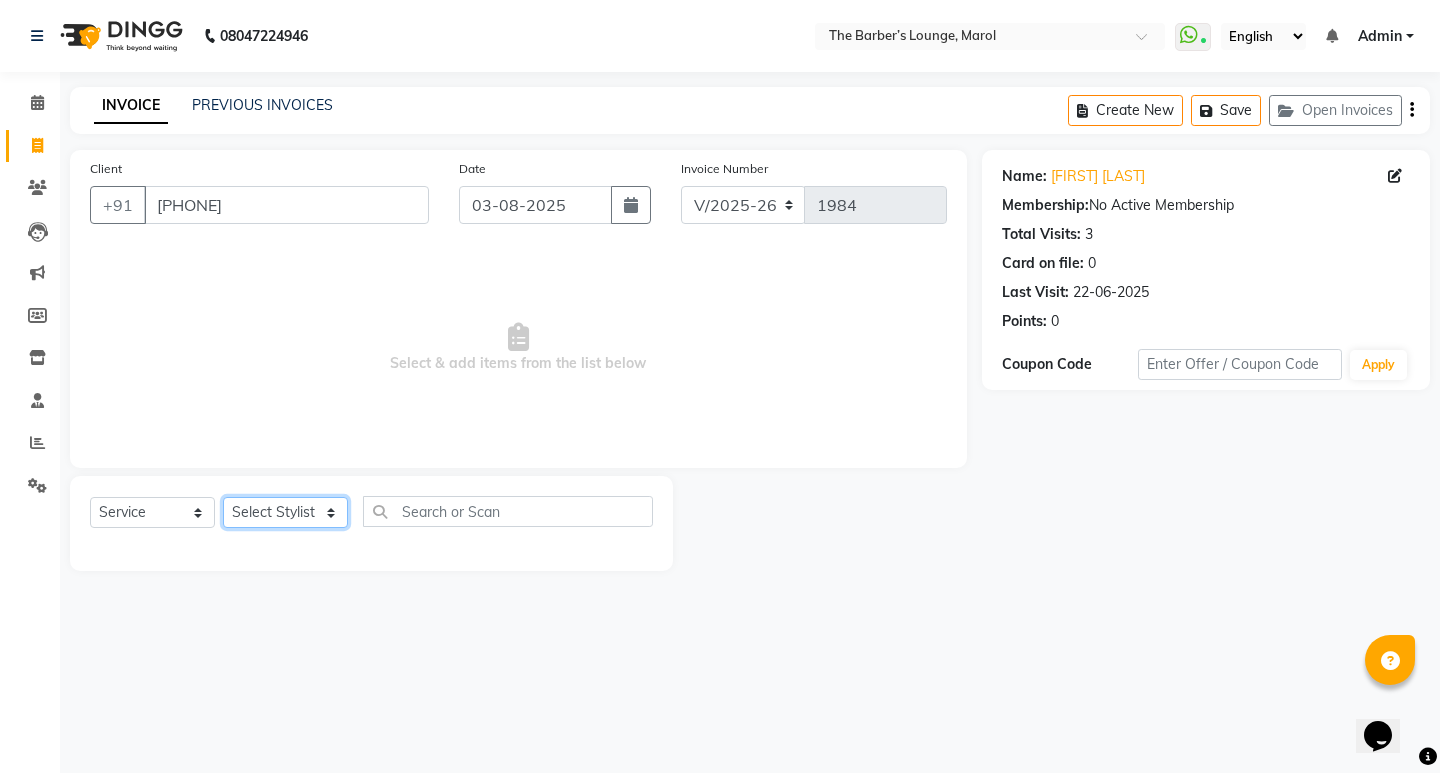 click on "Select Stylist Anjali Jafar Salmani Ketan Shinde Mohsin Akhtar Satish Tejasvi Vasundhara" 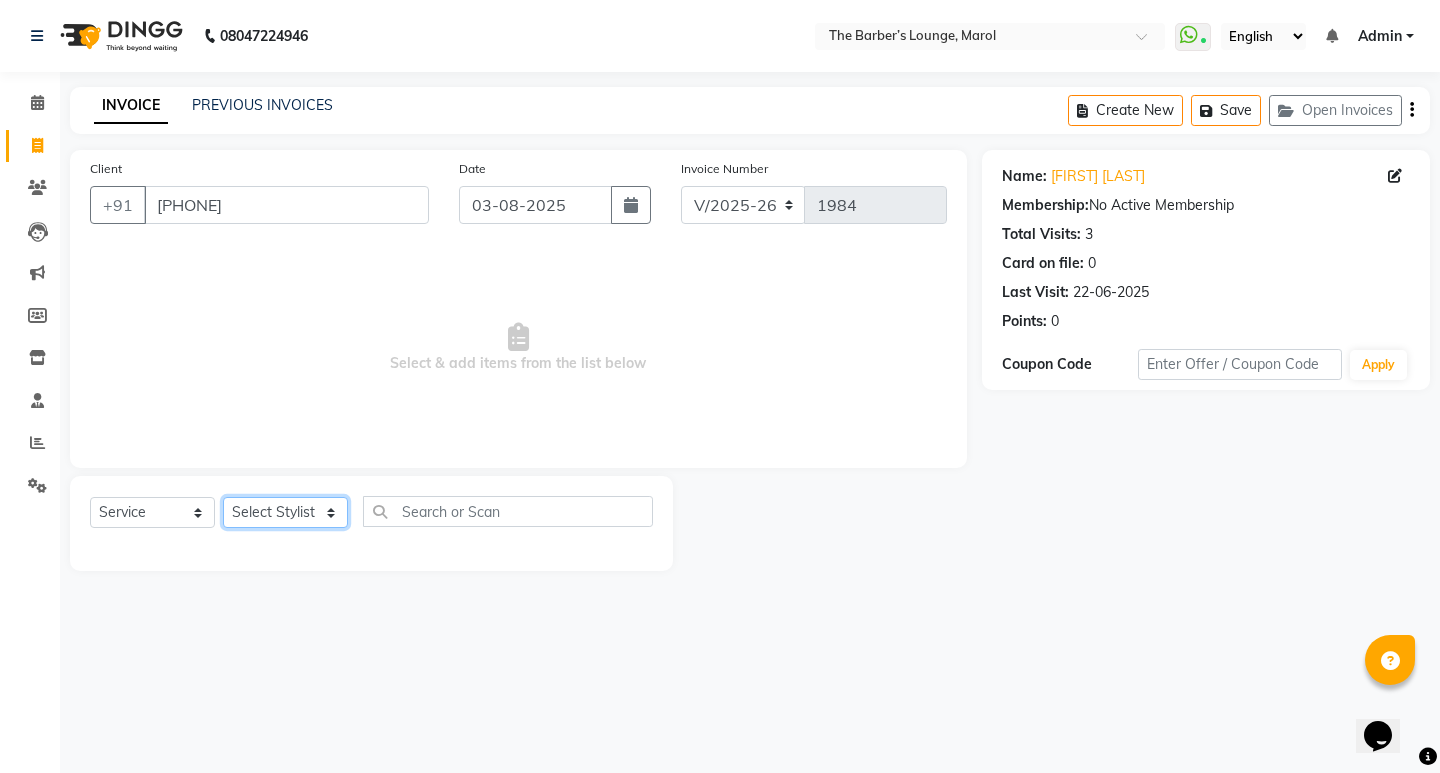 select on "60180" 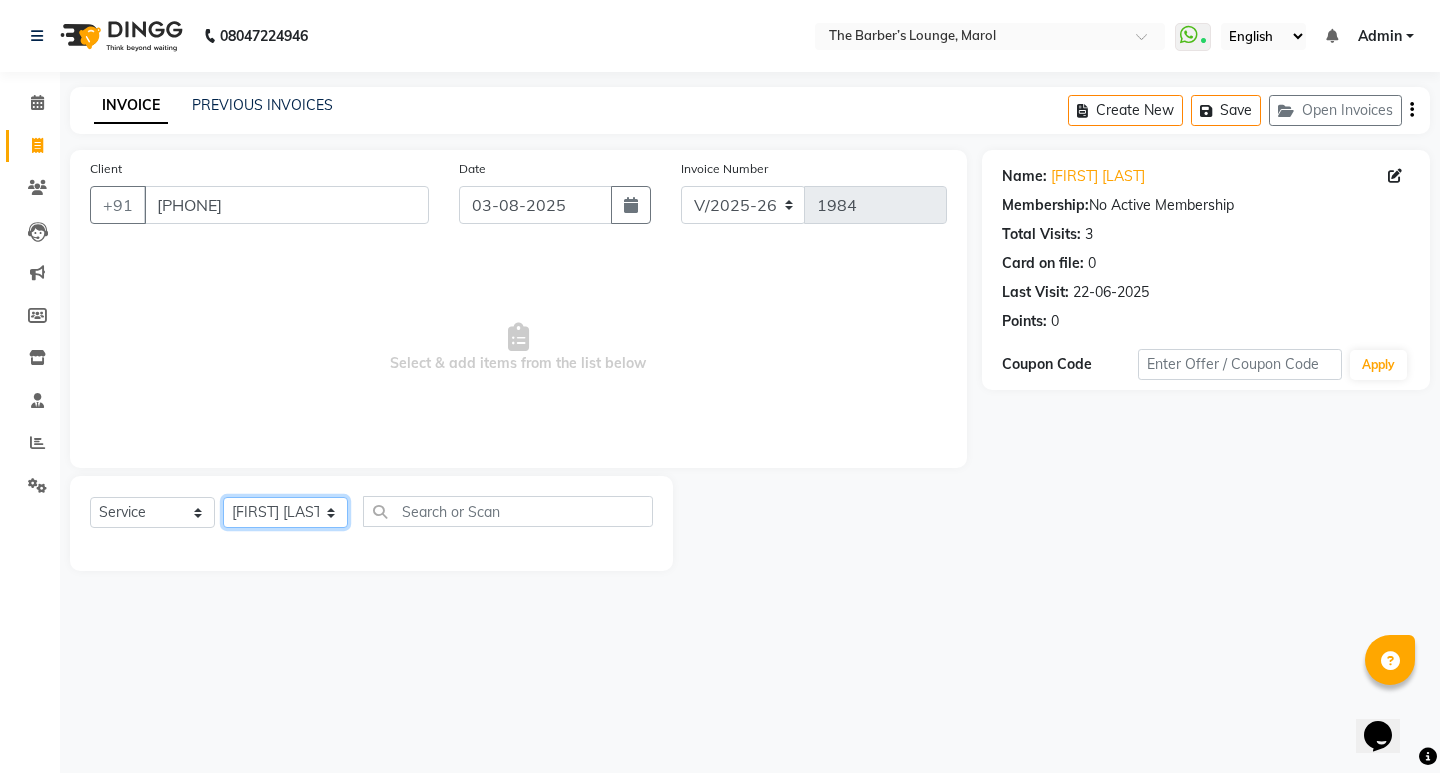 click on "Select Stylist Anjali Jafar Salmani Ketan Shinde Mohsin Akhtar Satish Tejasvi Vasundhara" 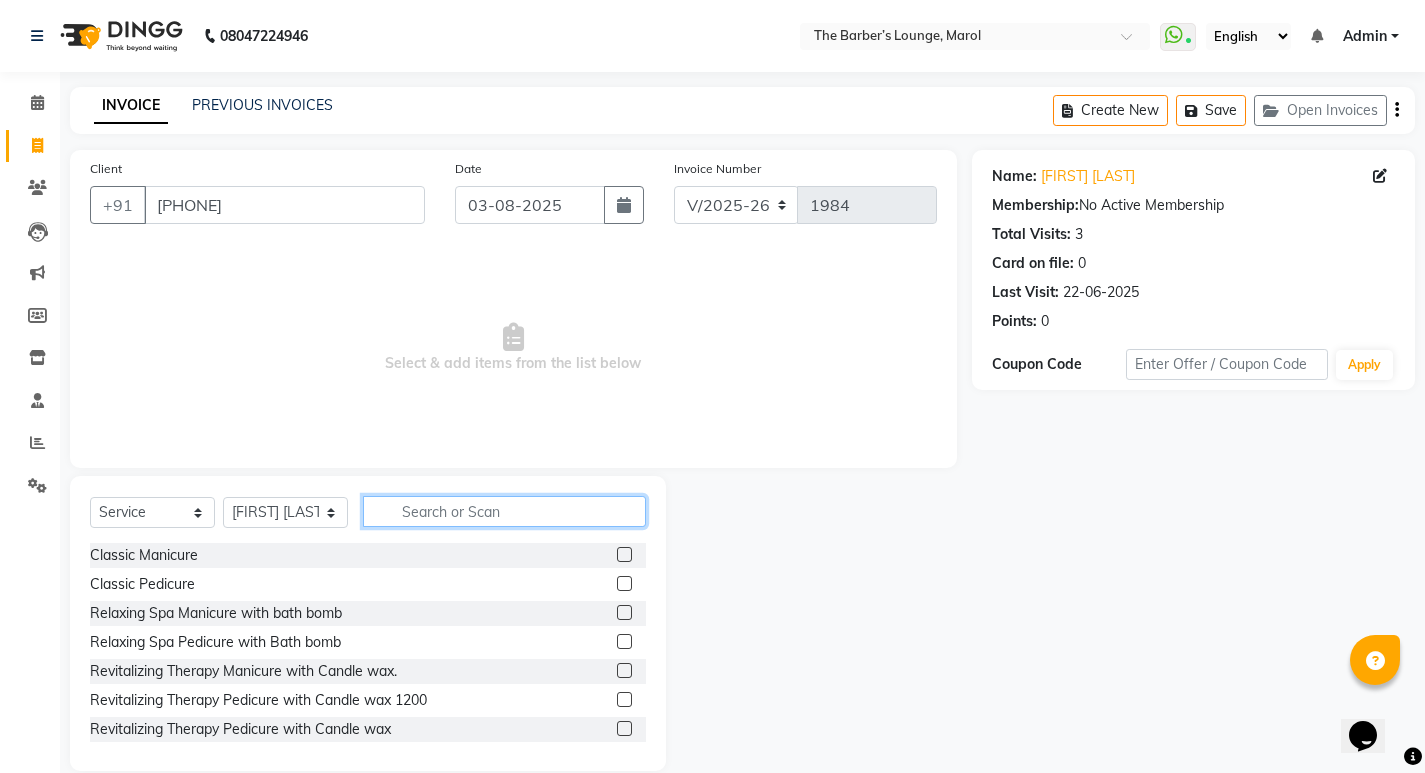 click 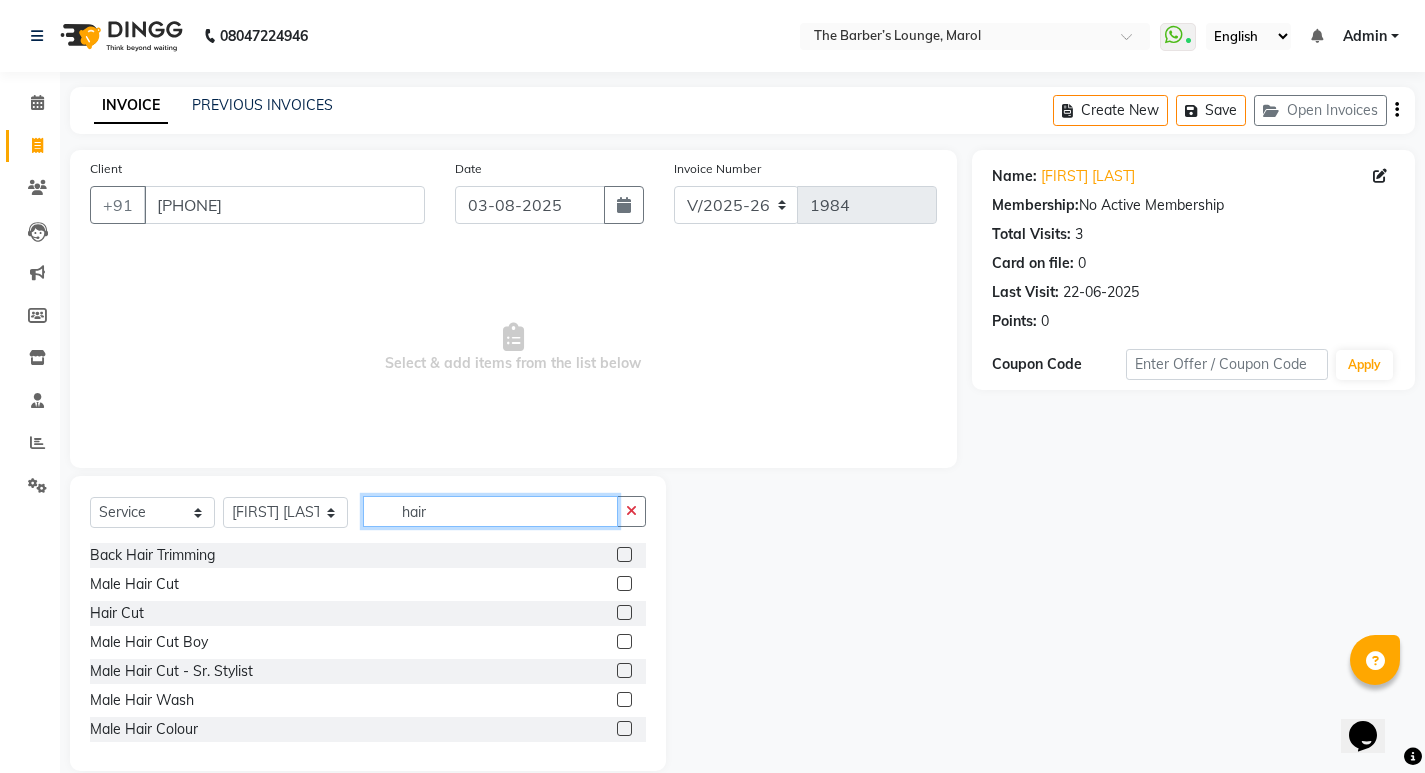 type on "hair" 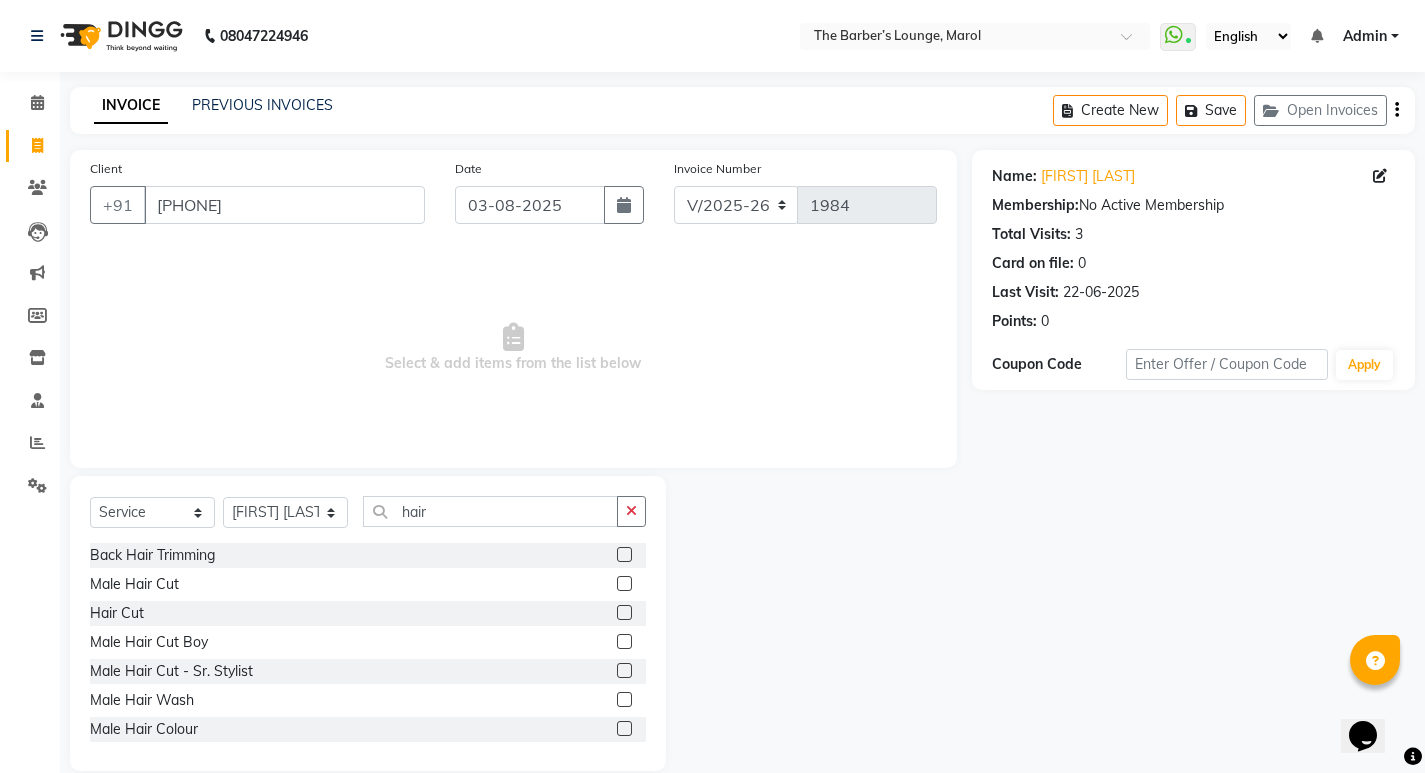 click 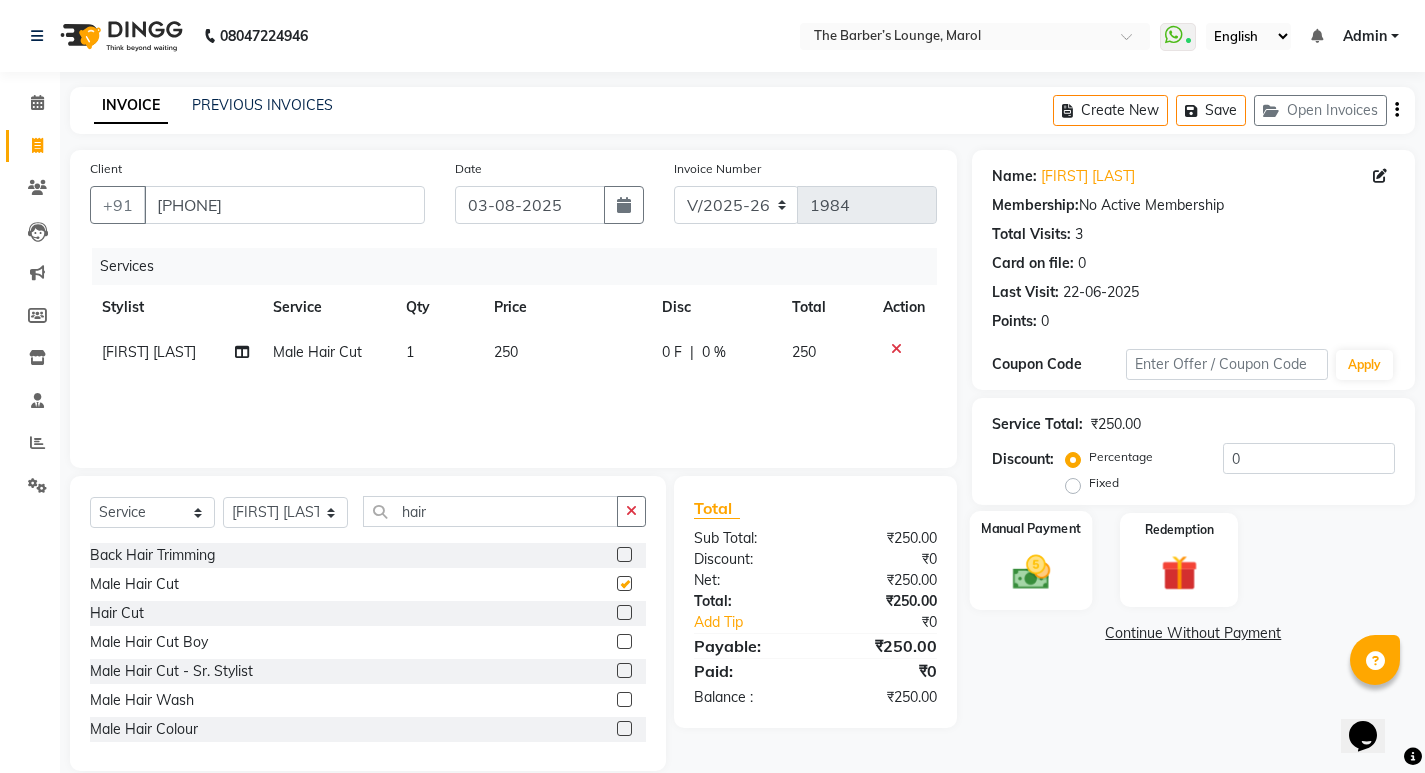checkbox on "false" 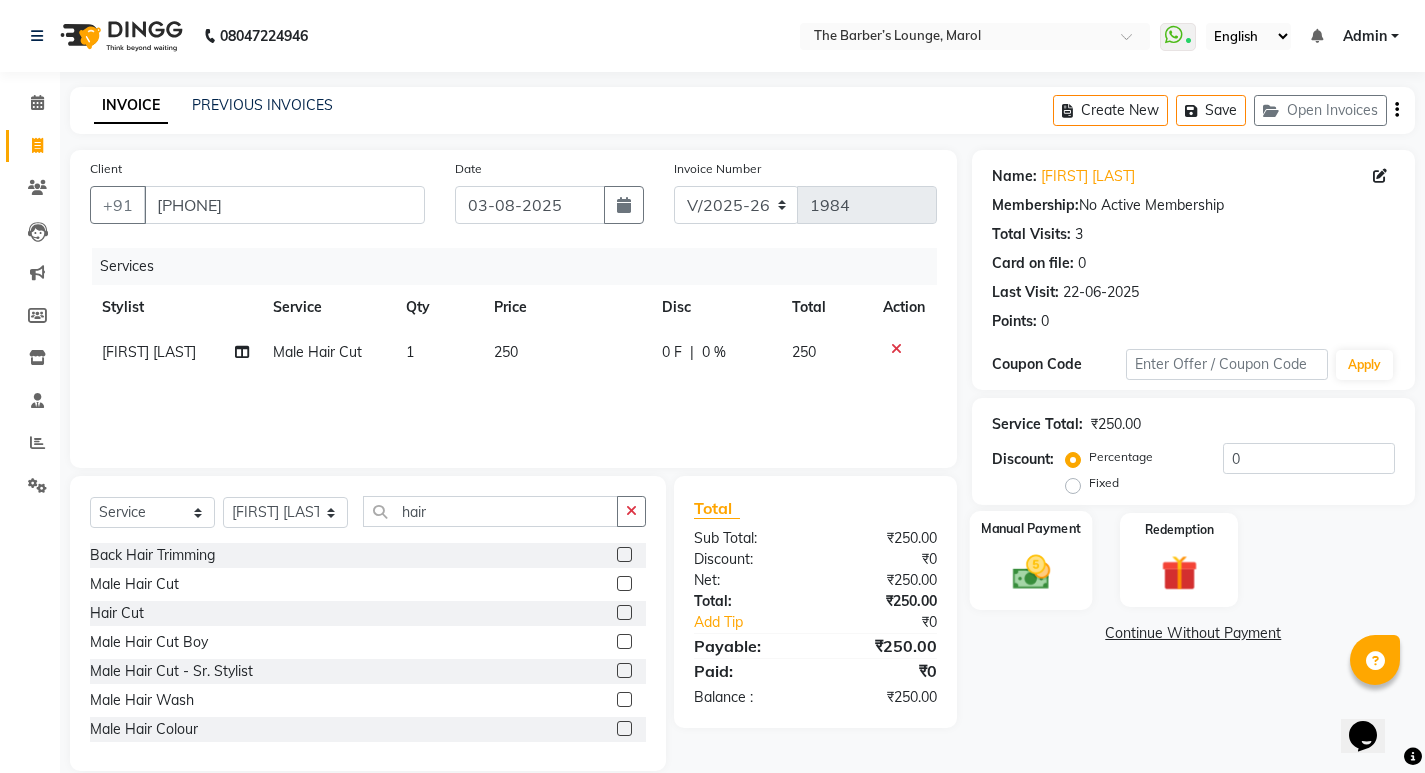 click 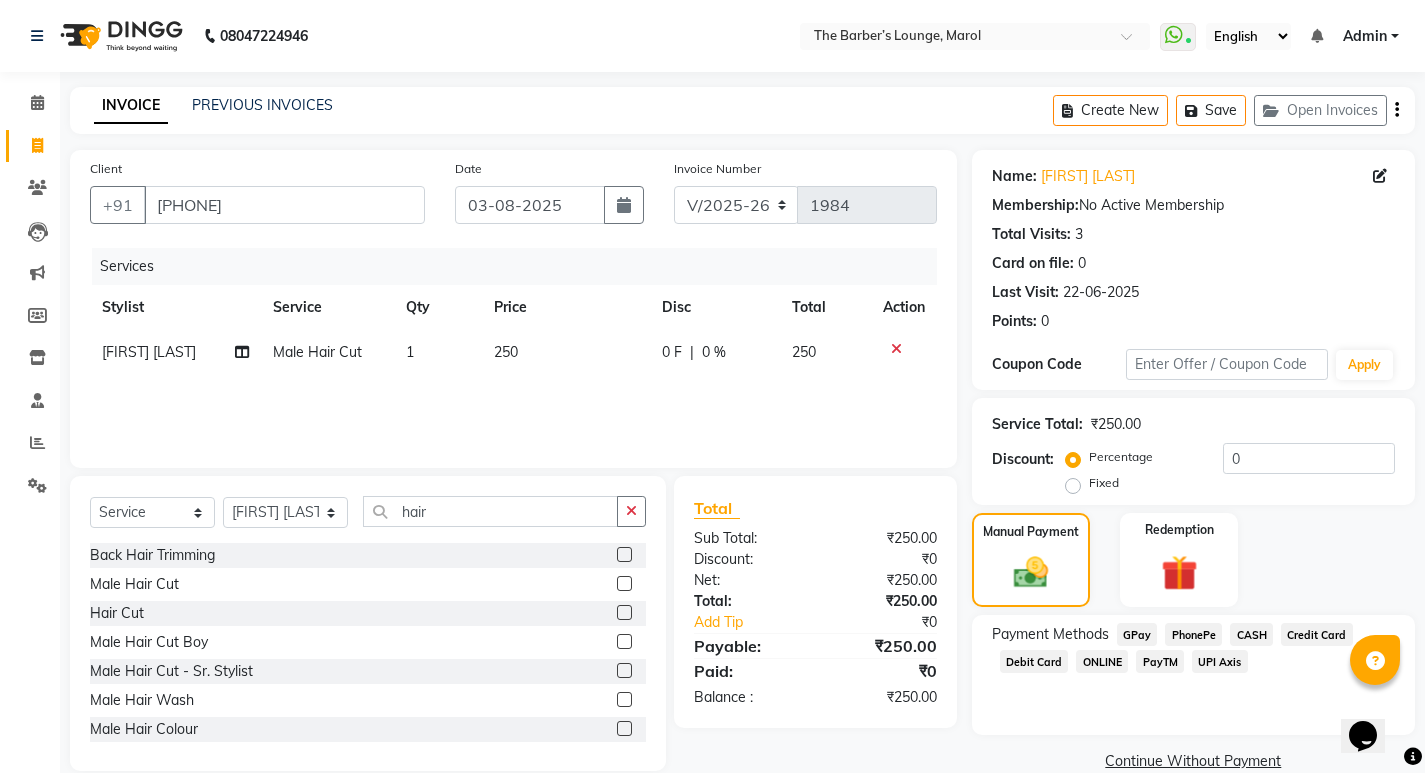 click on "PayTM" 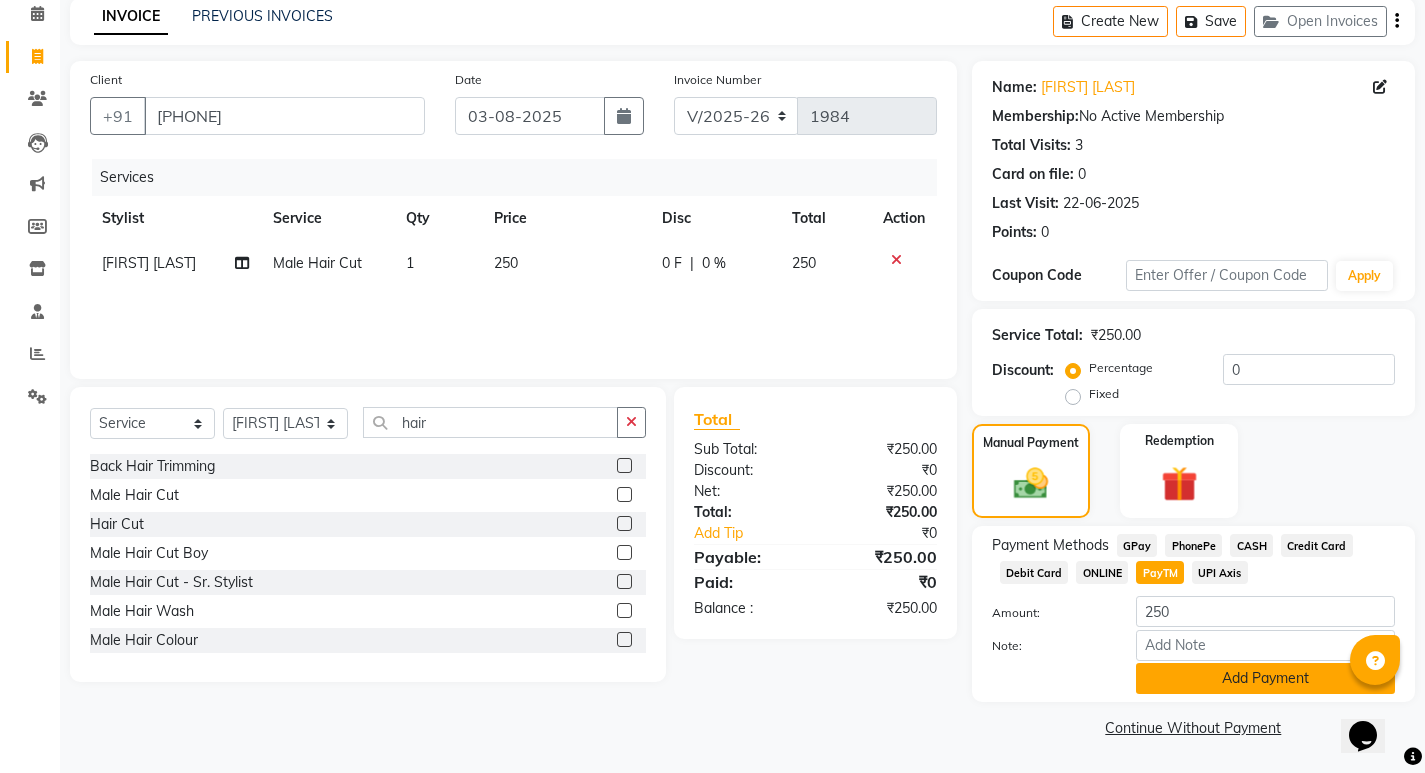 click on "Add Payment" 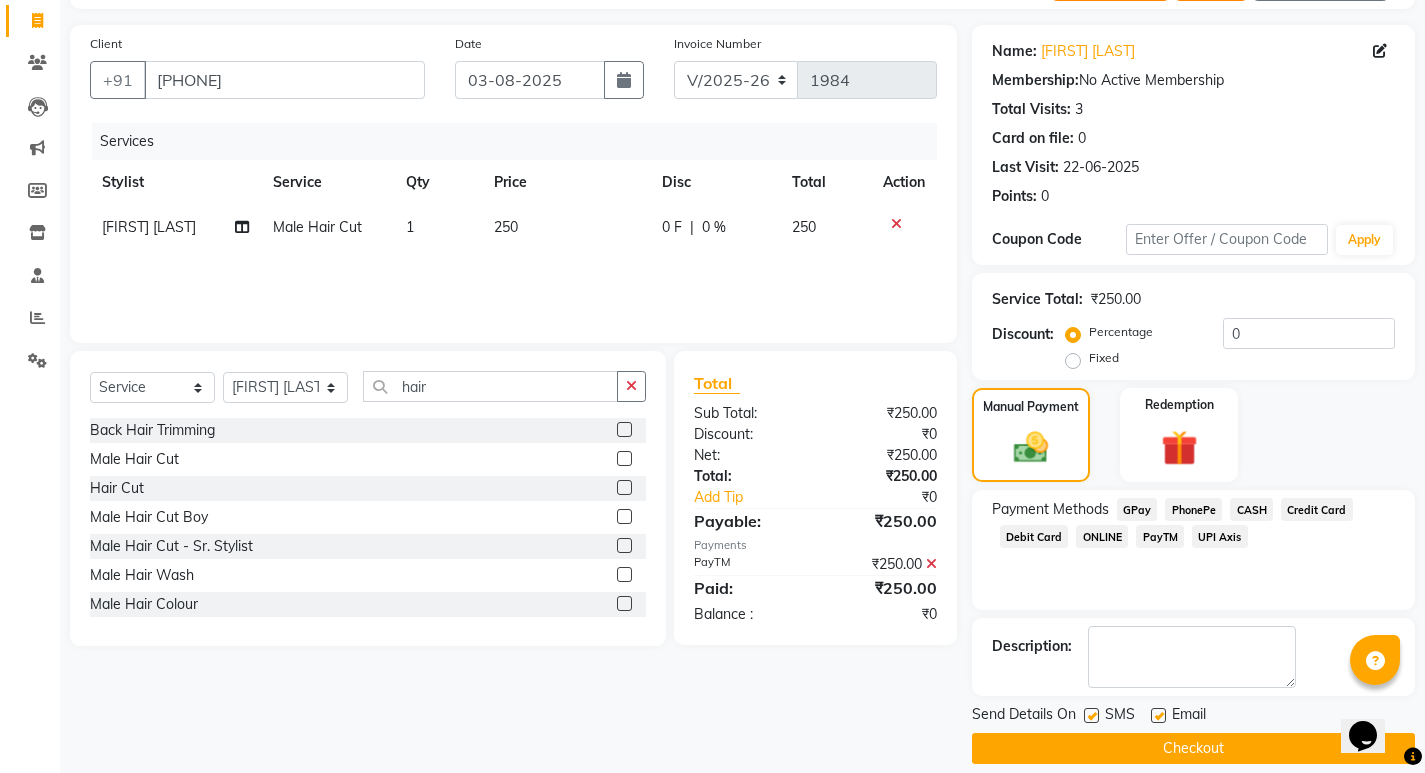 scroll, scrollTop: 146, scrollLeft: 0, axis: vertical 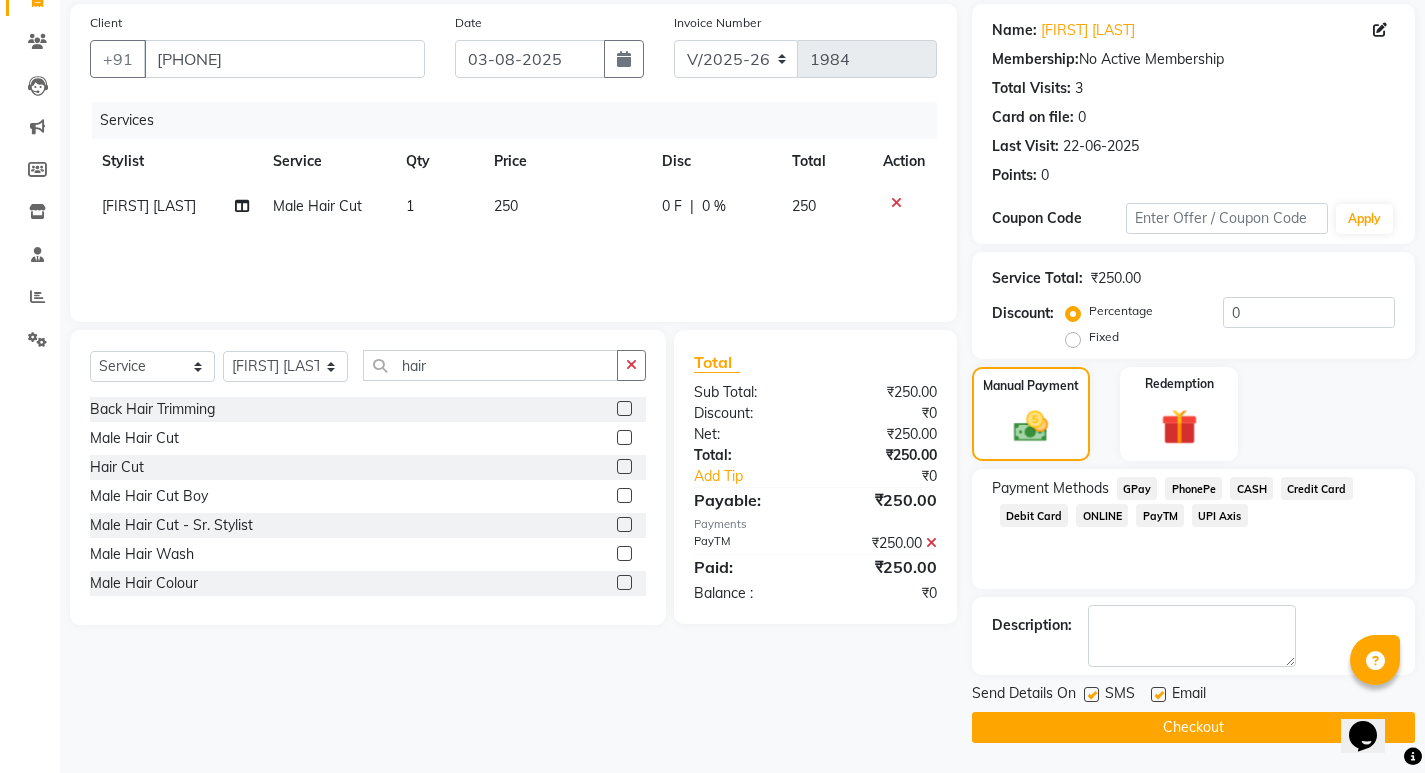 click on "Checkout" 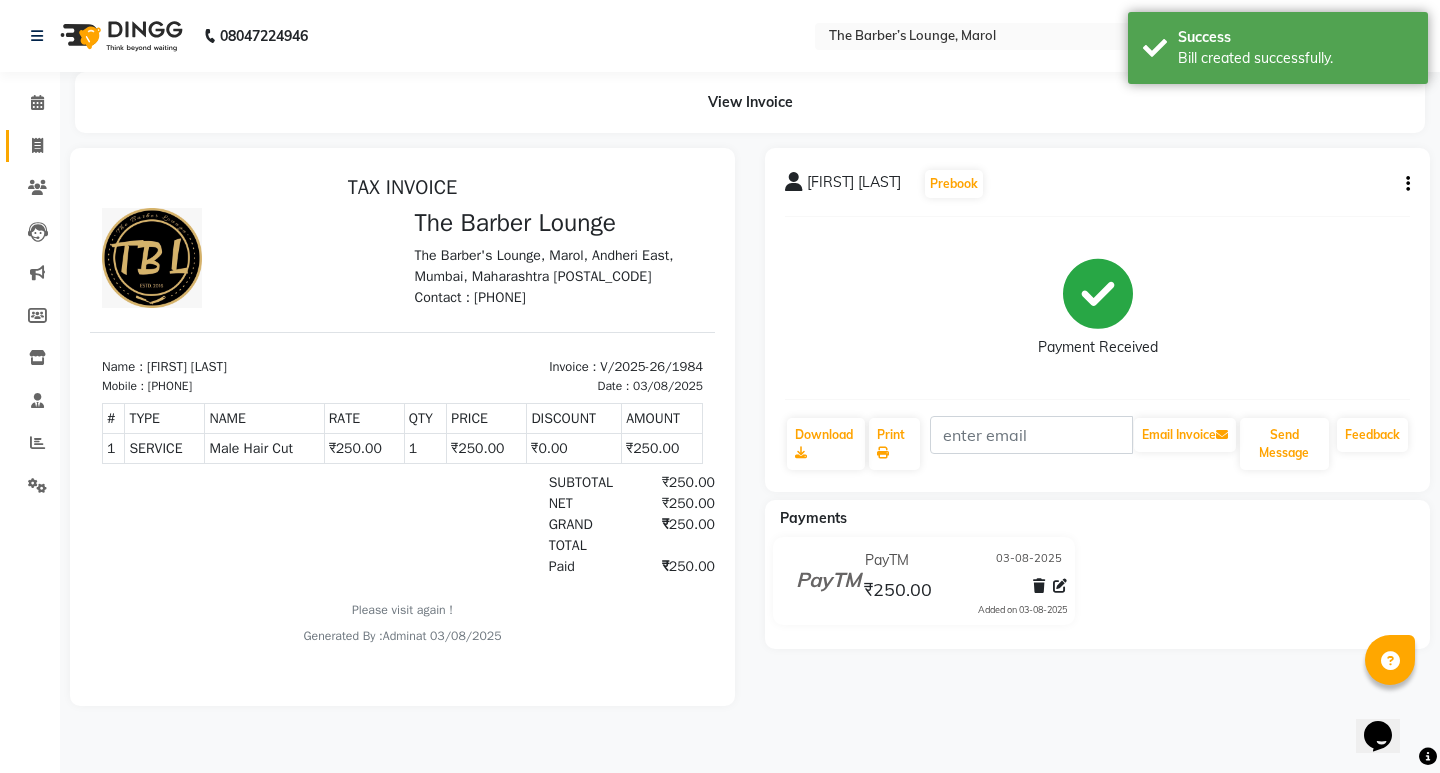 scroll, scrollTop: 0, scrollLeft: 0, axis: both 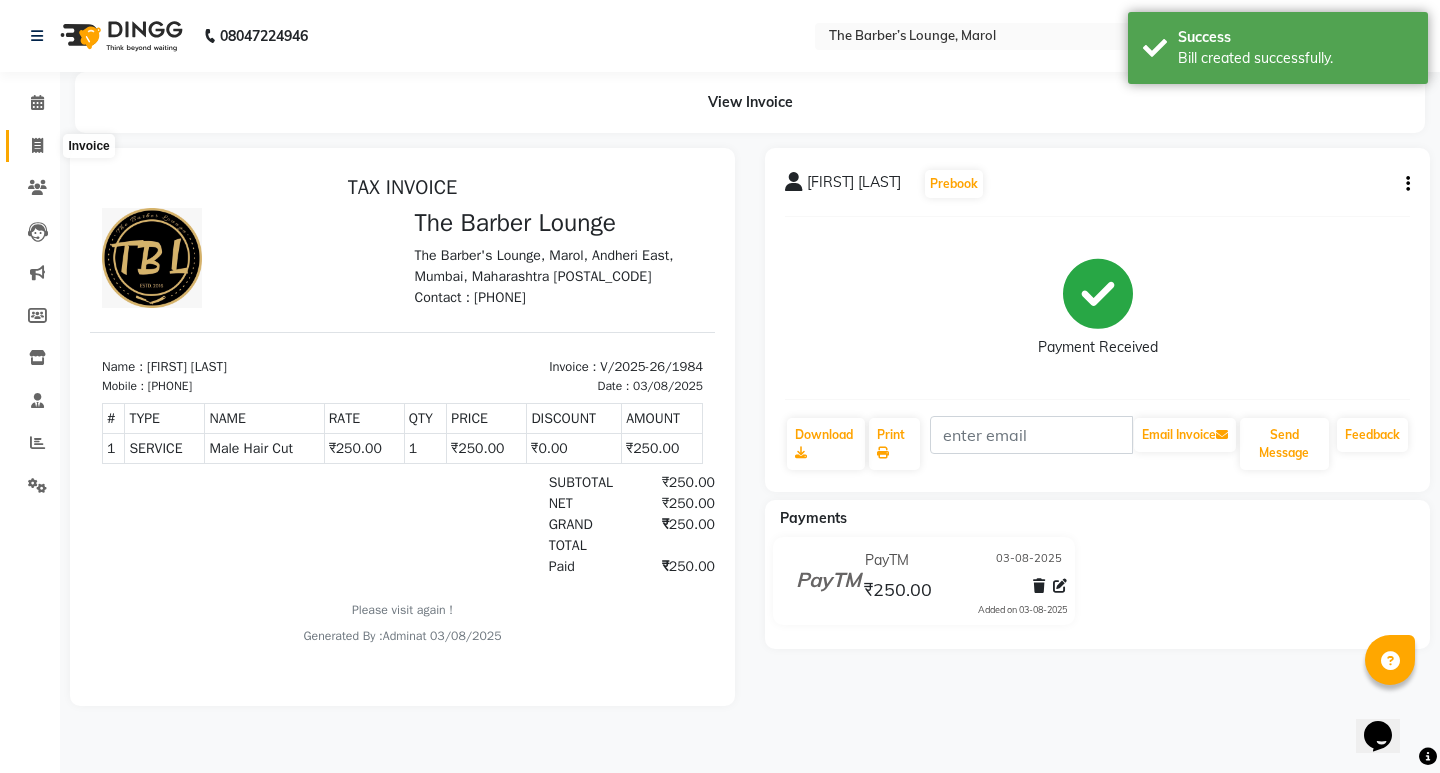click 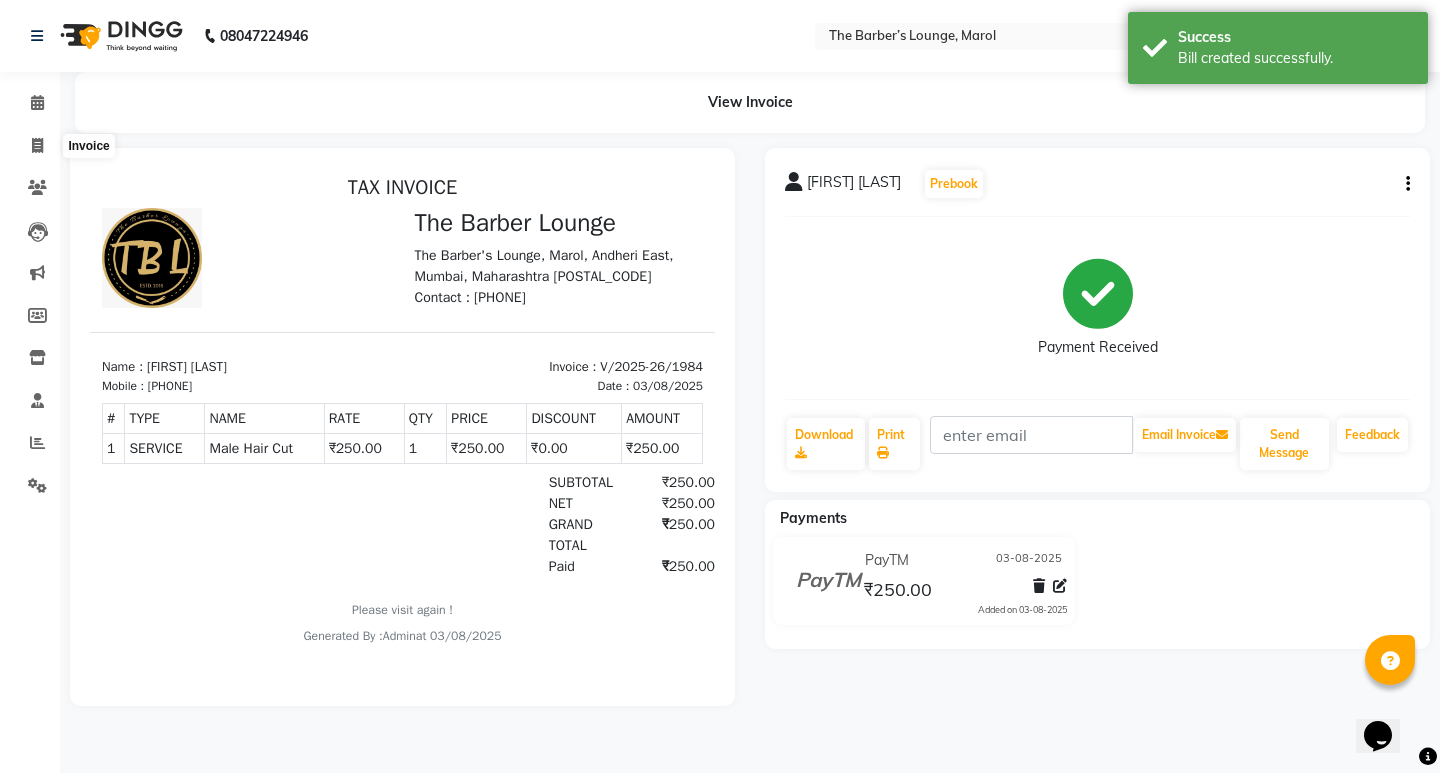 select on "7188" 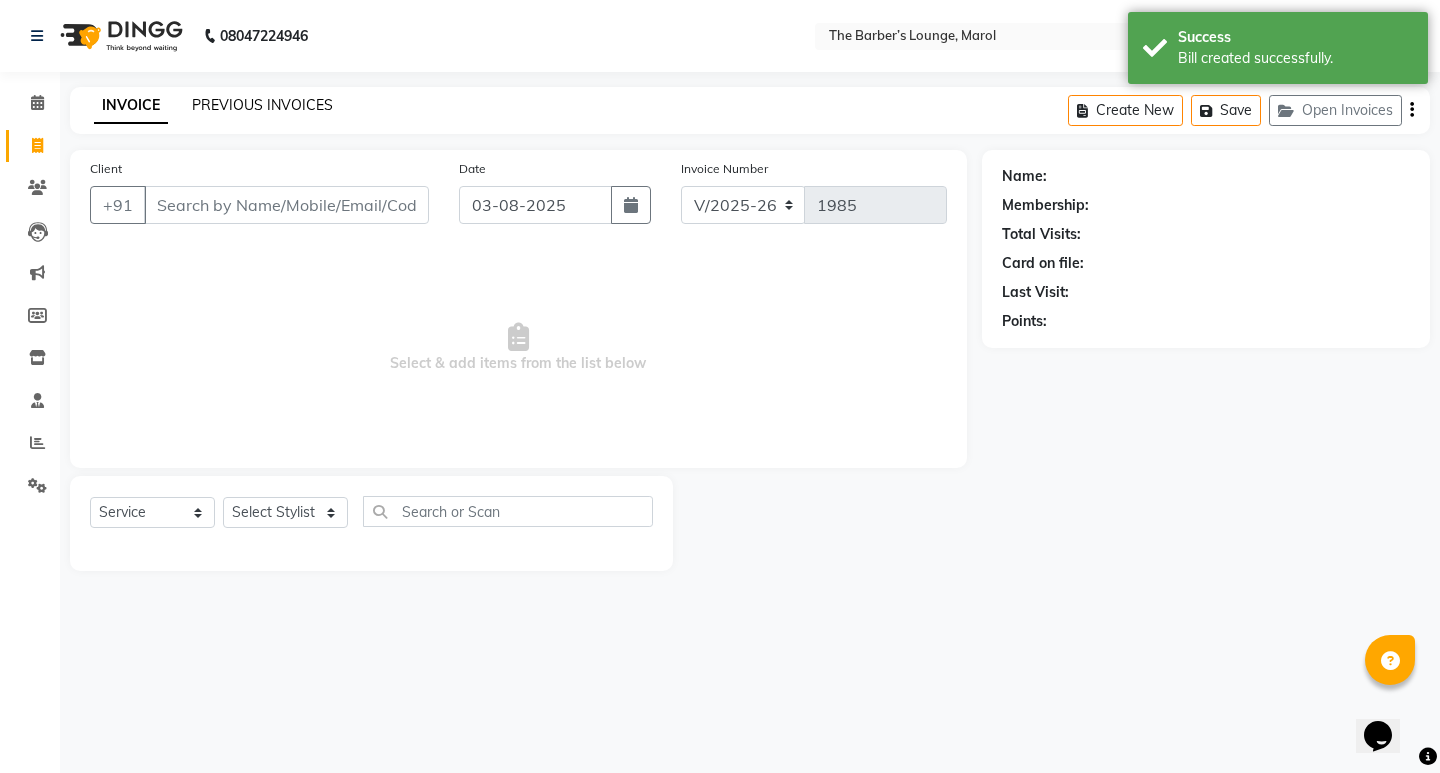 click on "PREVIOUS INVOICES" 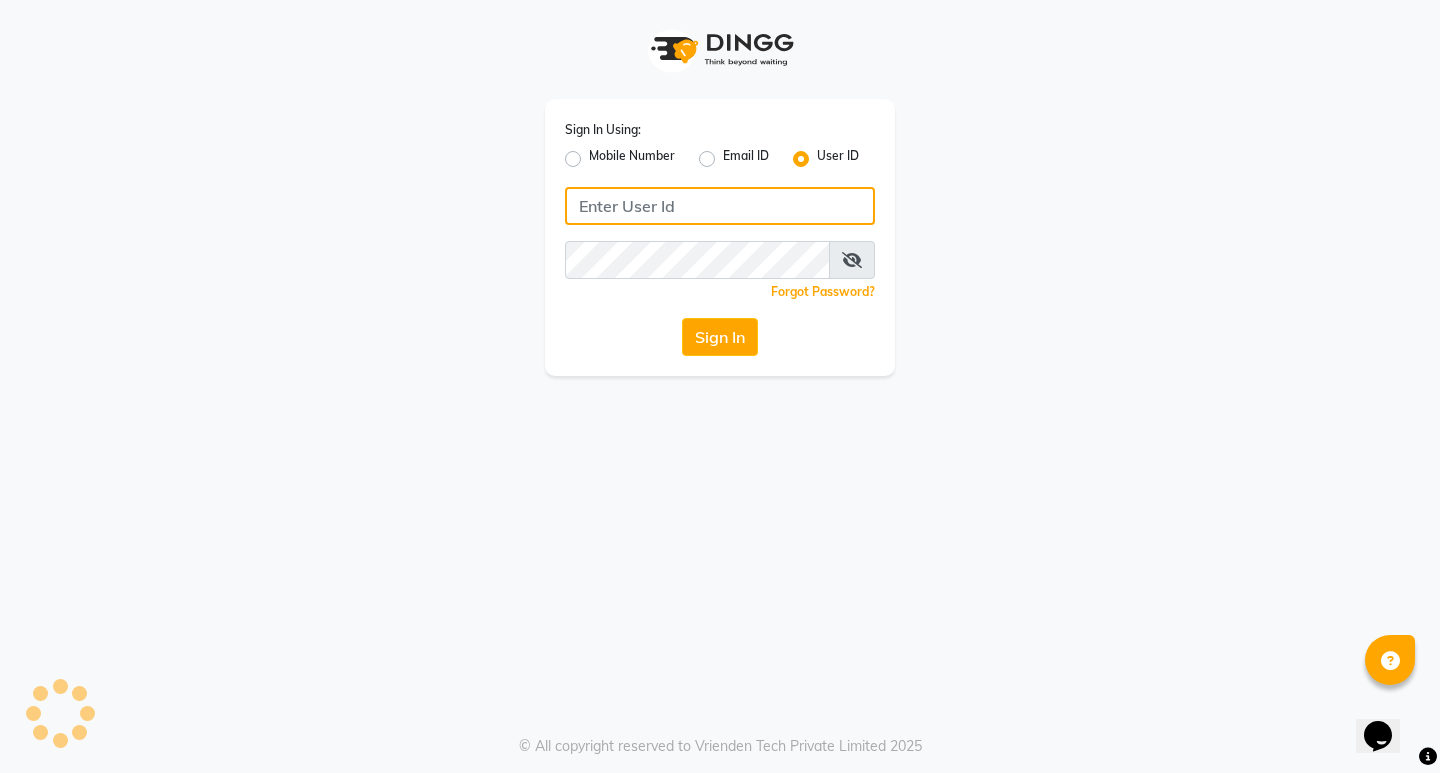 type on "ashhok" 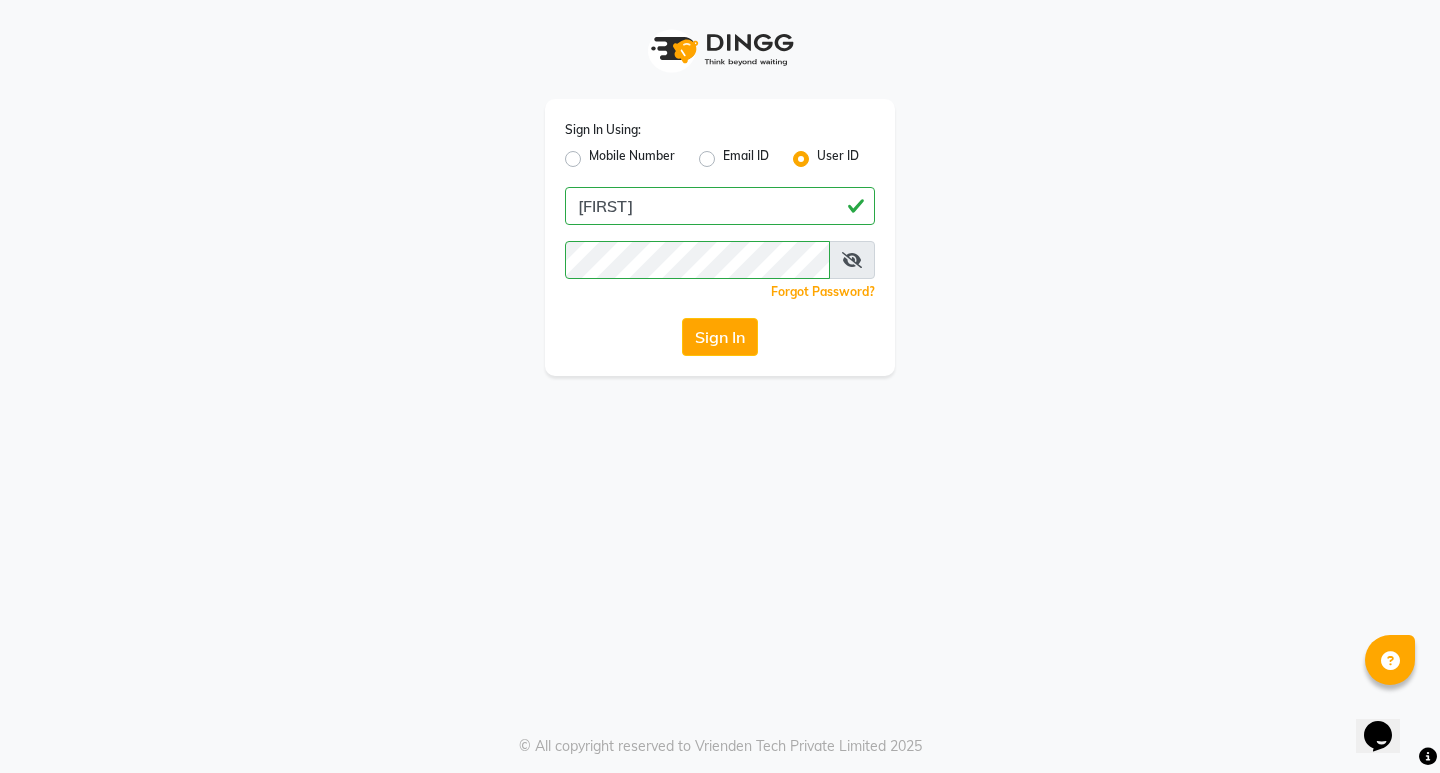click on "Mobile Number" 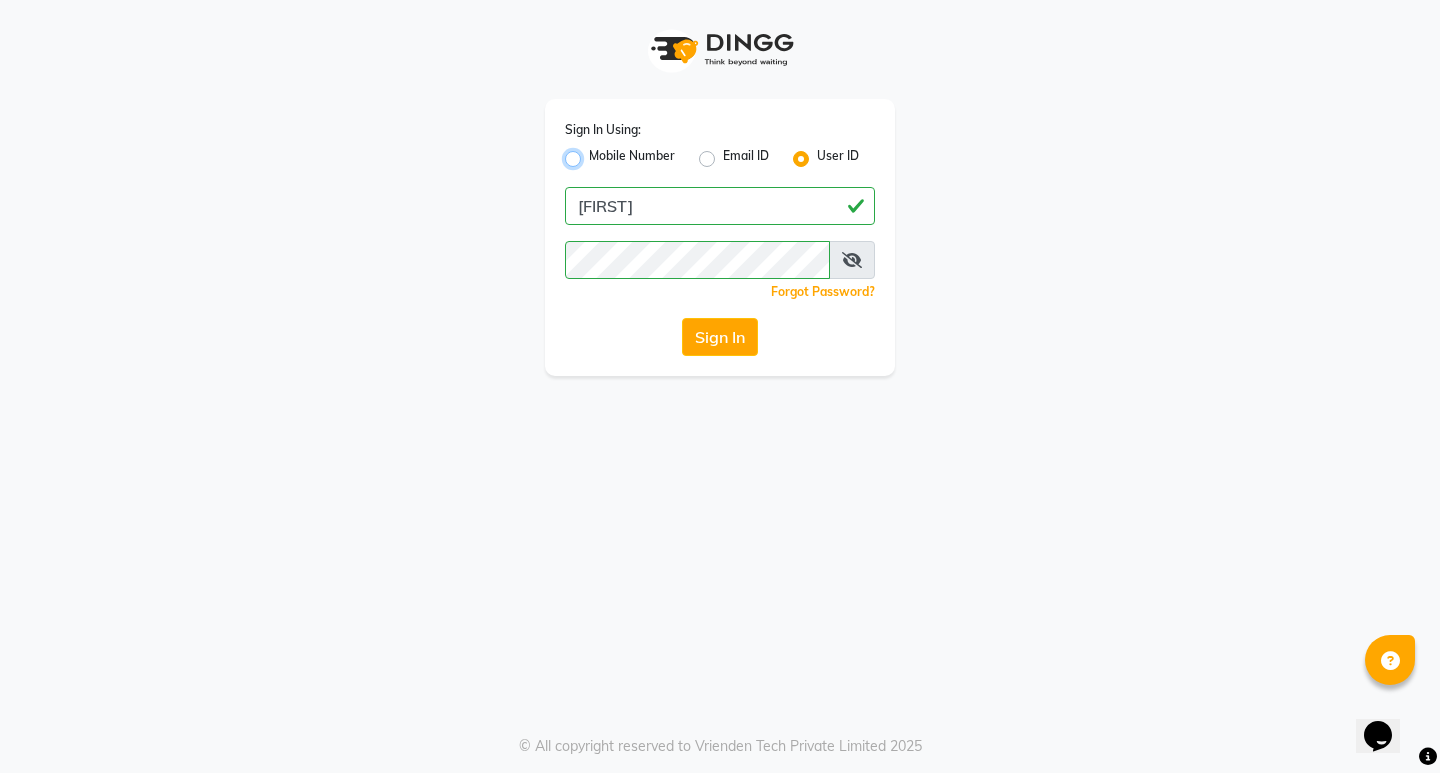 click on "Mobile Number" at bounding box center (595, 153) 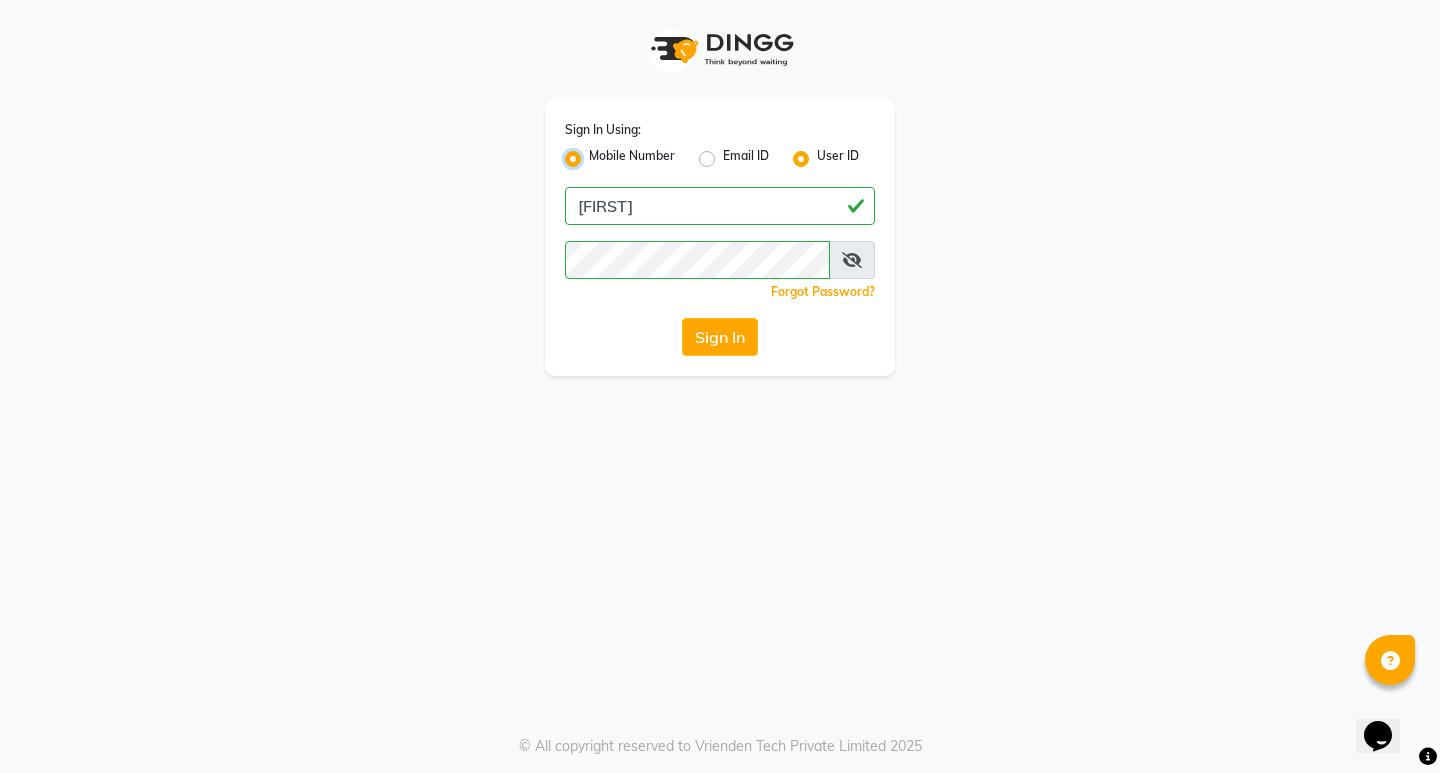 radio on "false" 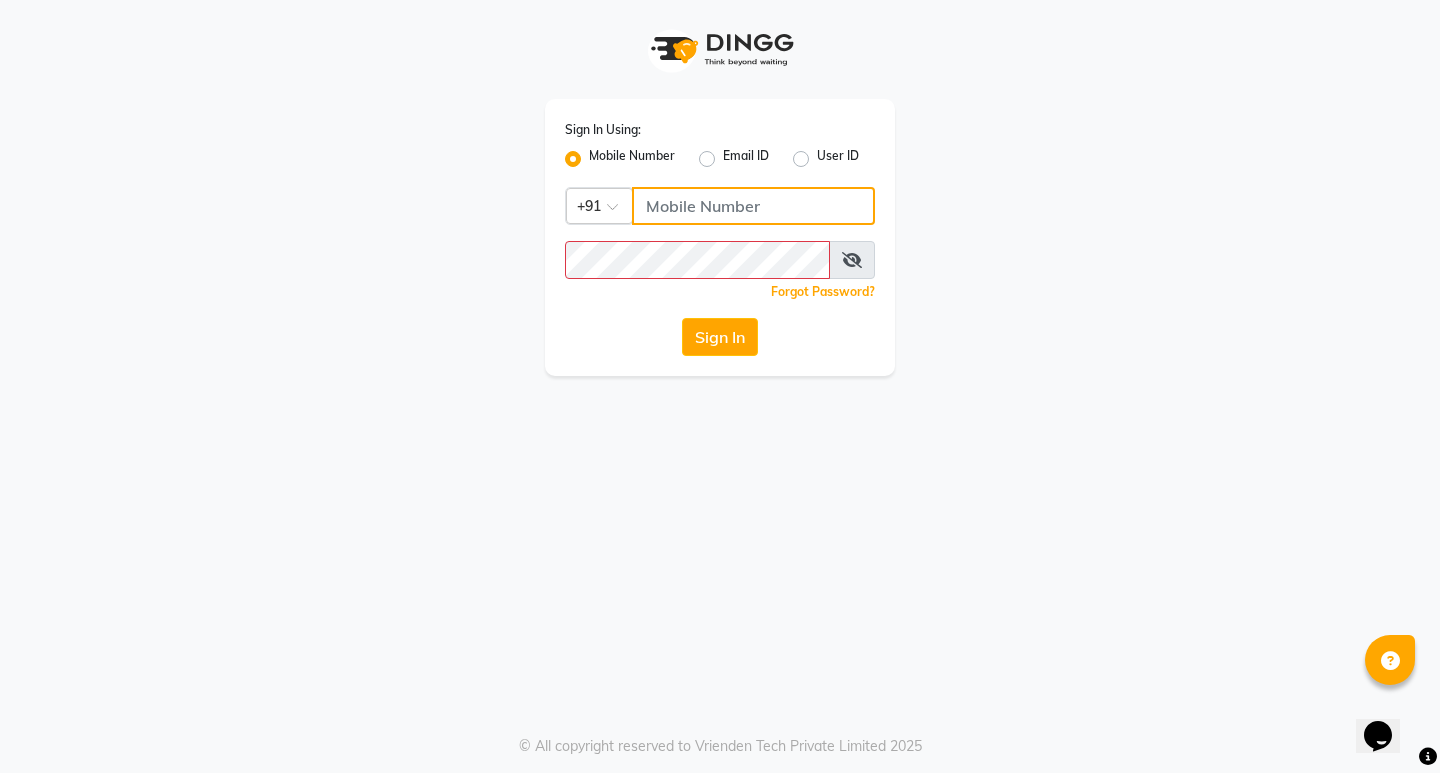 click 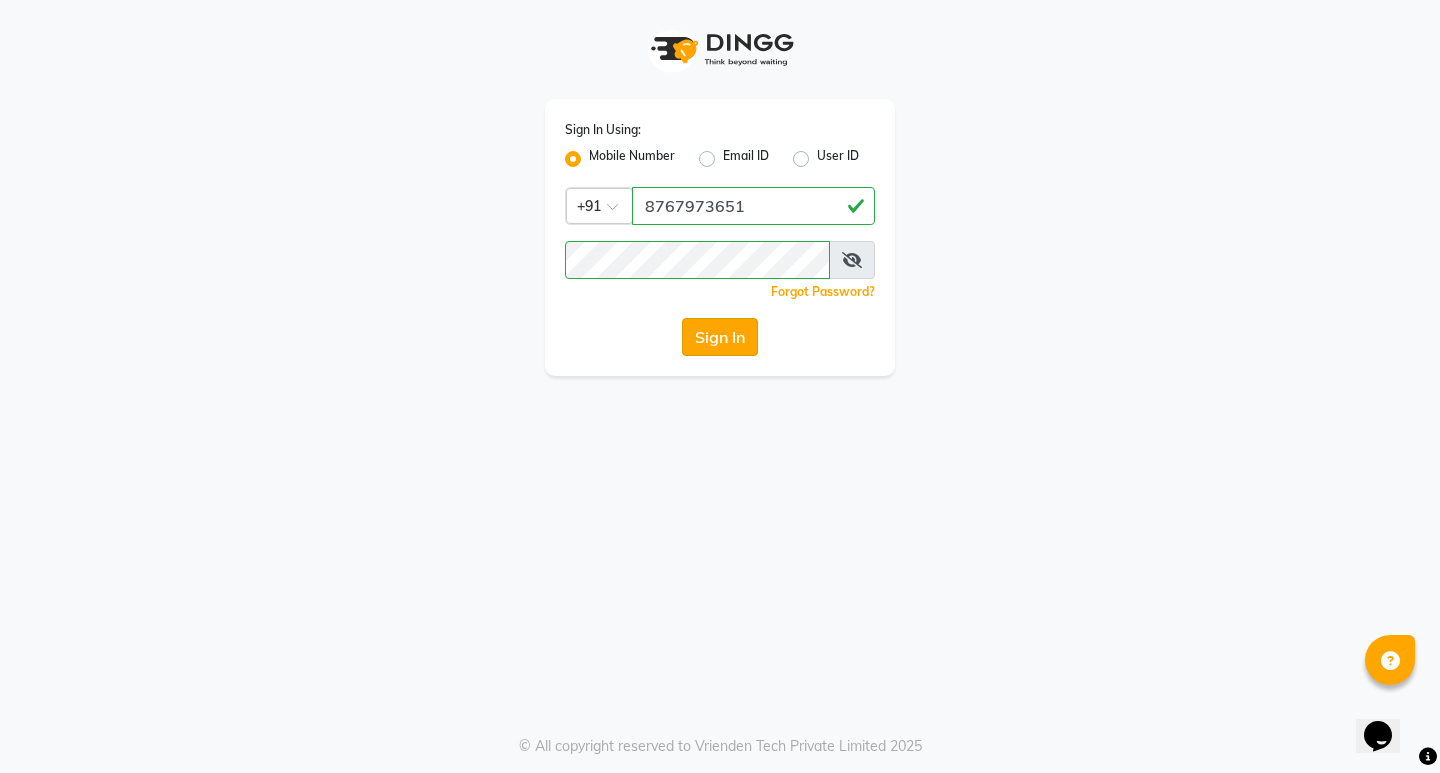 click on "Sign In" 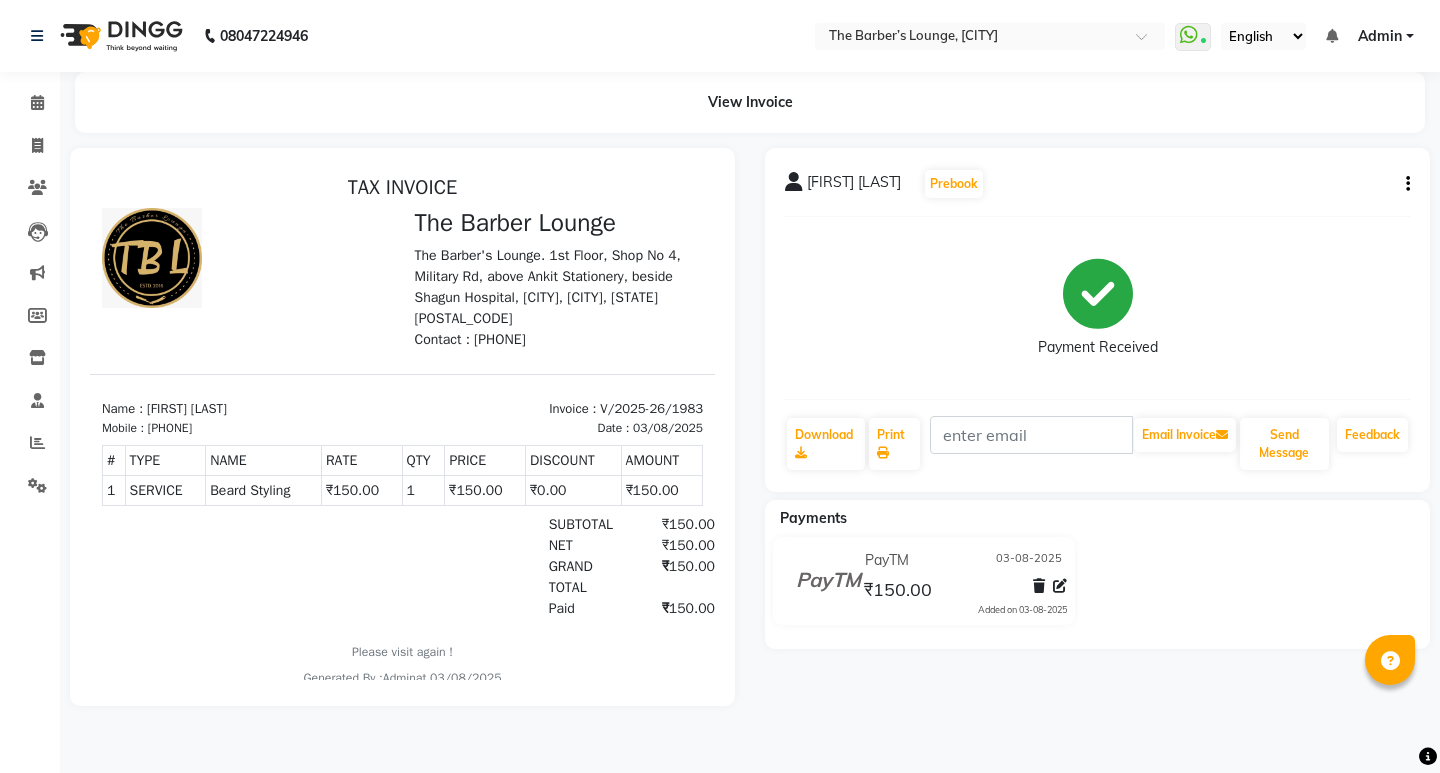 scroll, scrollTop: 0, scrollLeft: 0, axis: both 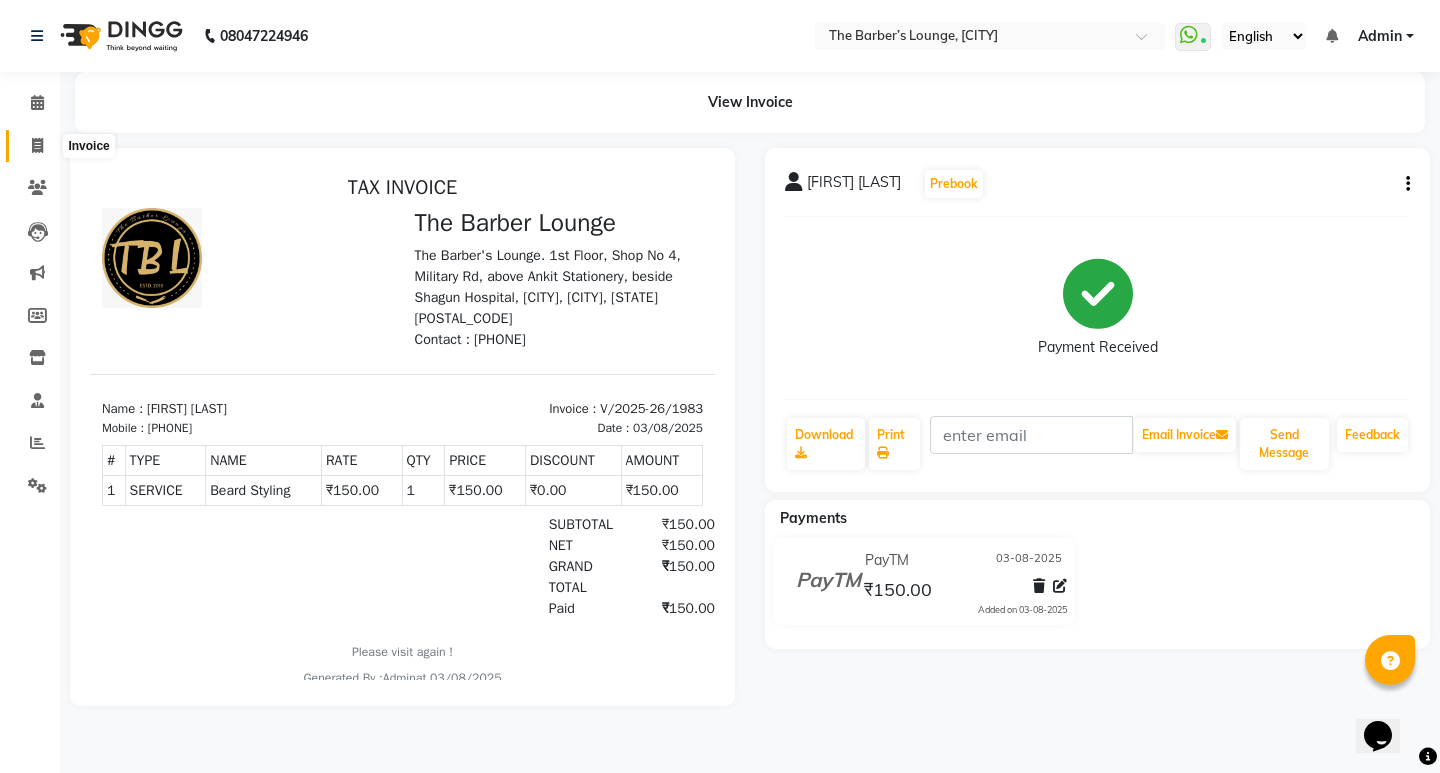 click 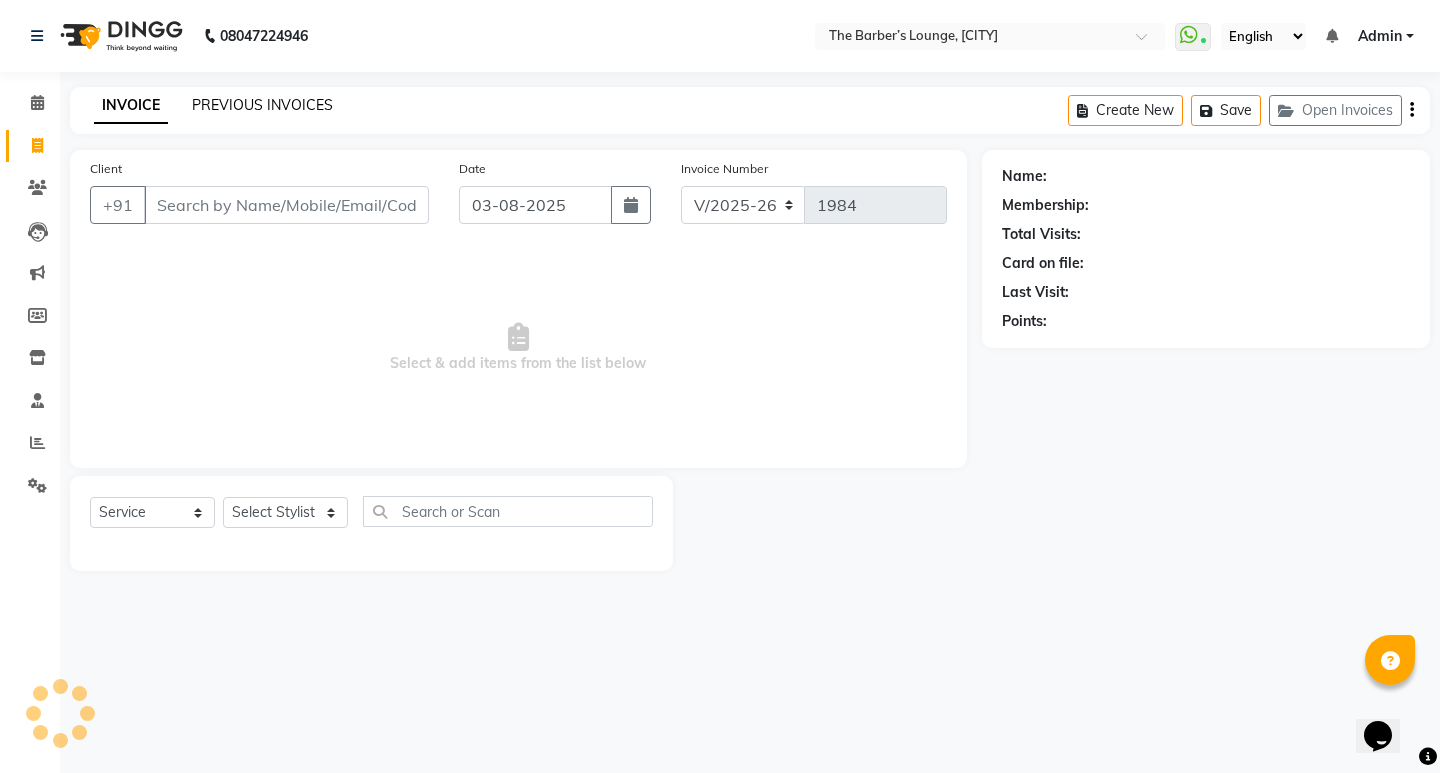click on "PREVIOUS INVOICES" 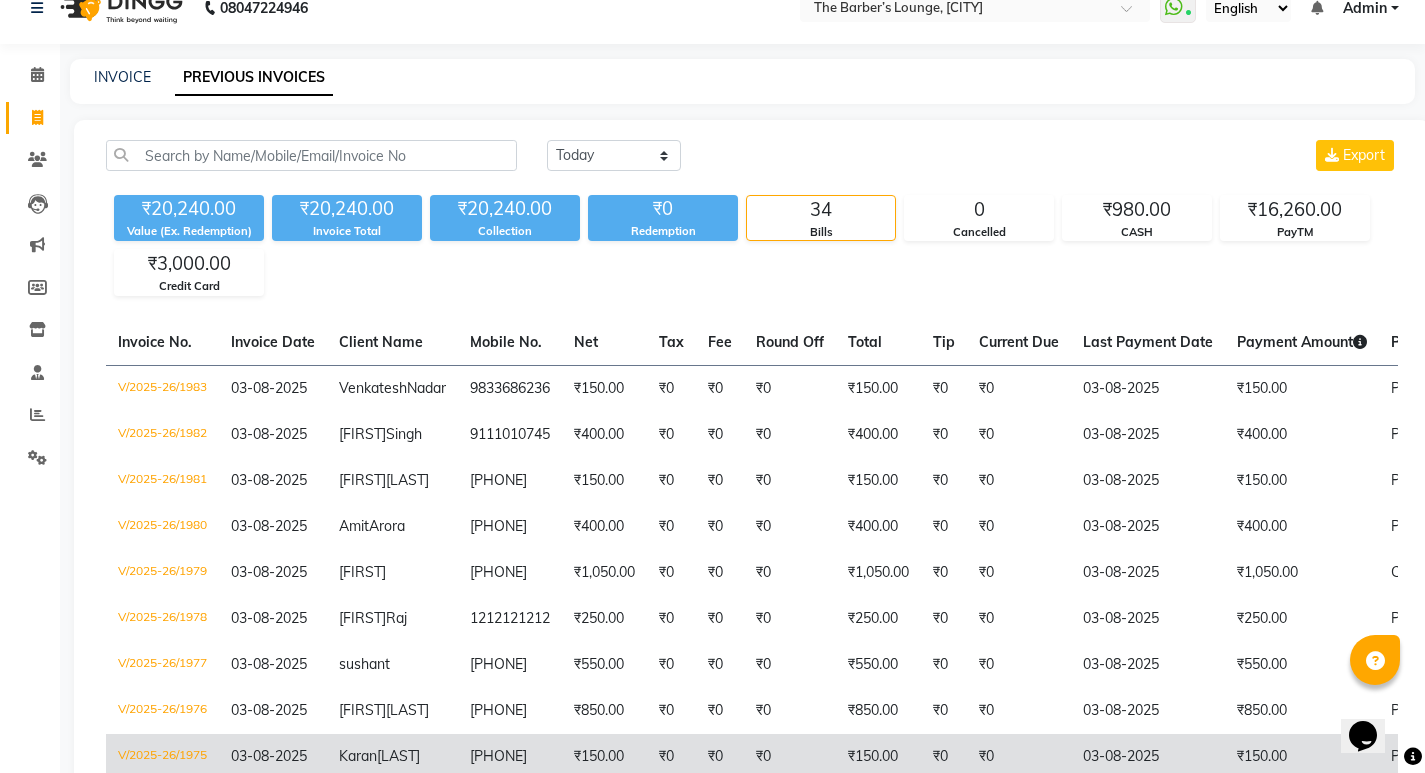 scroll, scrollTop: 0, scrollLeft: 0, axis: both 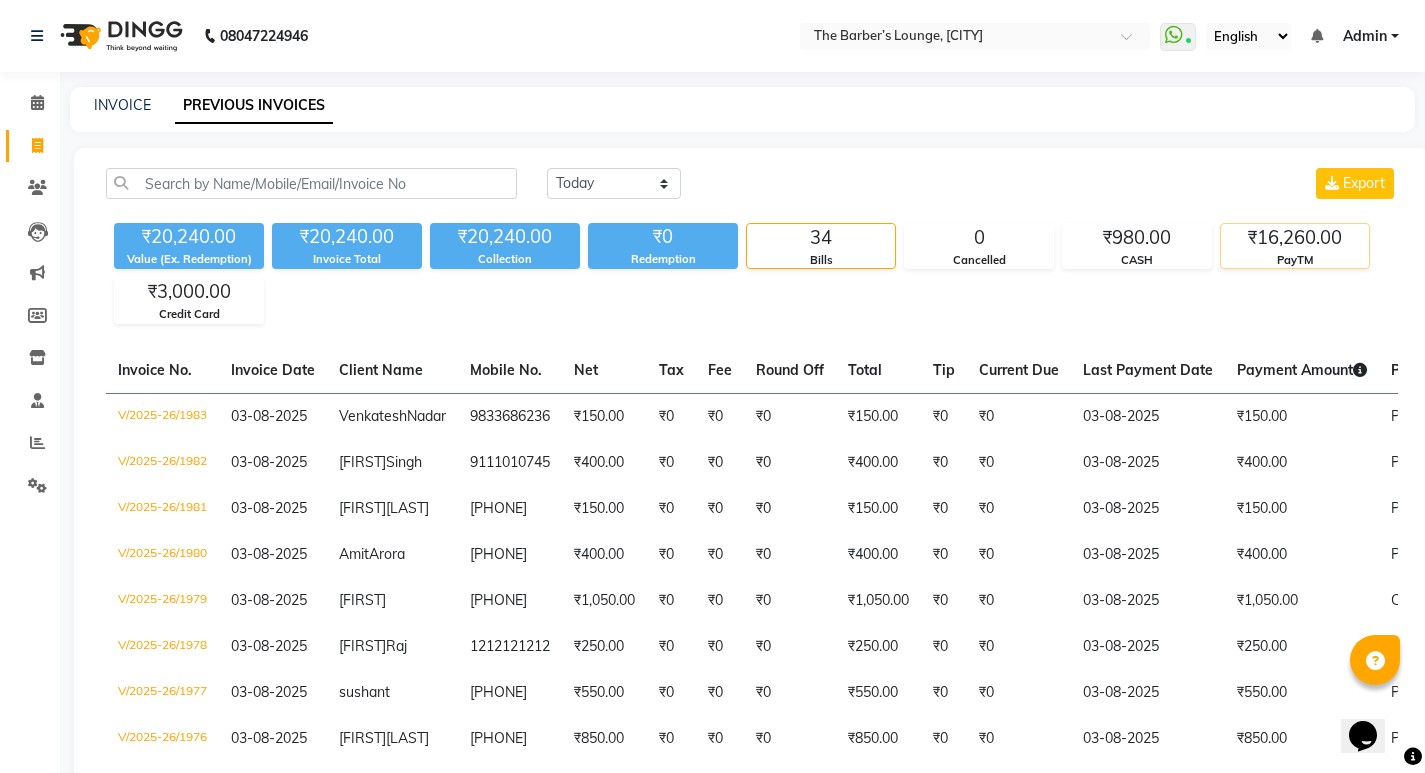 click on "PayTM" 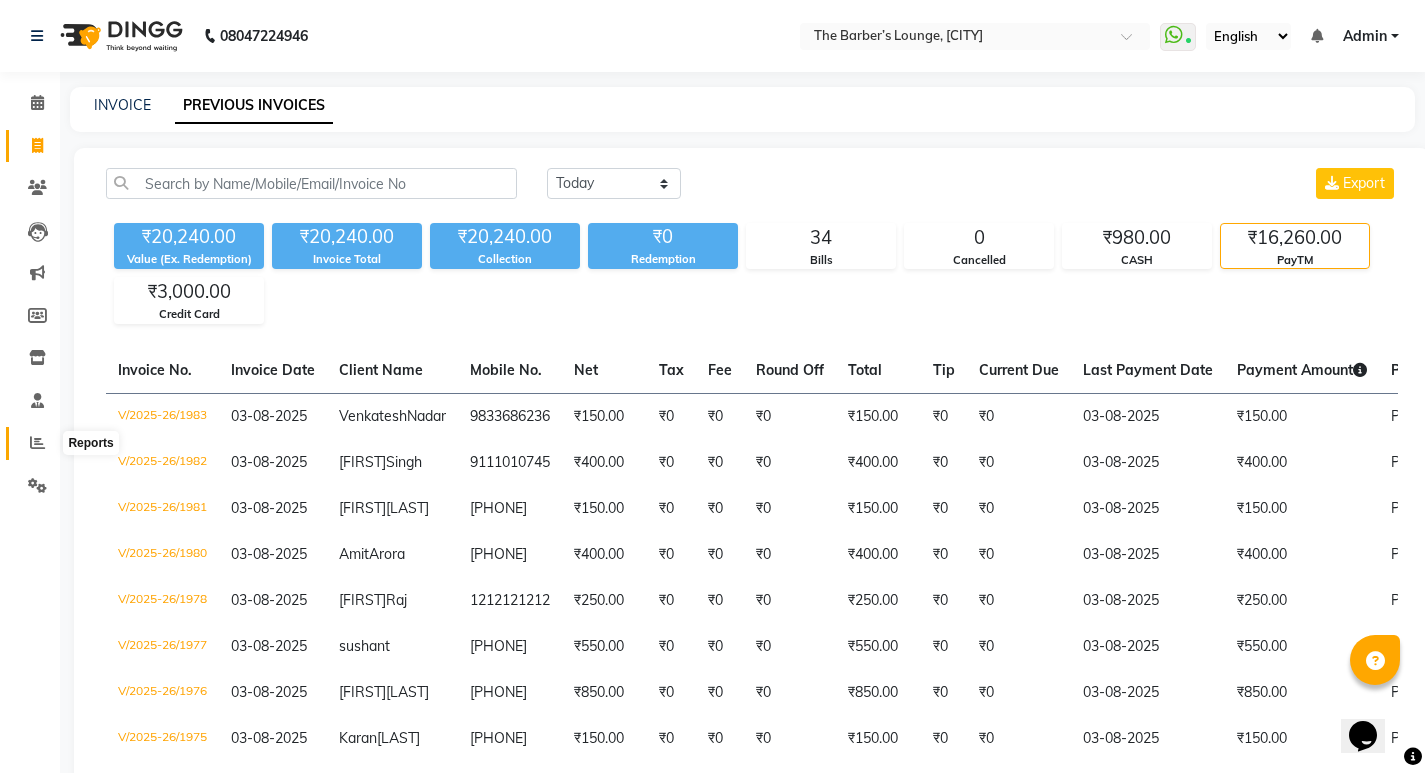 click 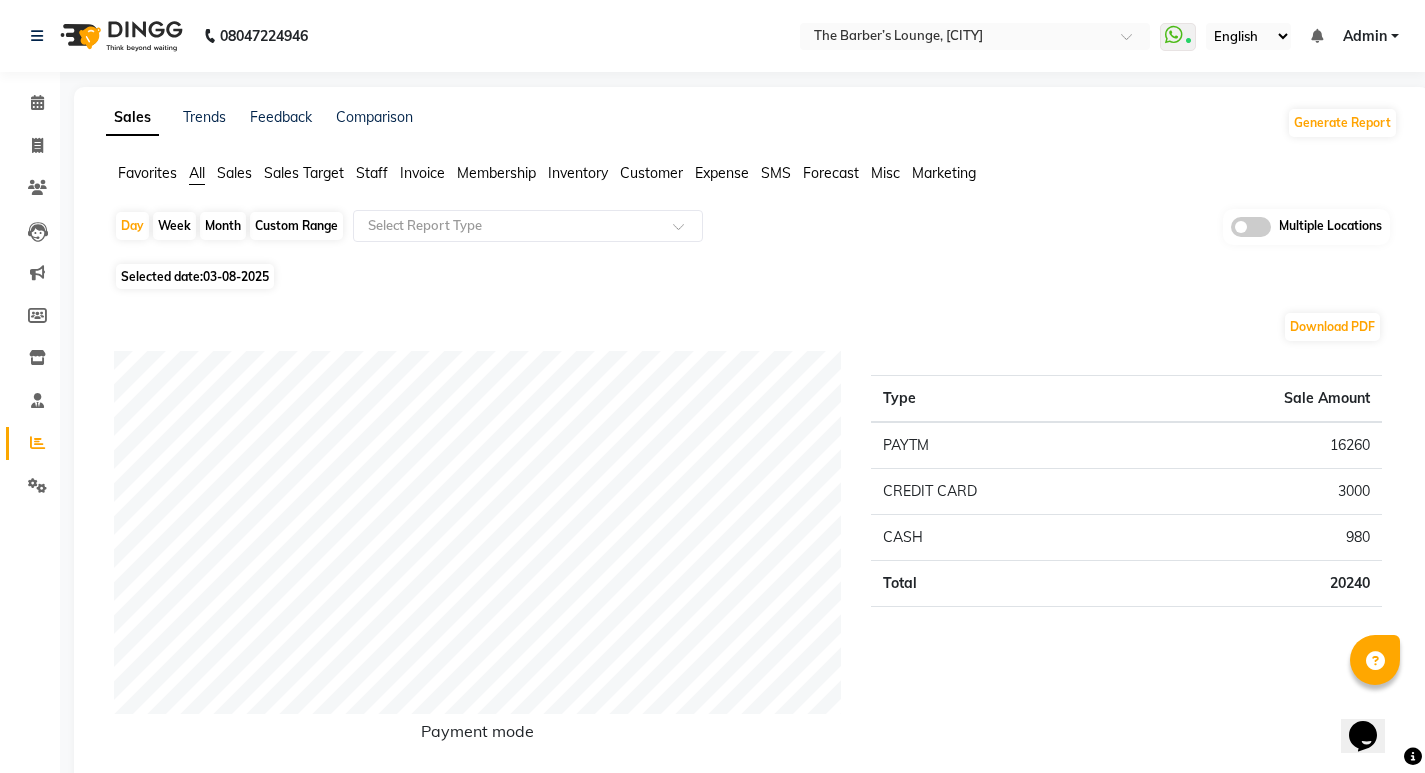 click on "Staff" 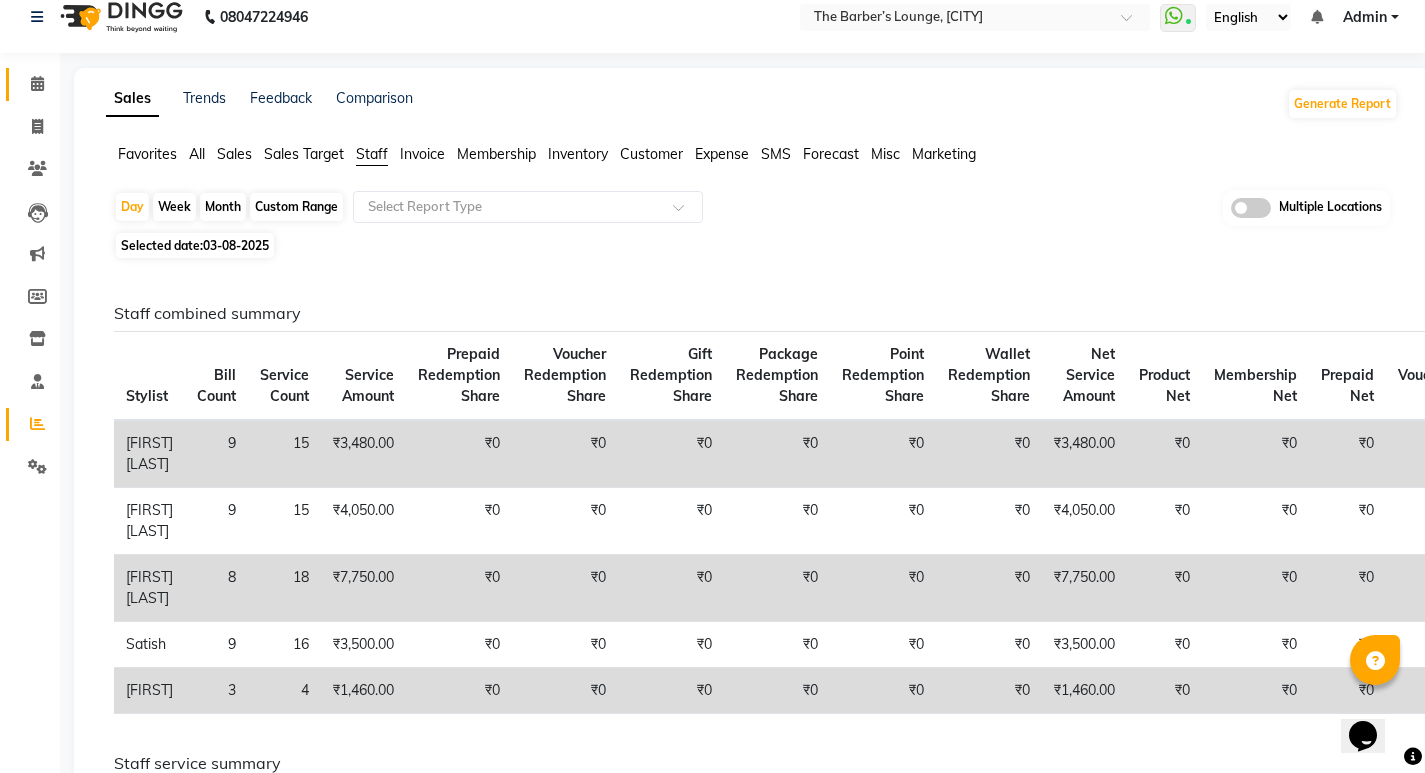 scroll, scrollTop: 0, scrollLeft: 0, axis: both 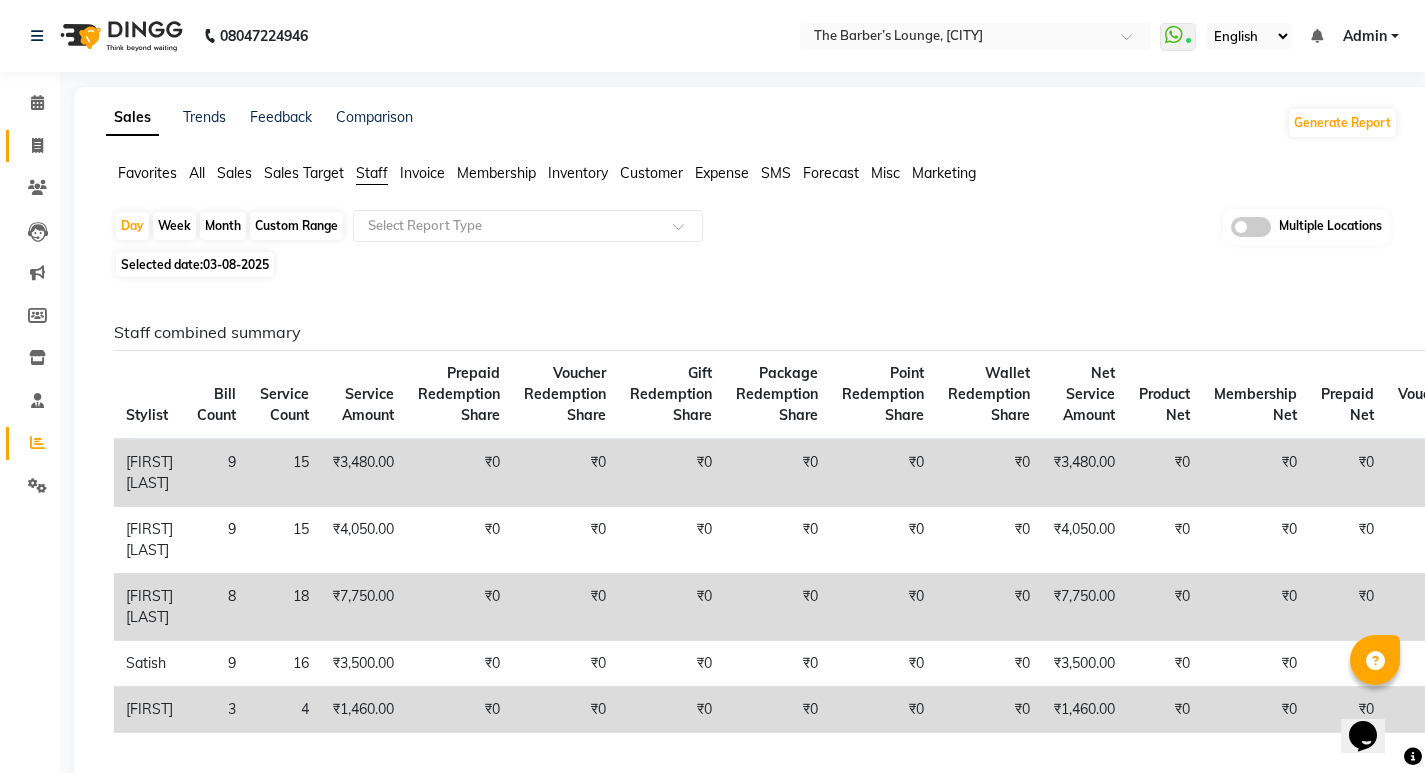 click on "Invoice" 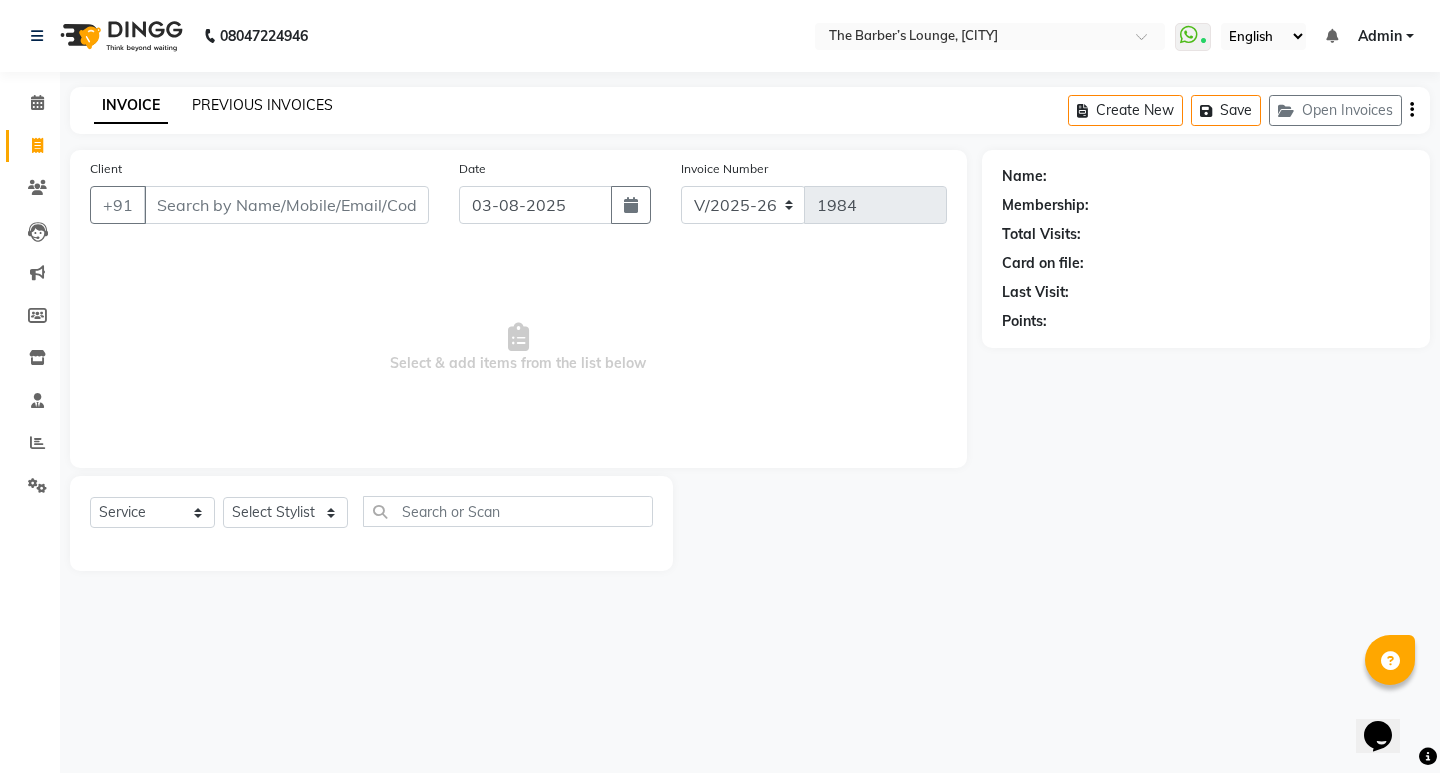 click on "PREVIOUS INVOICES" 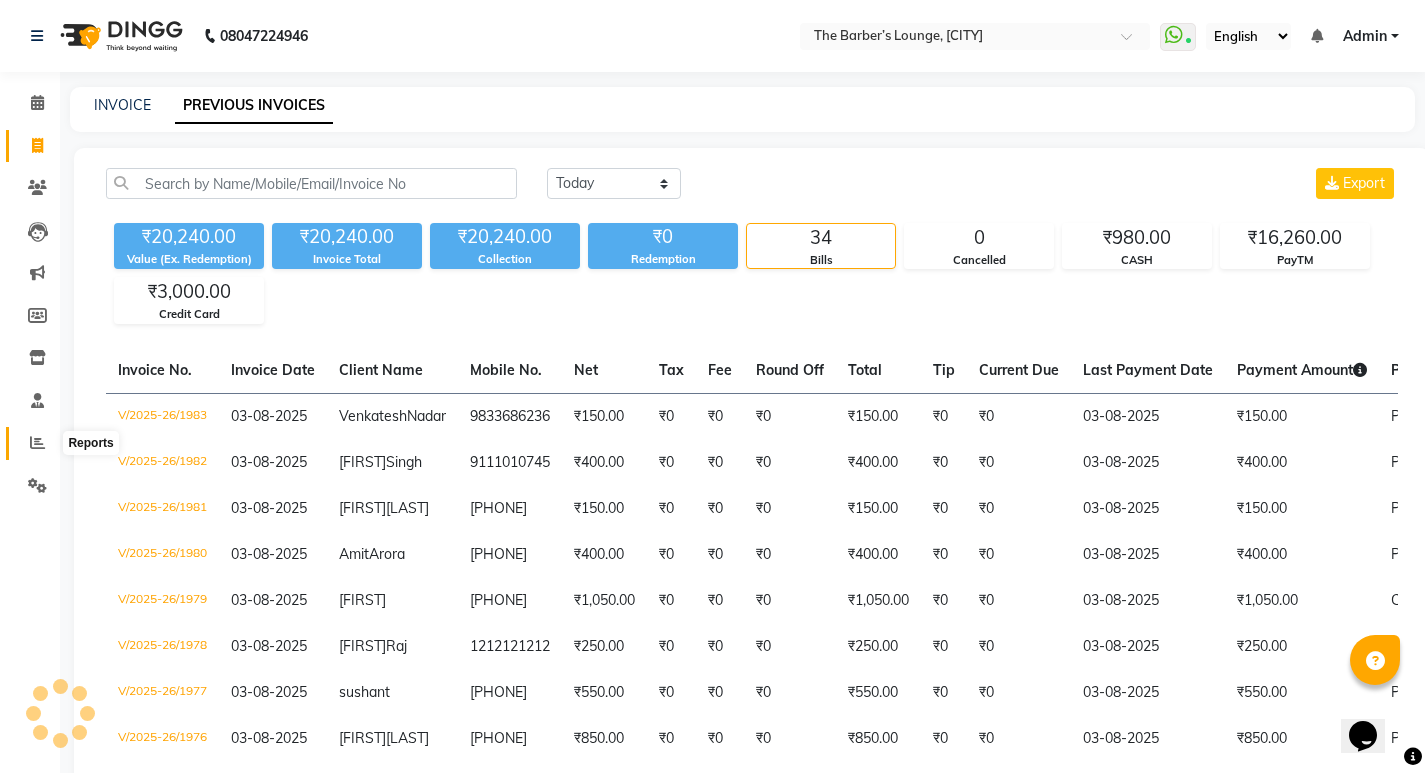 click 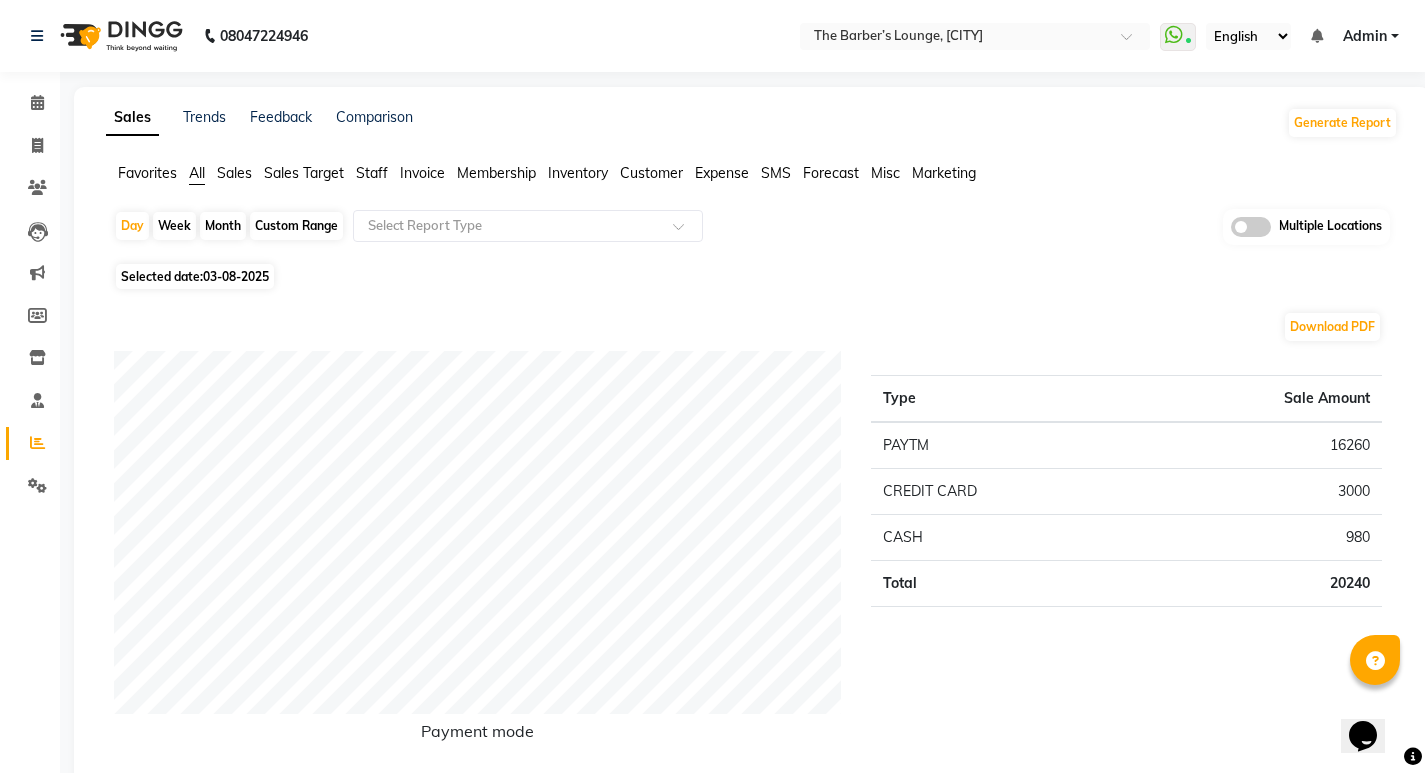 click on "Staff" 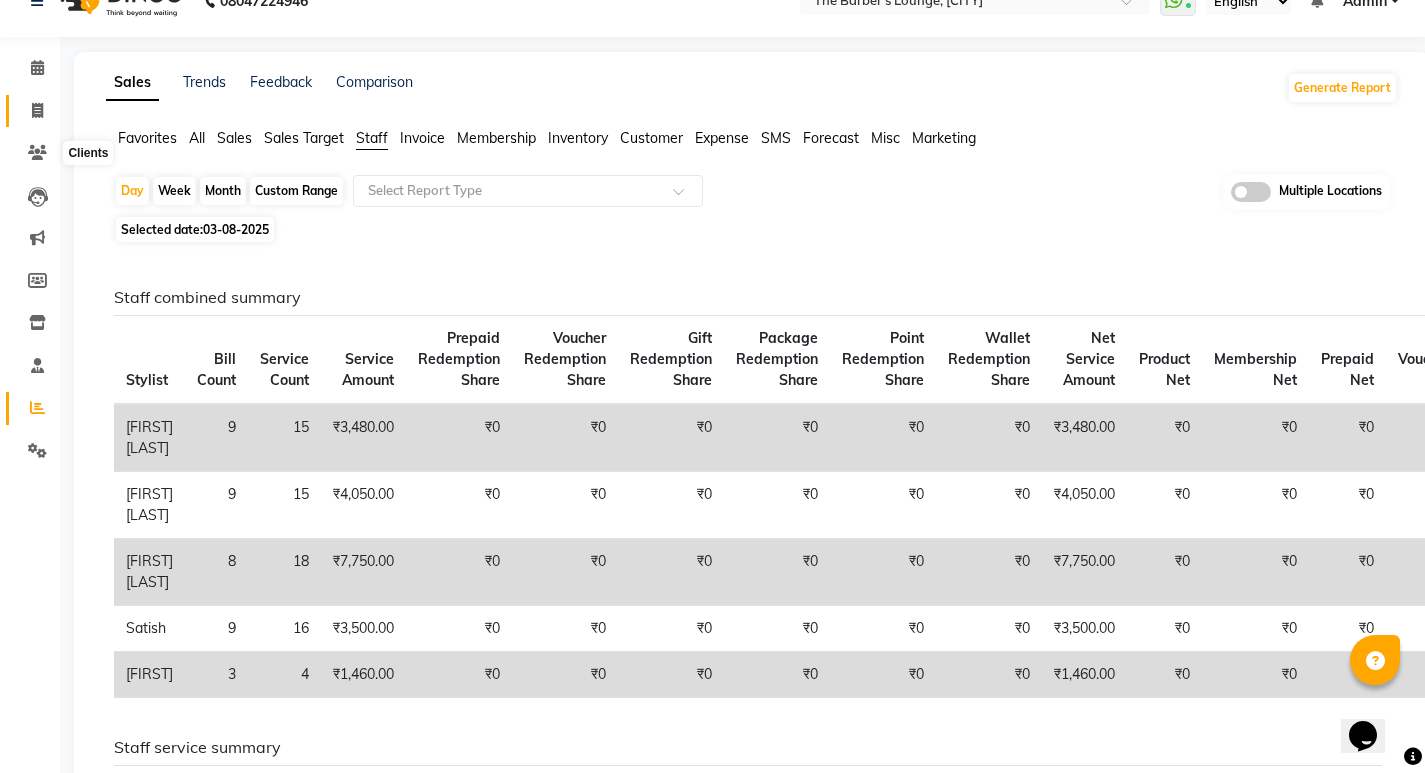 scroll, scrollTop: 0, scrollLeft: 0, axis: both 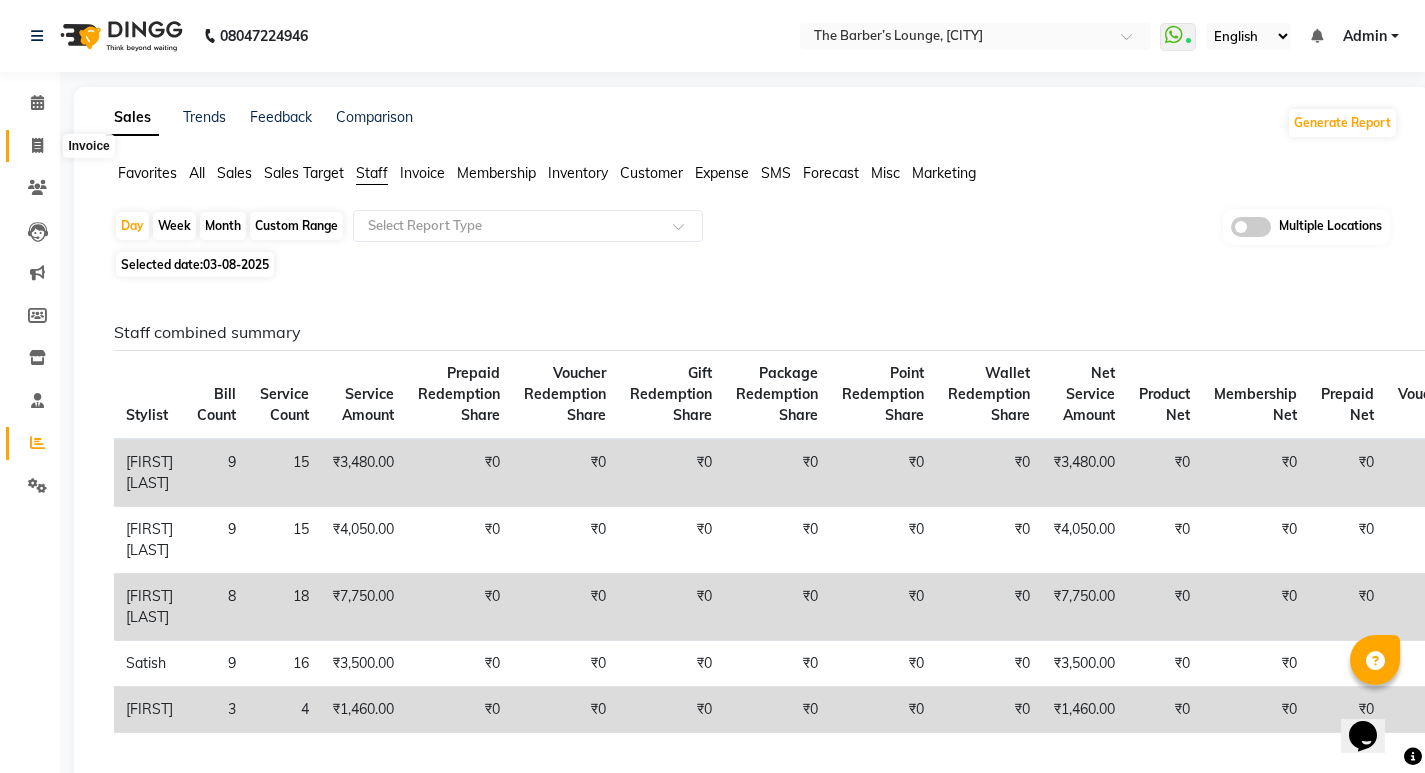 click 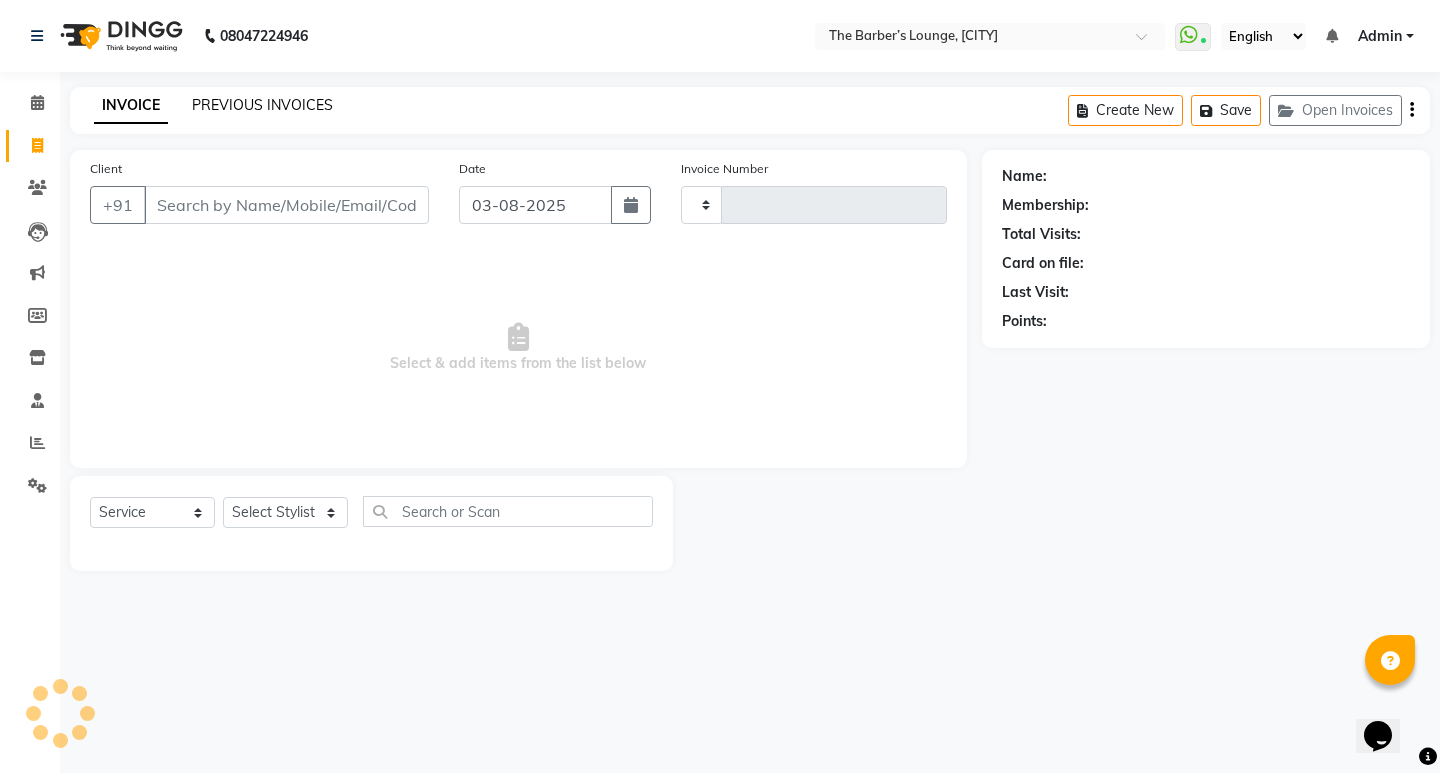 type on "1984" 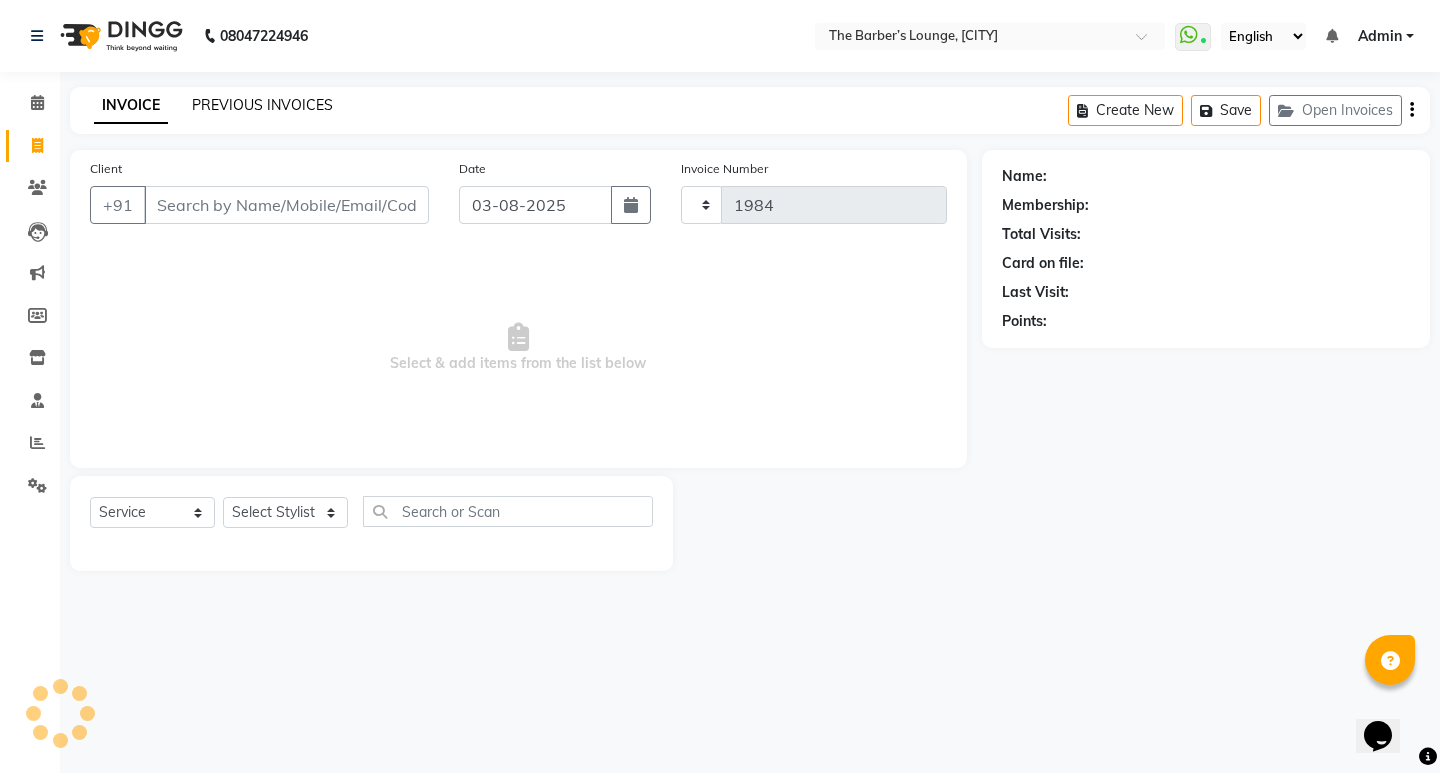 click on "PREVIOUS INVOICES" 